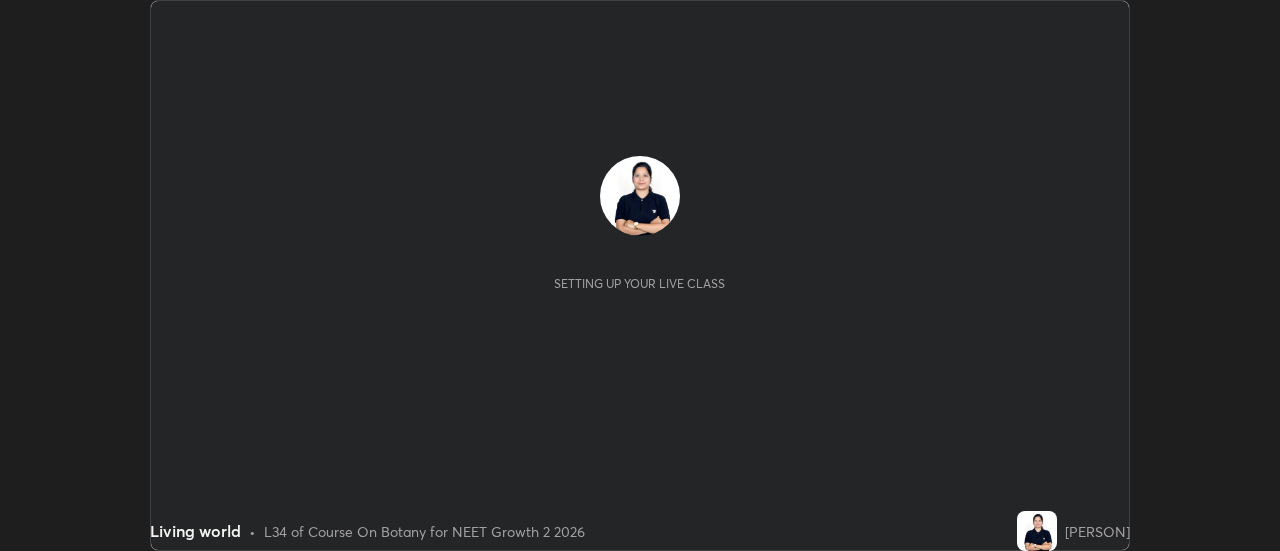 scroll, scrollTop: 0, scrollLeft: 0, axis: both 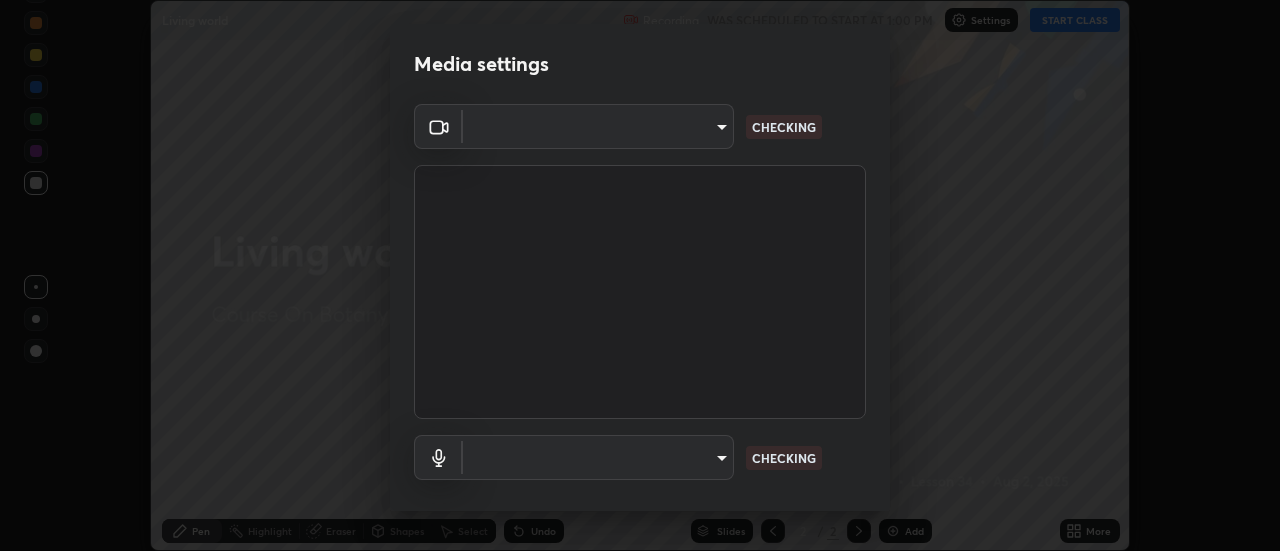 type on "515fa8dc750868be0a3e45a8a70092ebbb24a489711ff7313880db239e39e5e3" 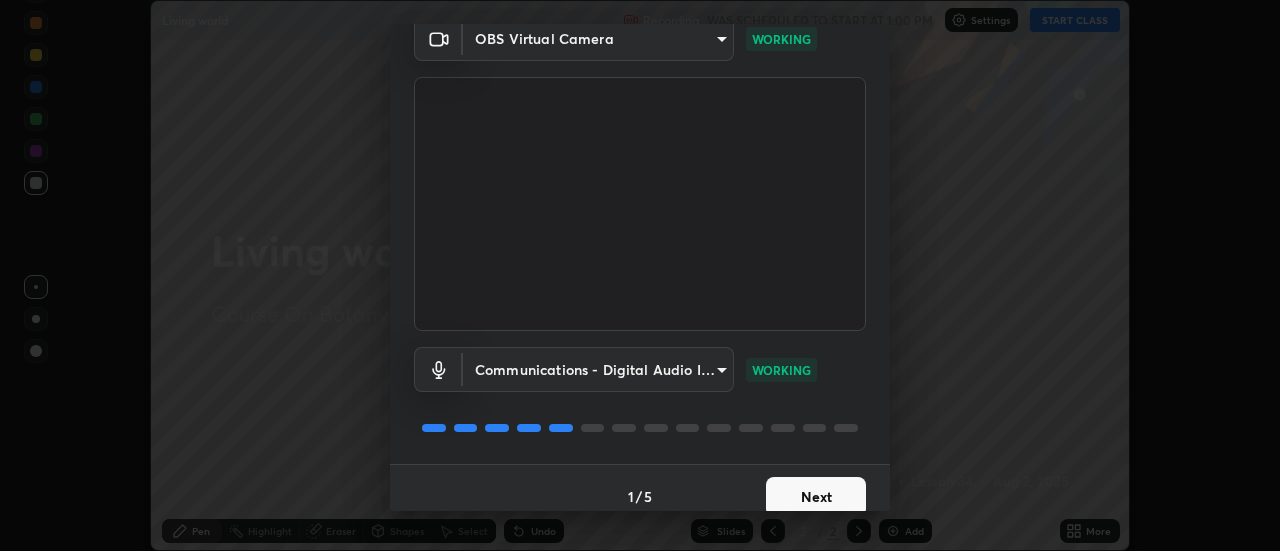scroll, scrollTop: 105, scrollLeft: 0, axis: vertical 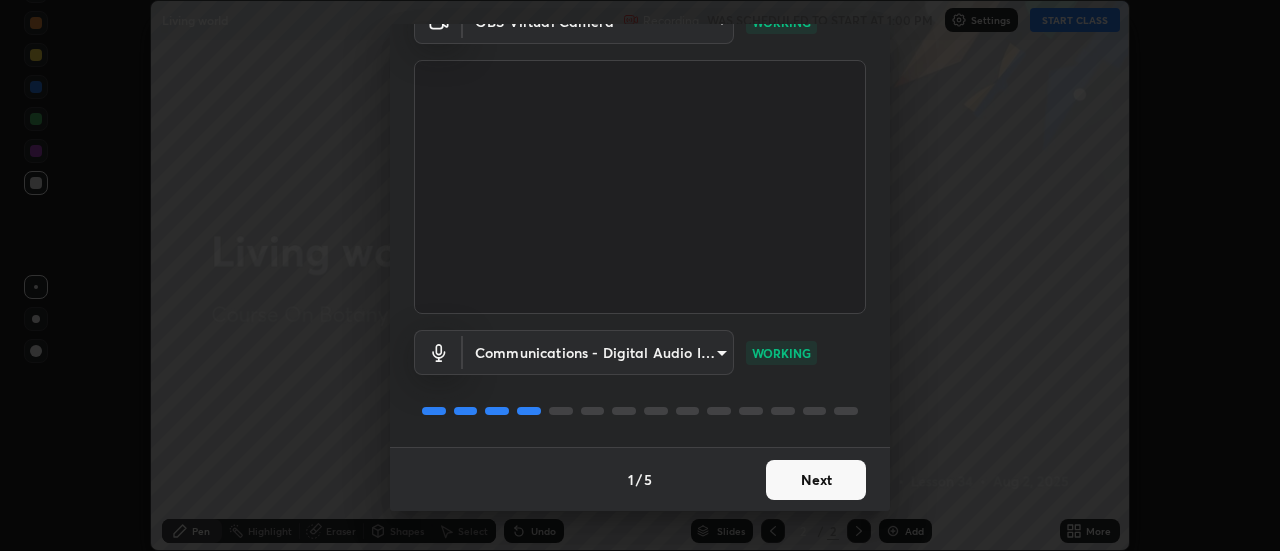 click on "Next" at bounding box center (816, 480) 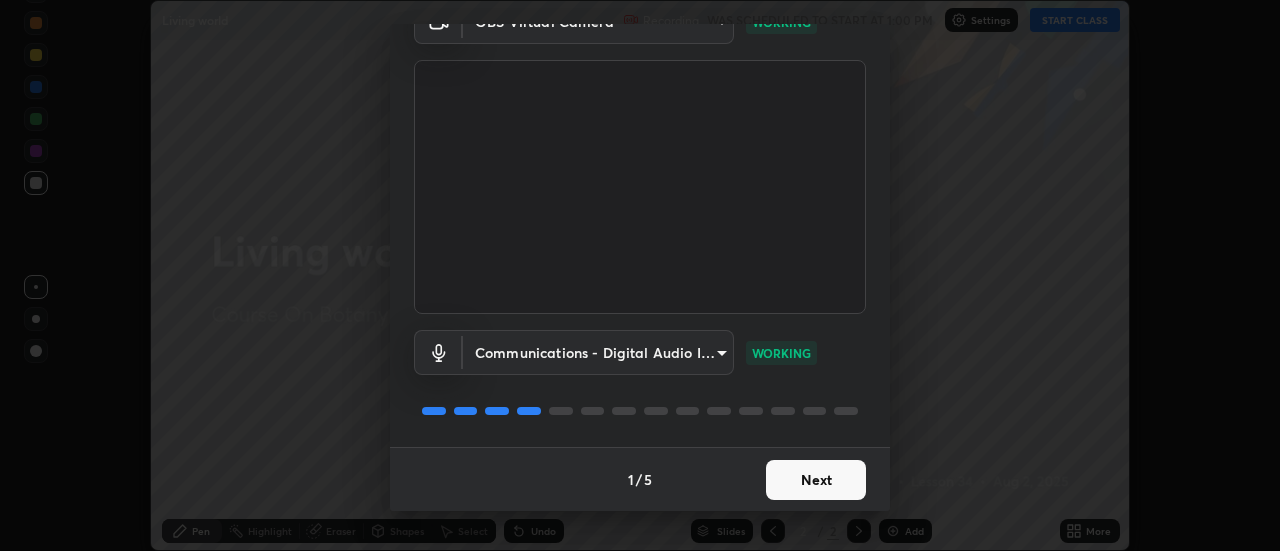 scroll, scrollTop: 0, scrollLeft: 0, axis: both 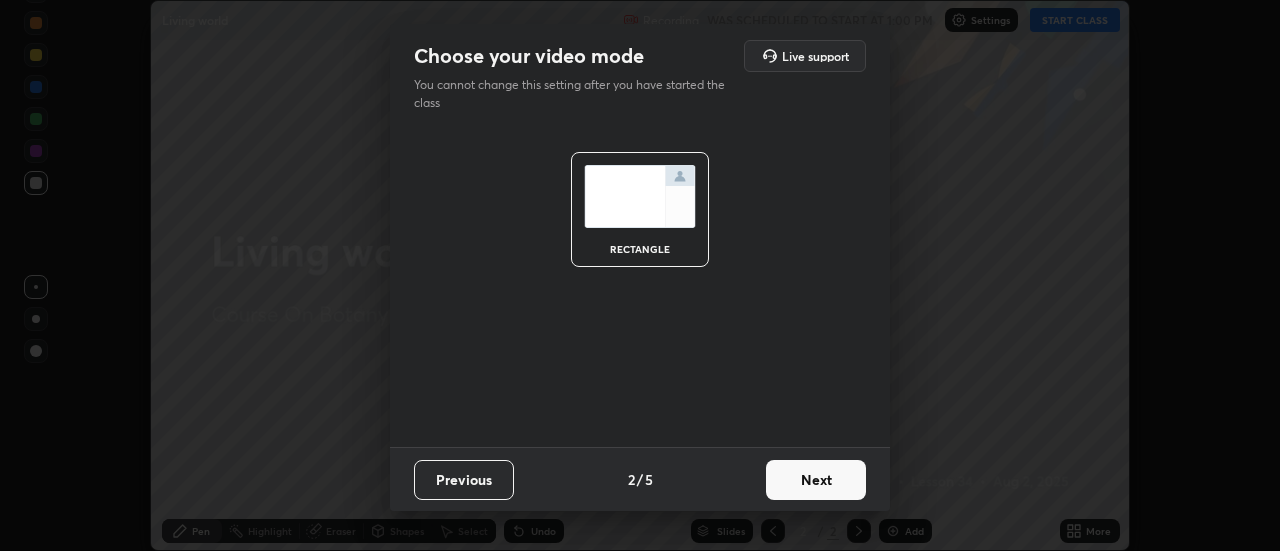 click on "Next" at bounding box center (816, 480) 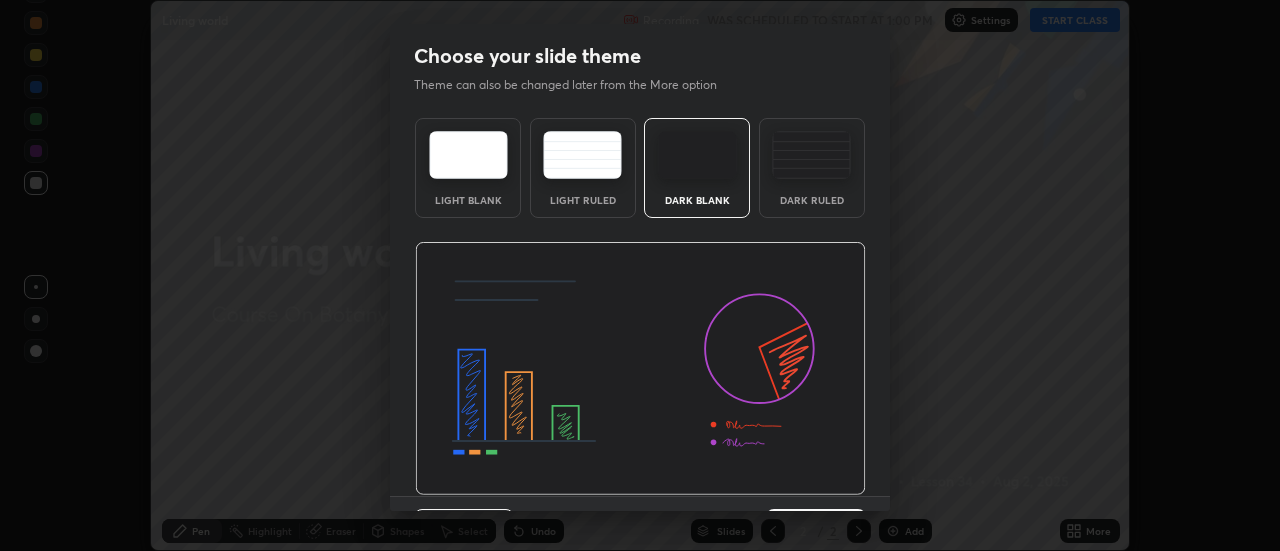 scroll, scrollTop: 49, scrollLeft: 0, axis: vertical 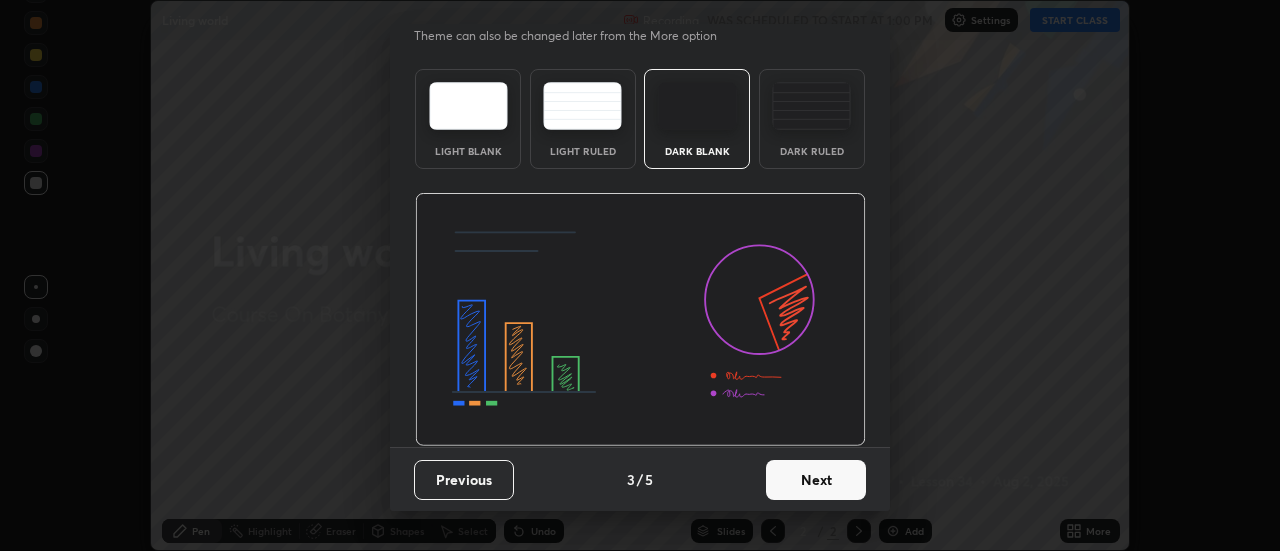 click on "Next" at bounding box center [816, 480] 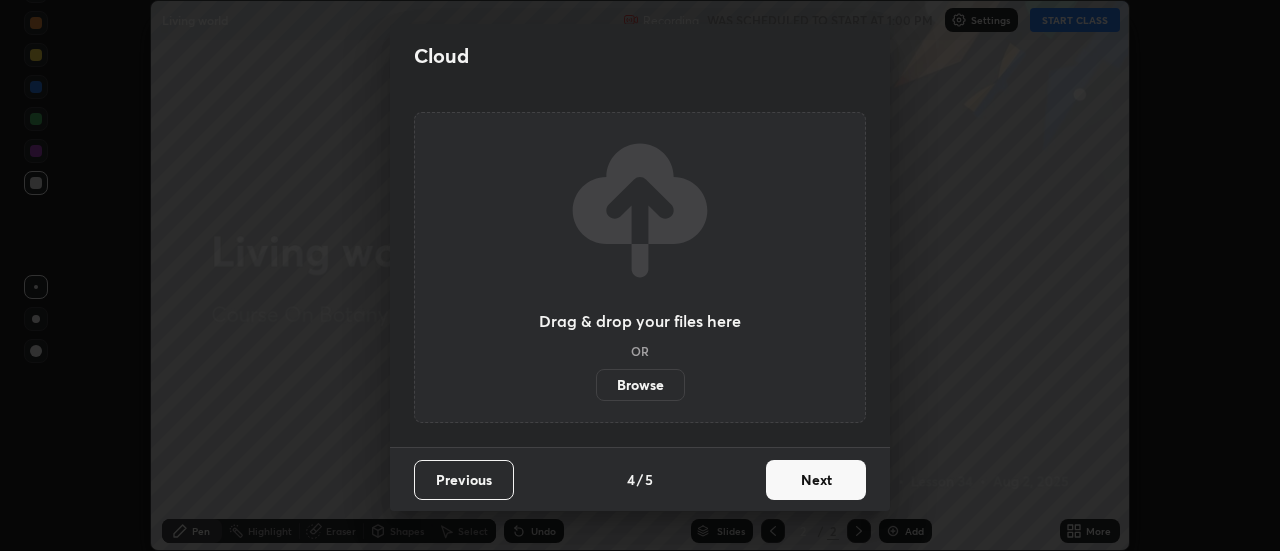 click on "Browse" at bounding box center [640, 385] 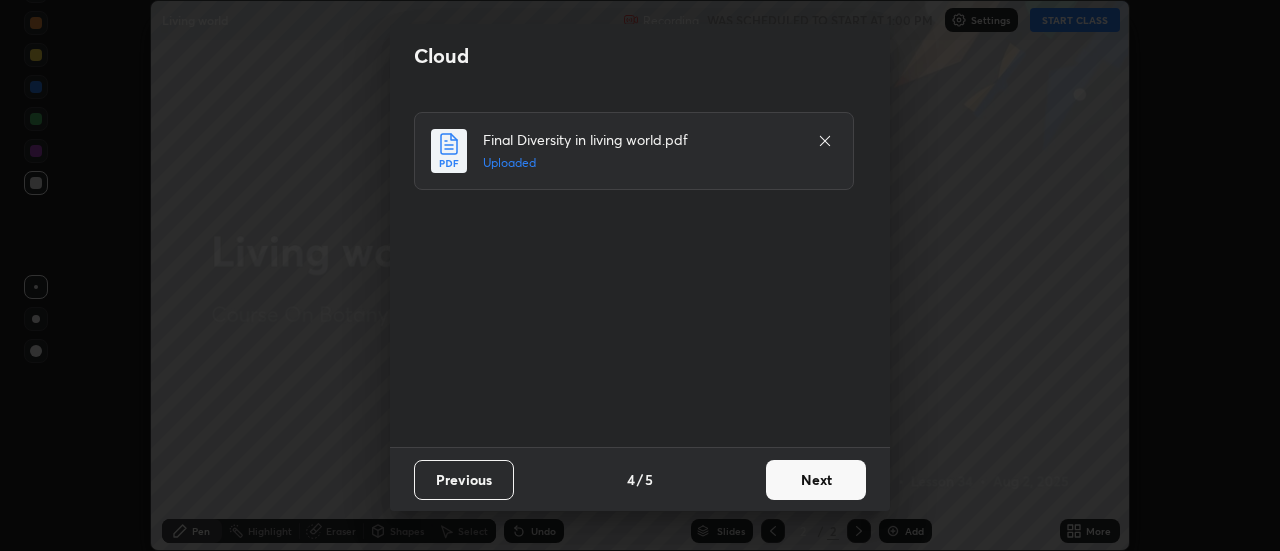 click on "Next" at bounding box center (816, 480) 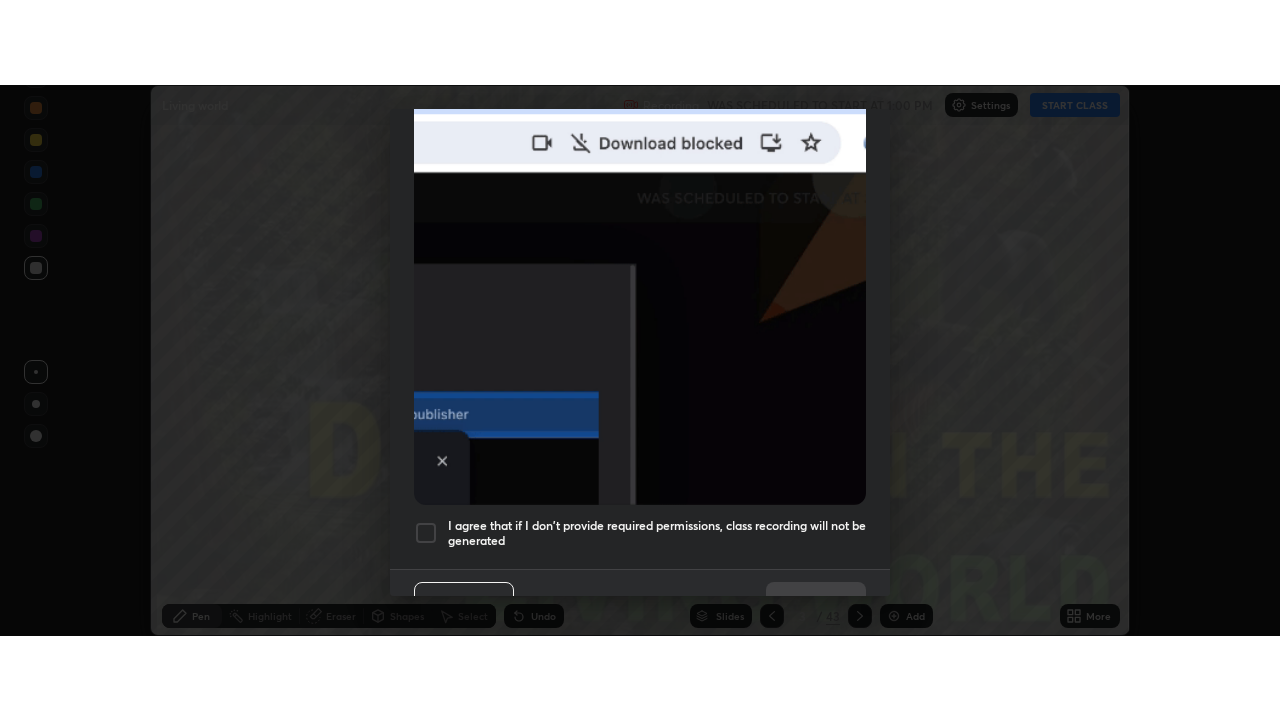 scroll, scrollTop: 513, scrollLeft: 0, axis: vertical 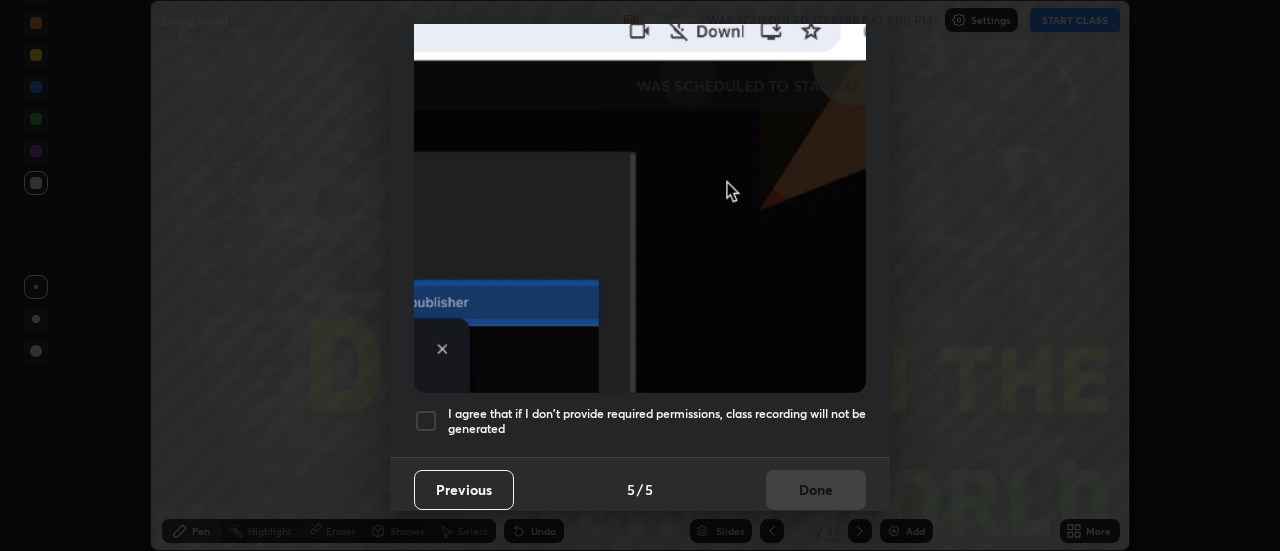 click at bounding box center (426, 421) 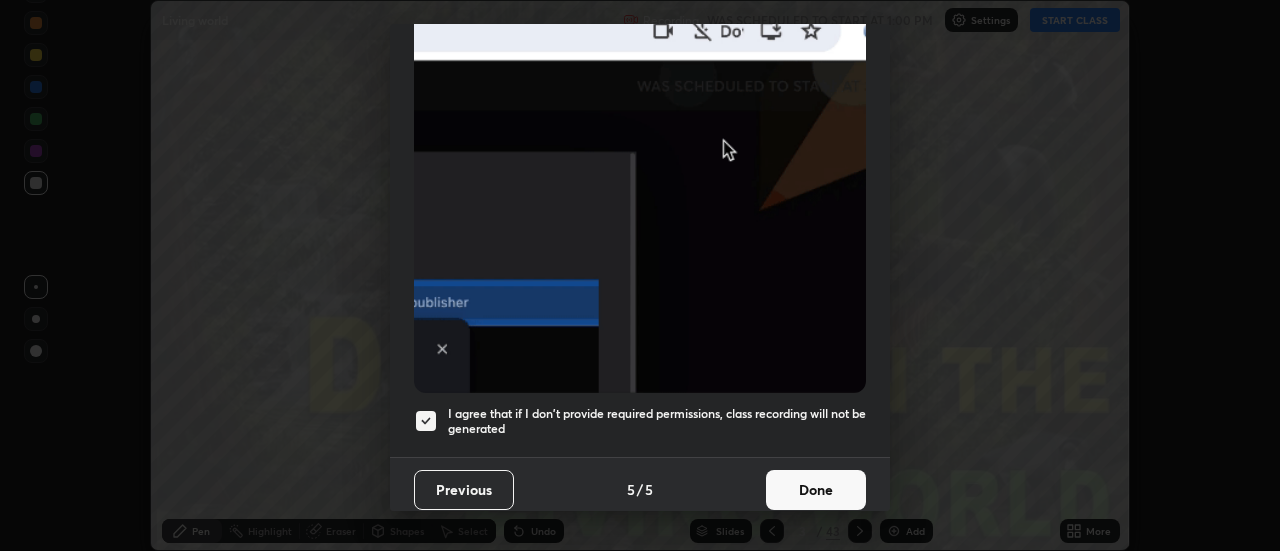 click on "Done" at bounding box center [816, 490] 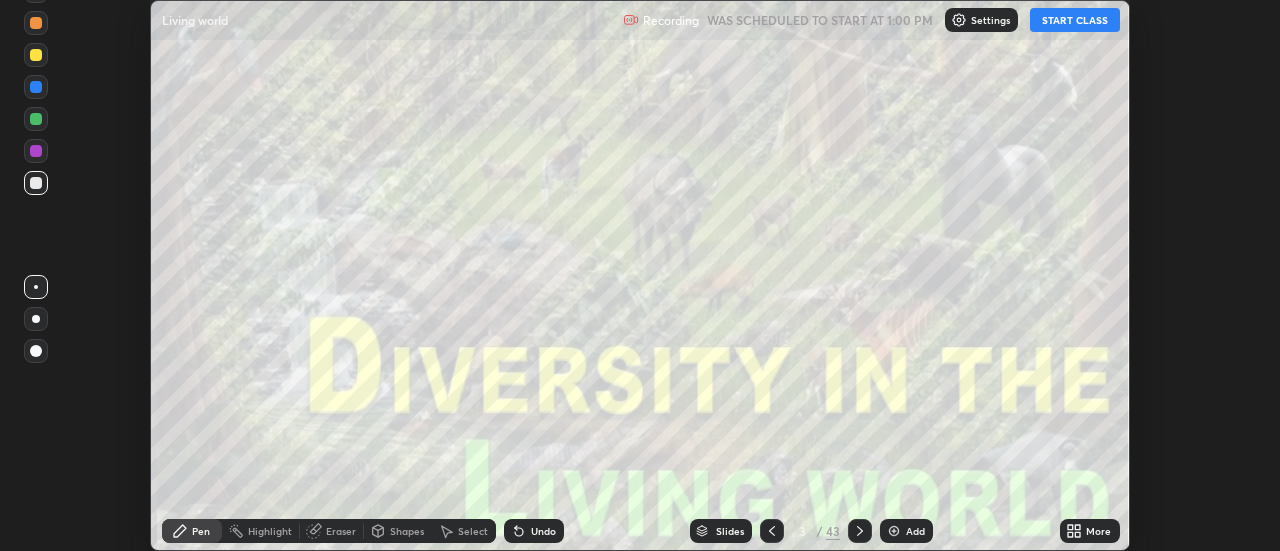 click 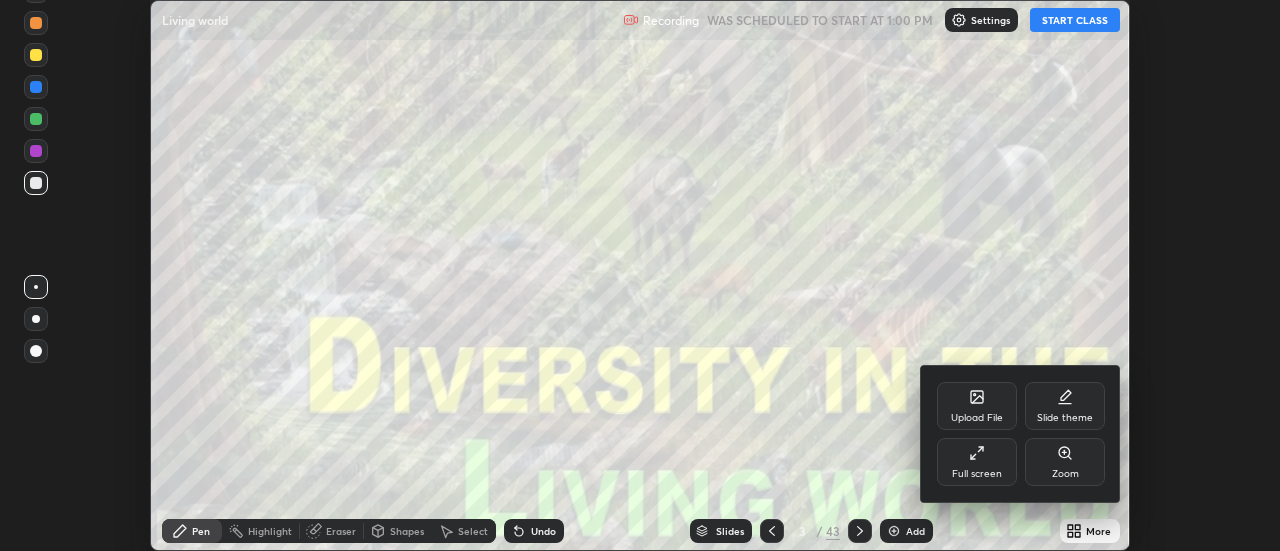 click 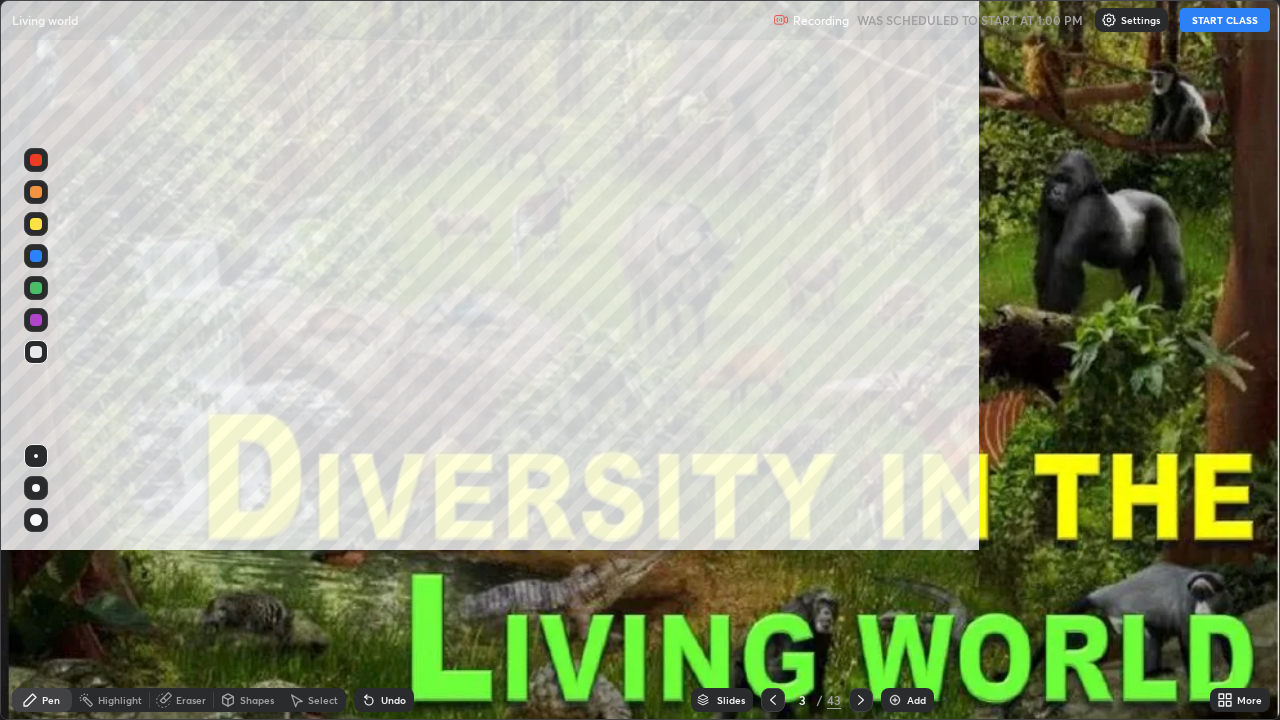 scroll, scrollTop: 99280, scrollLeft: 98720, axis: both 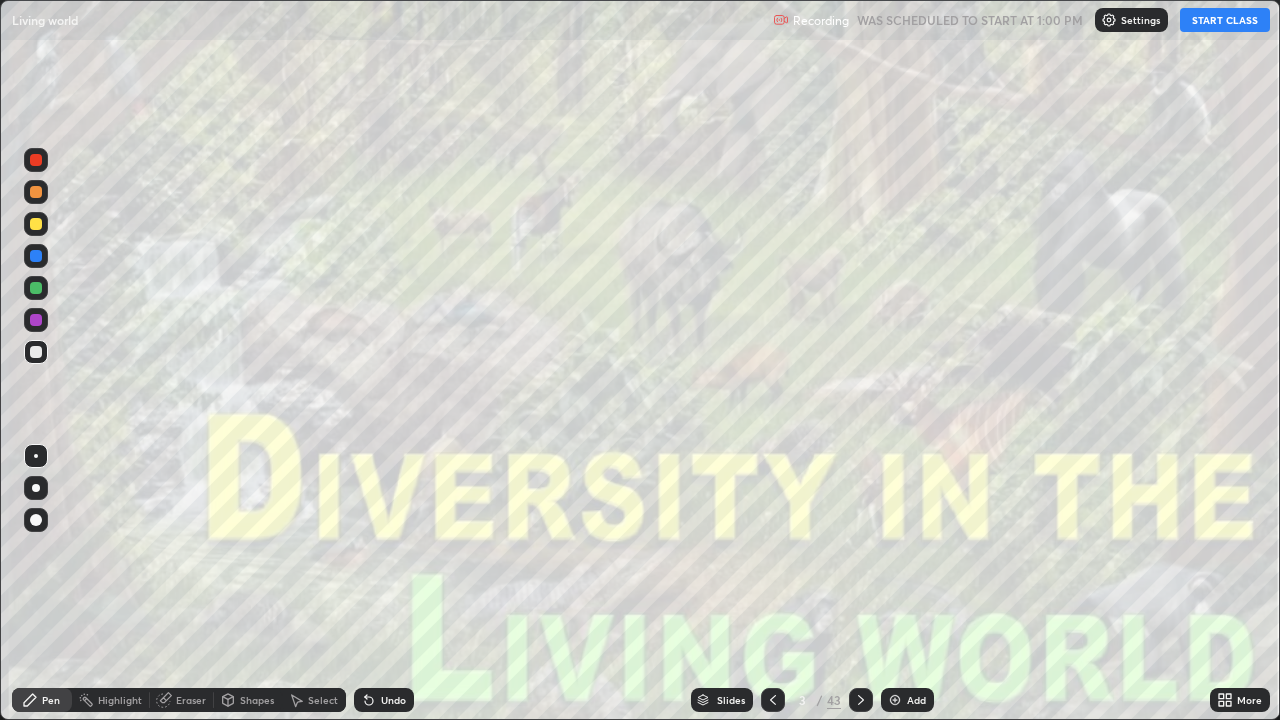 click 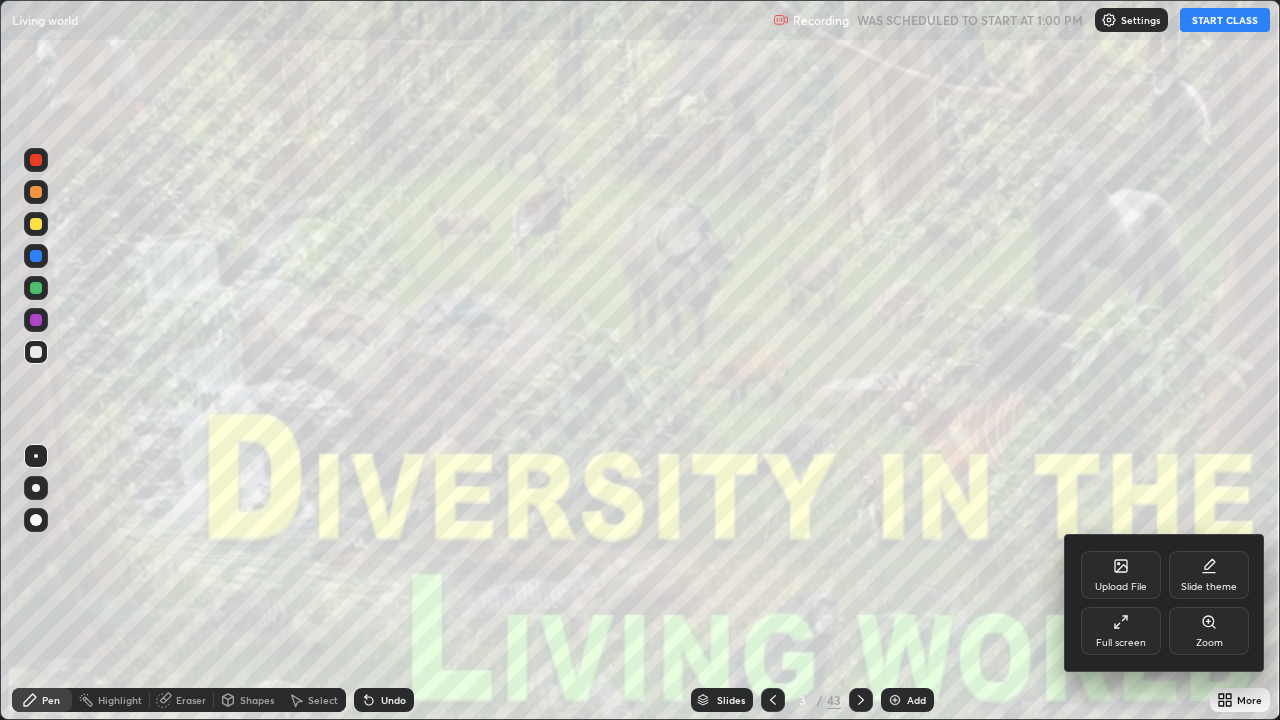 click on "Slide theme" at bounding box center (1209, 575) 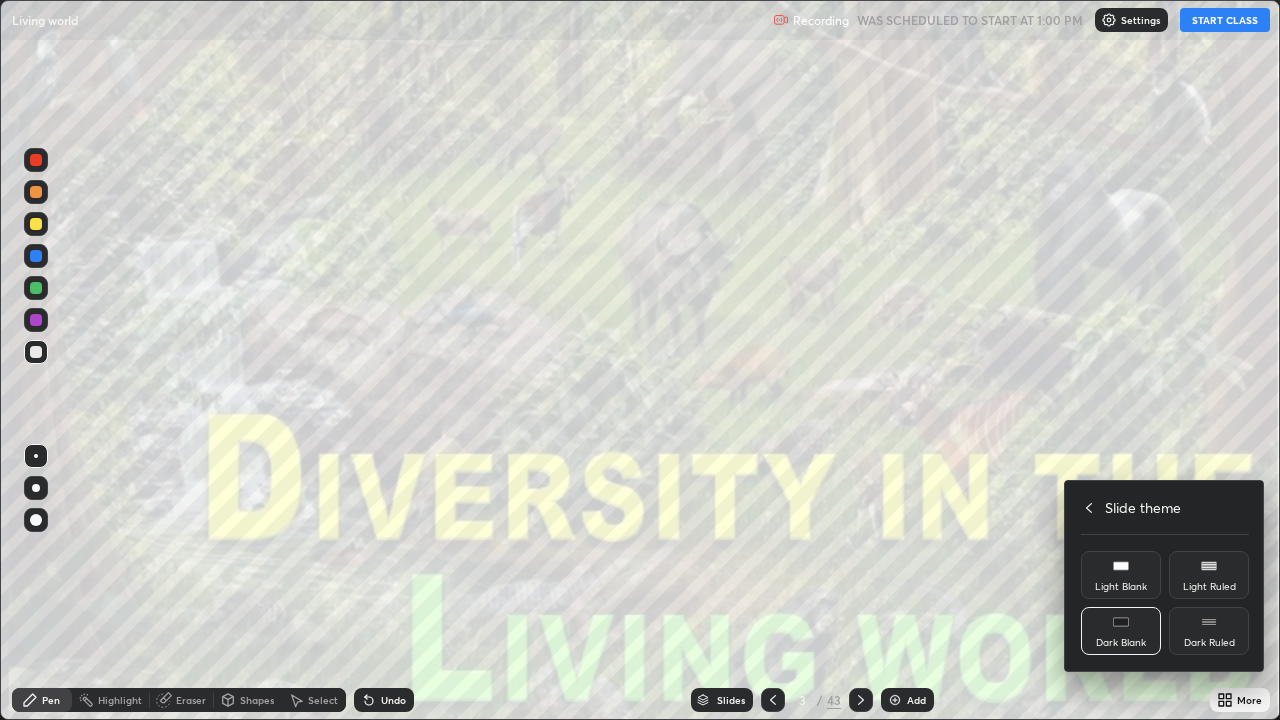 click on "Dark Ruled" at bounding box center [1209, 643] 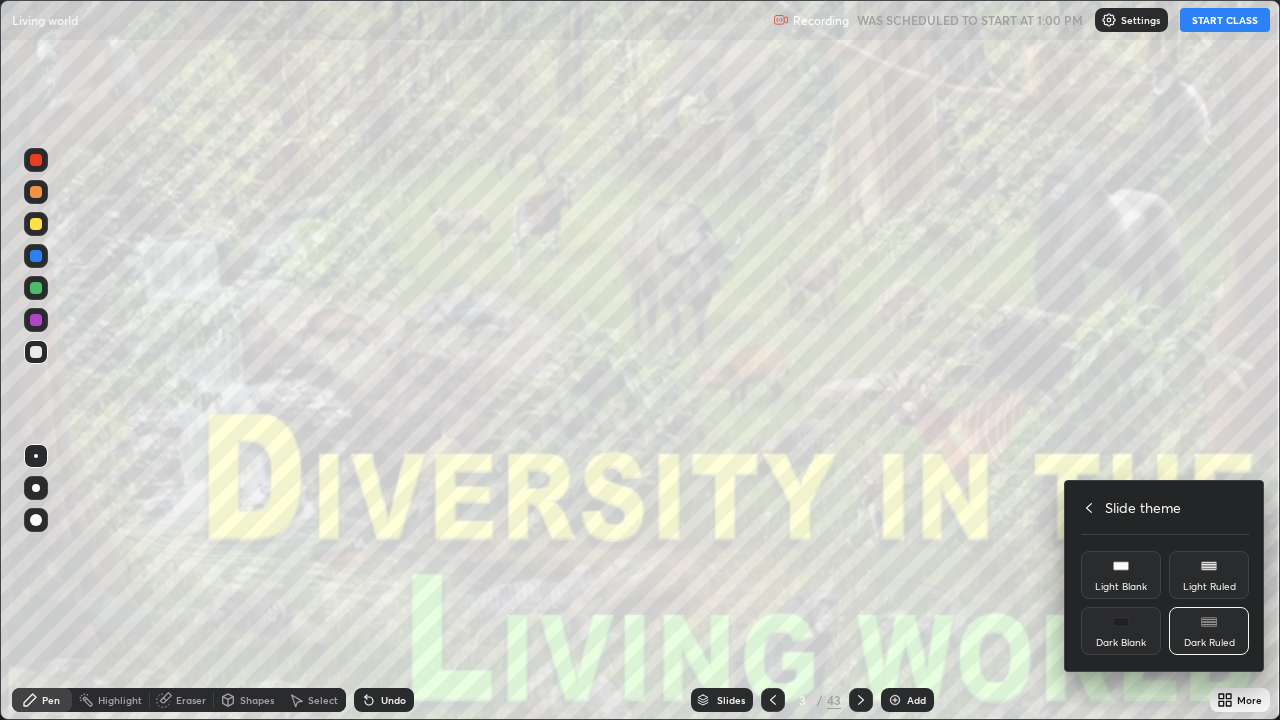 click at bounding box center (640, 360) 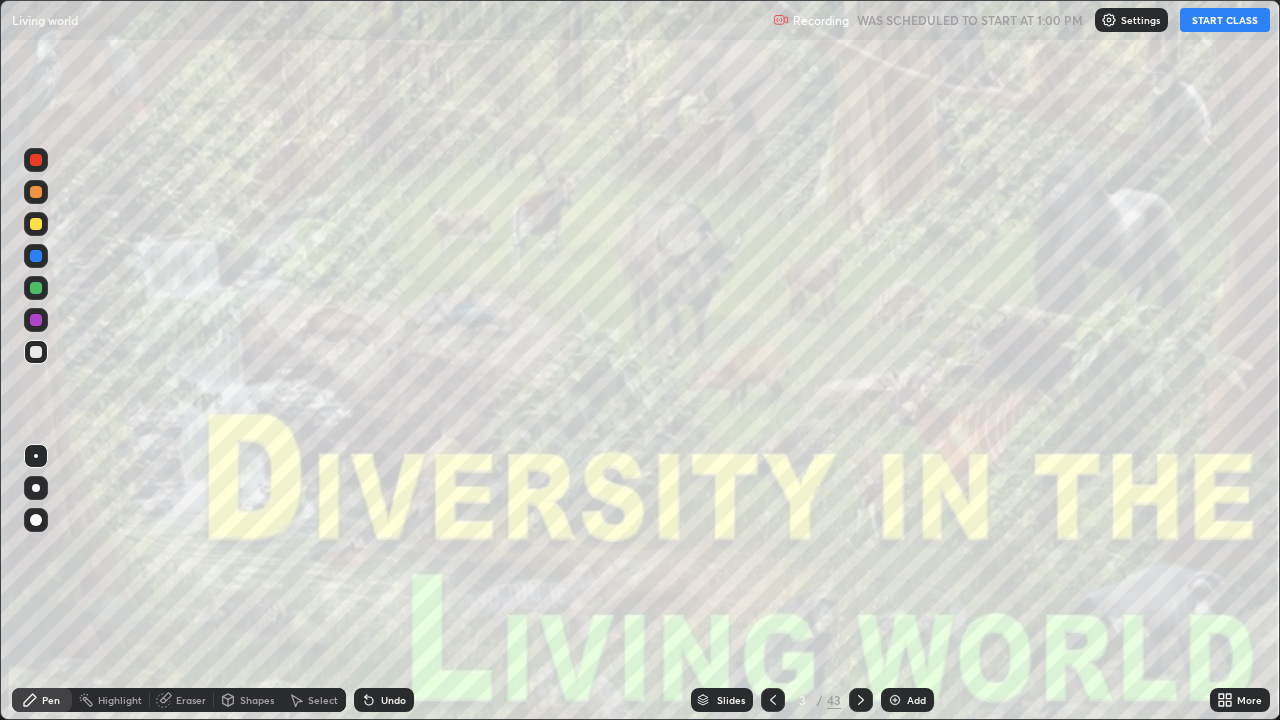 click at bounding box center (895, 700) 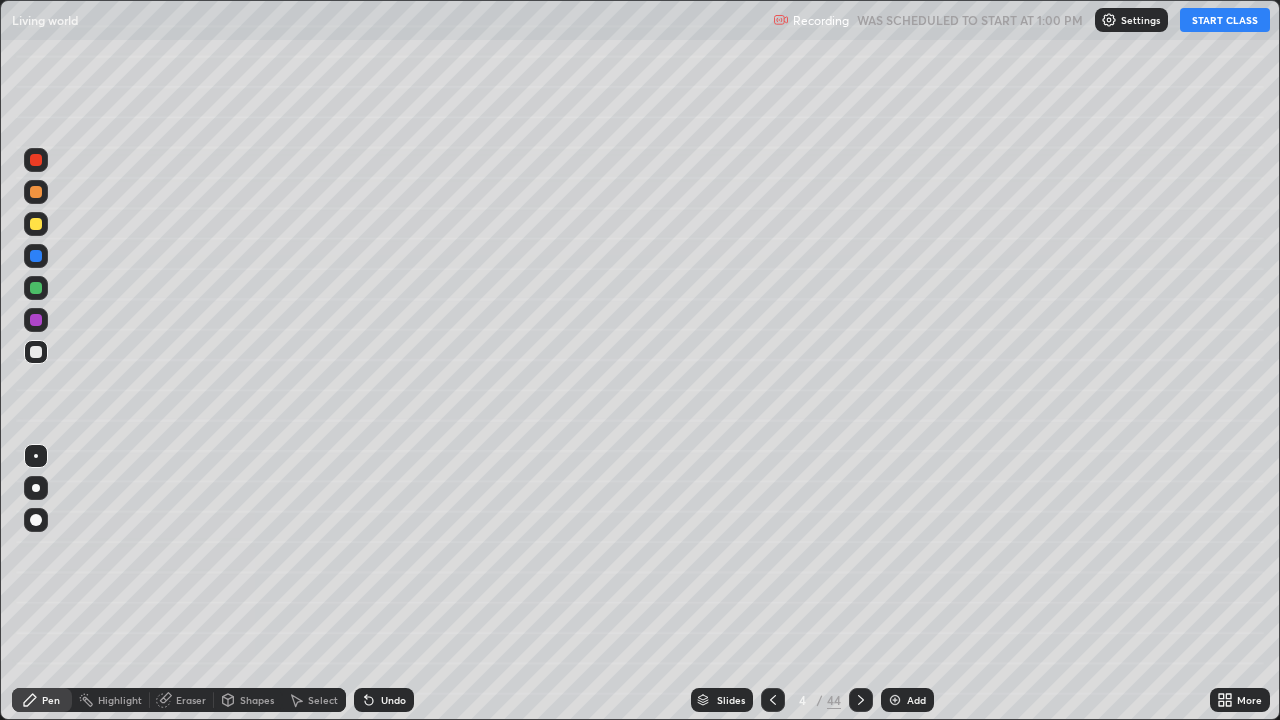 click on "START CLASS" at bounding box center [1225, 20] 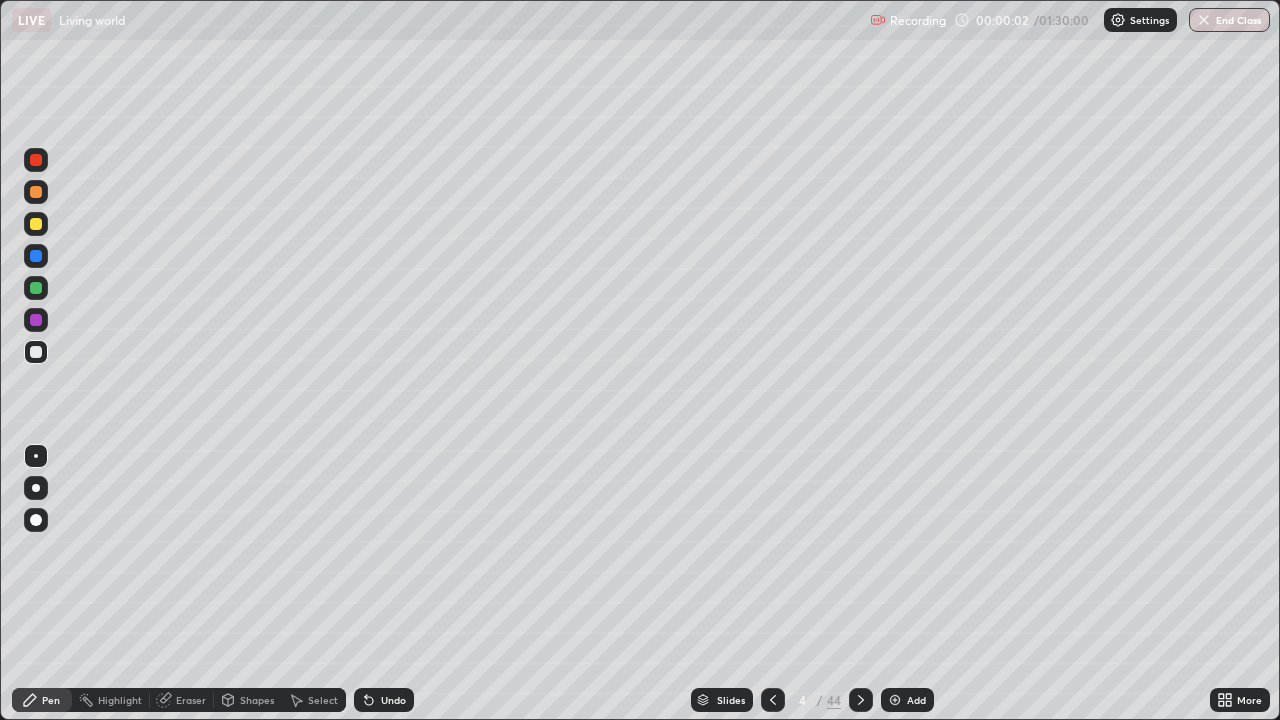 click 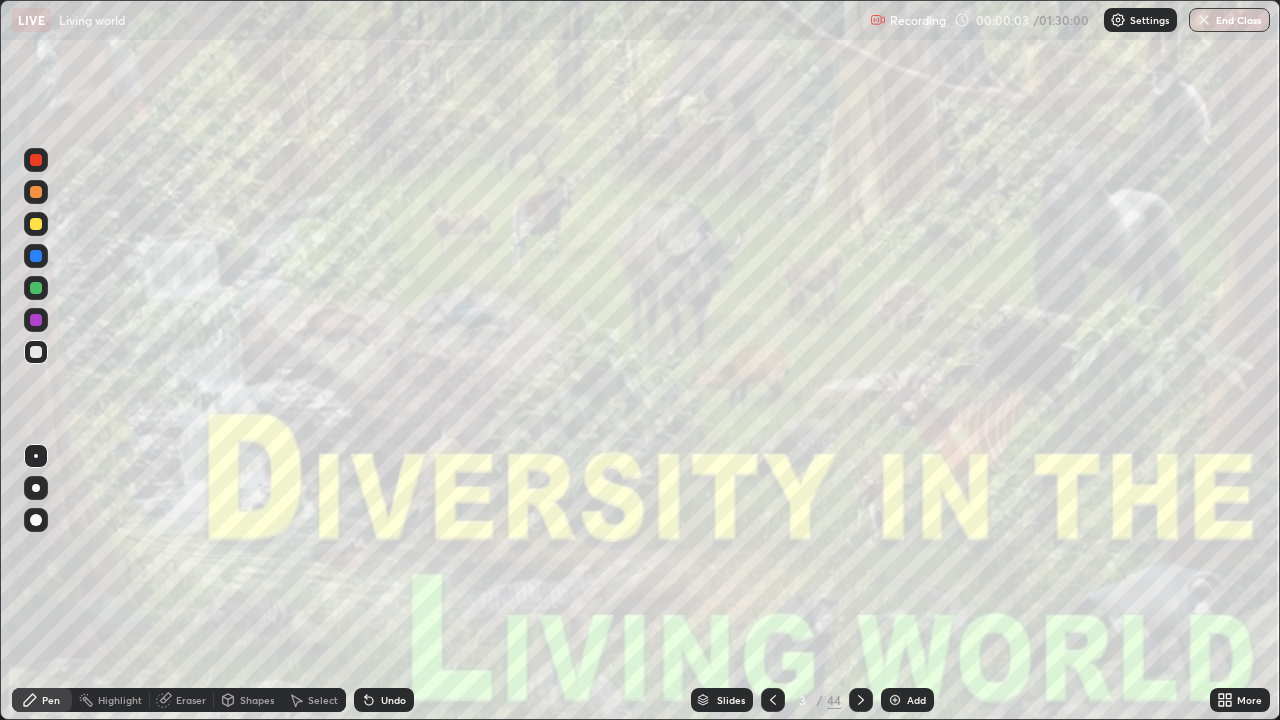 click 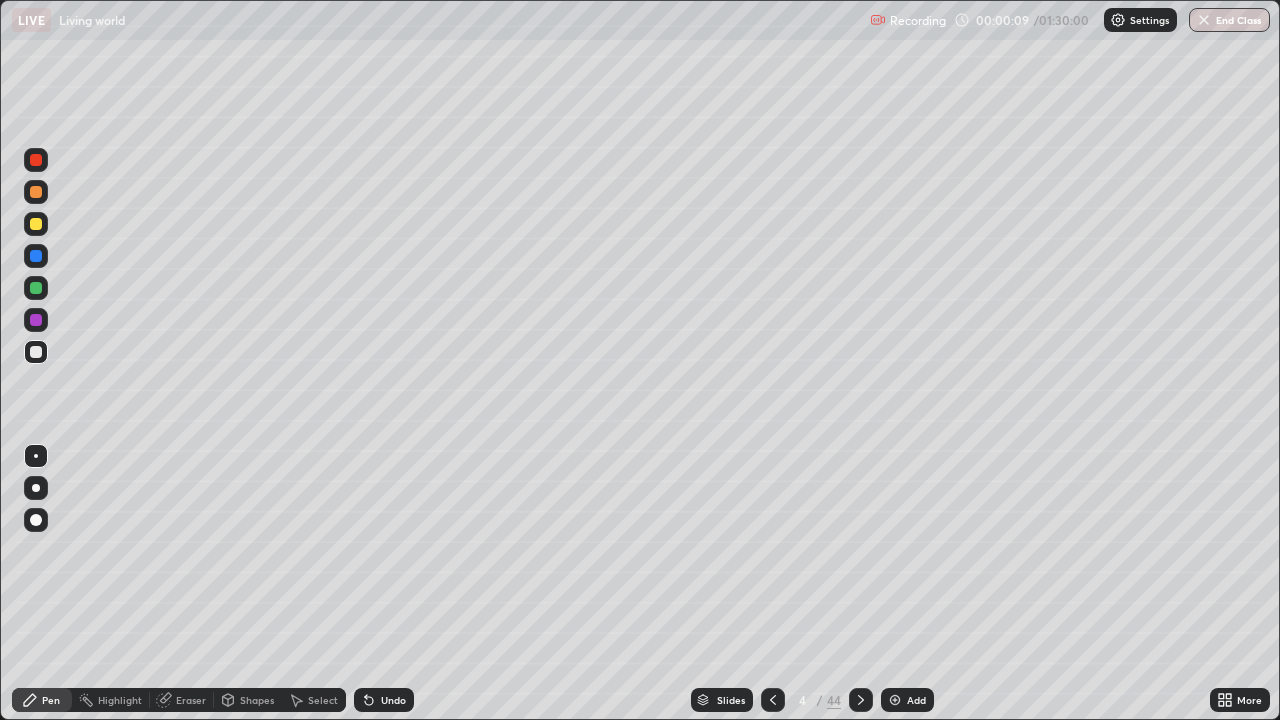 click 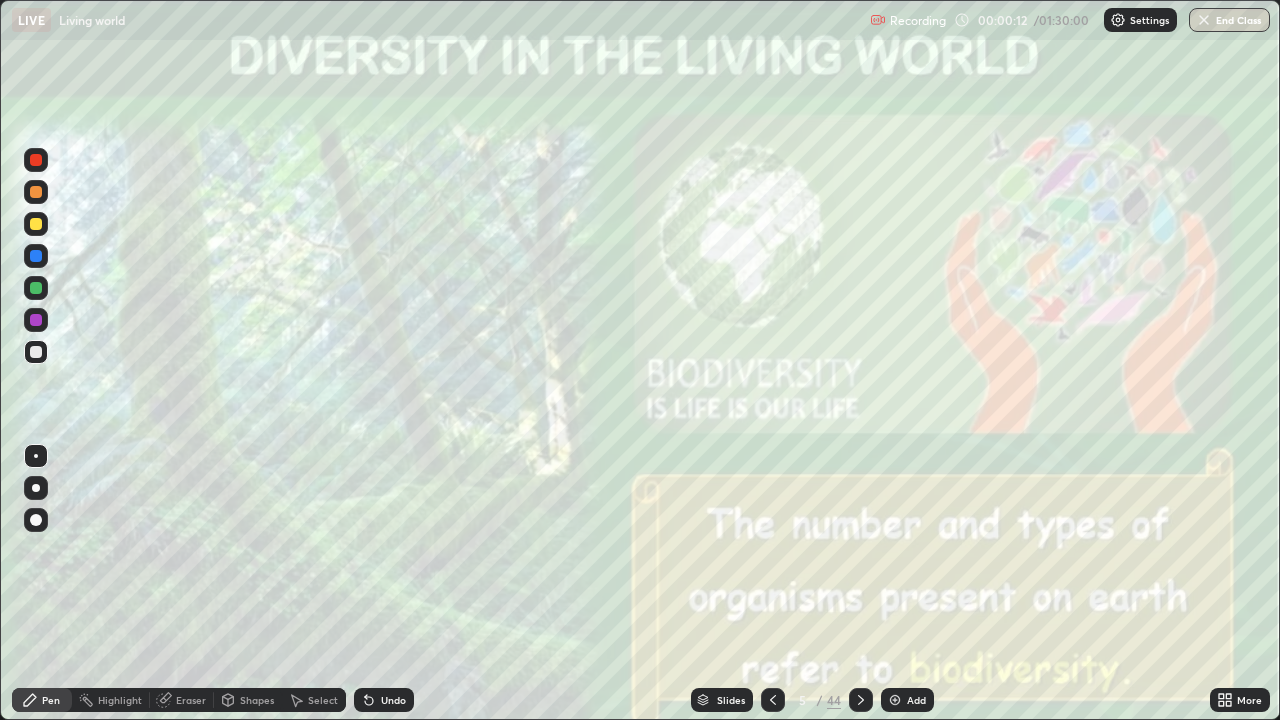click 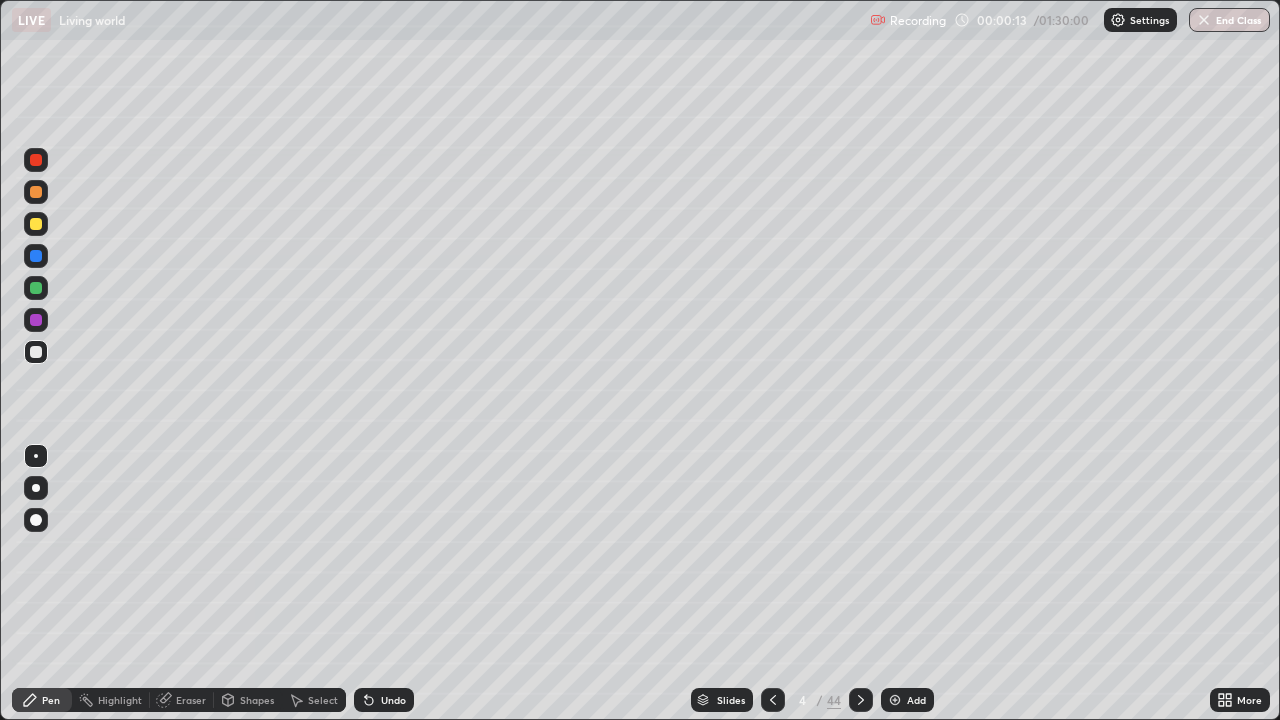 click 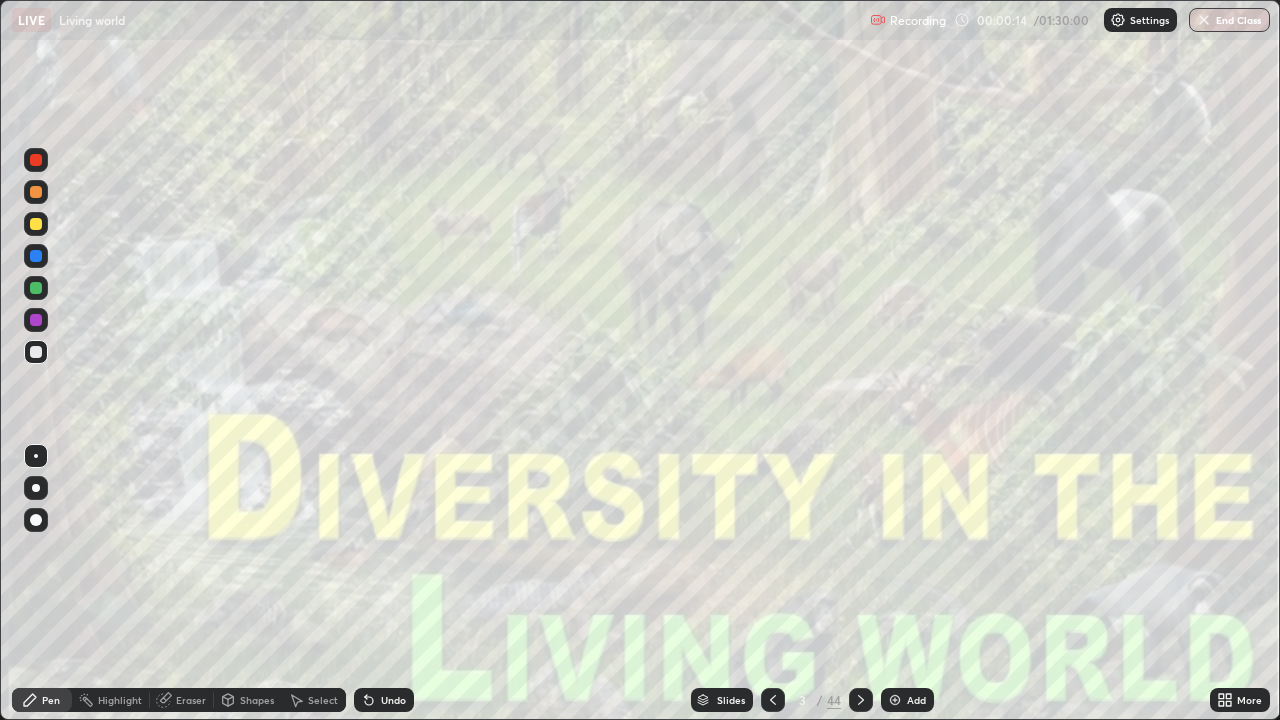 click 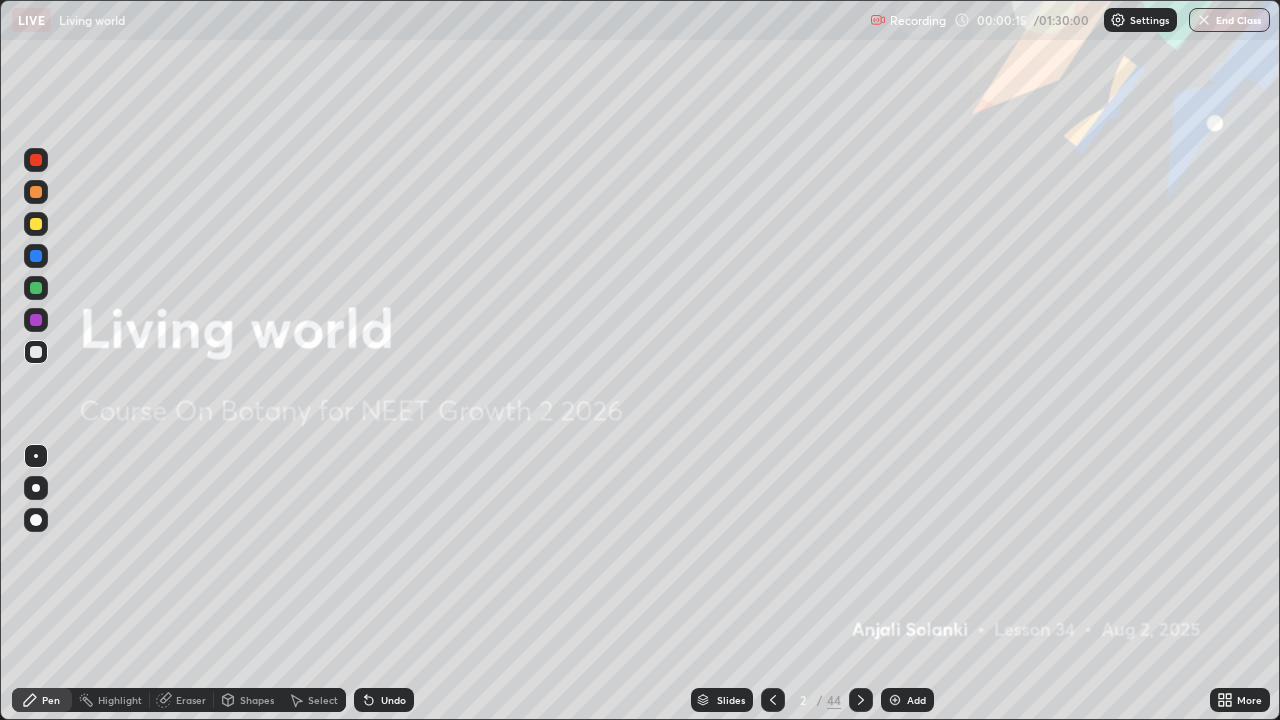 click 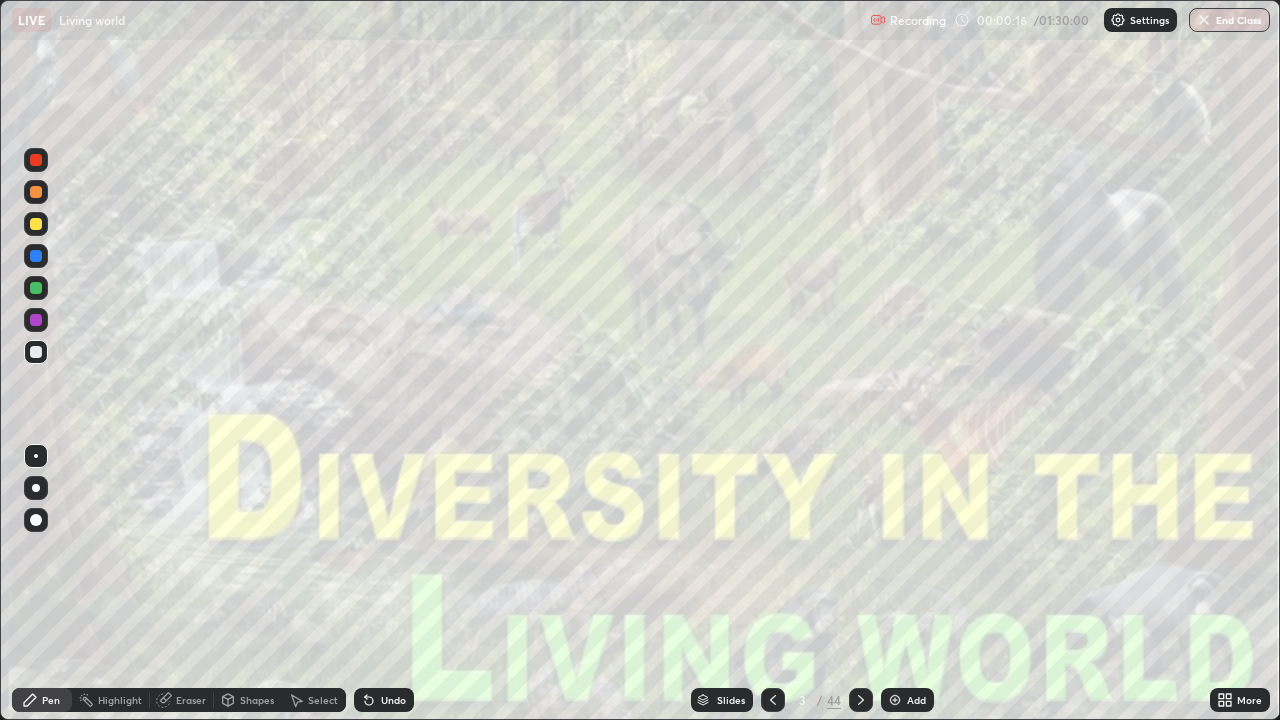 click 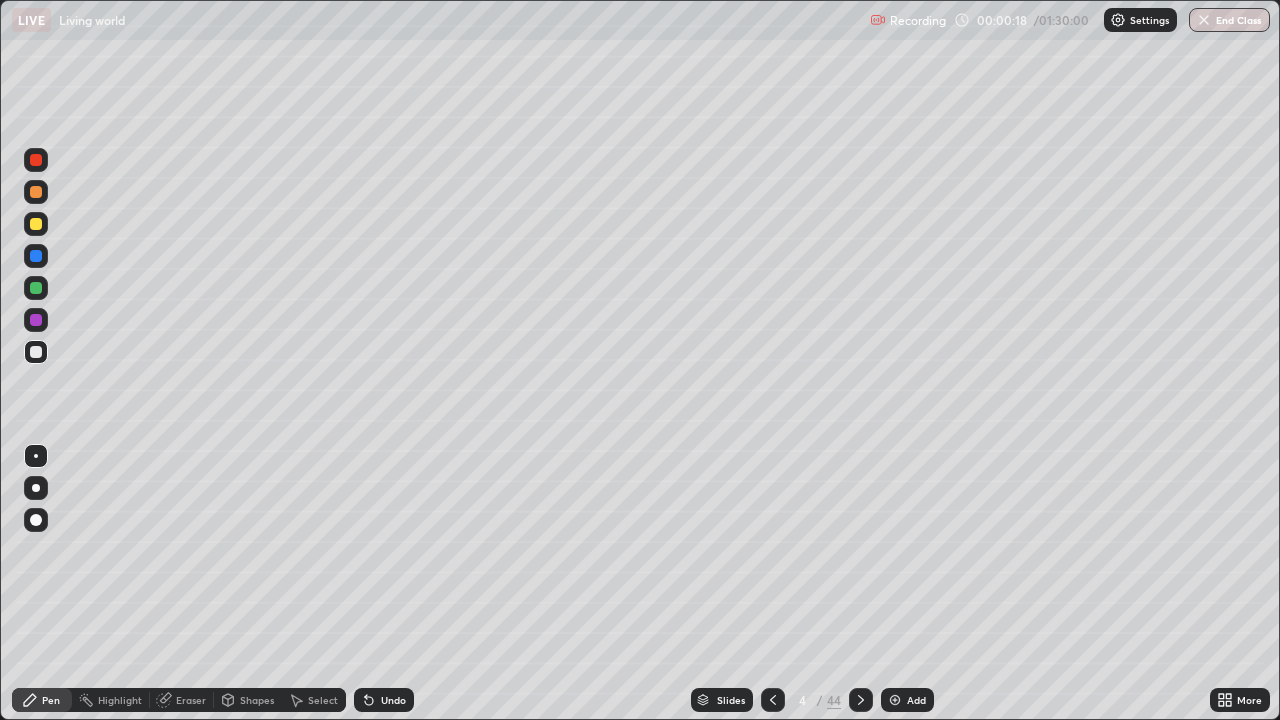 click 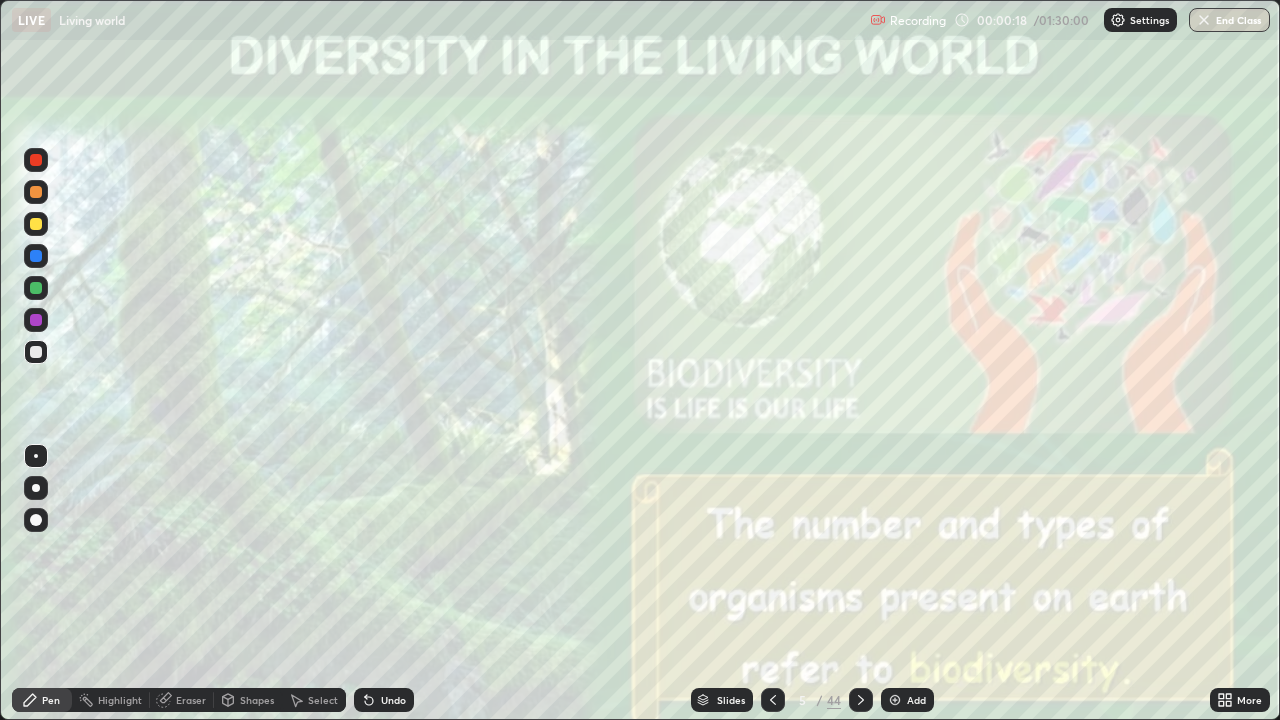 click 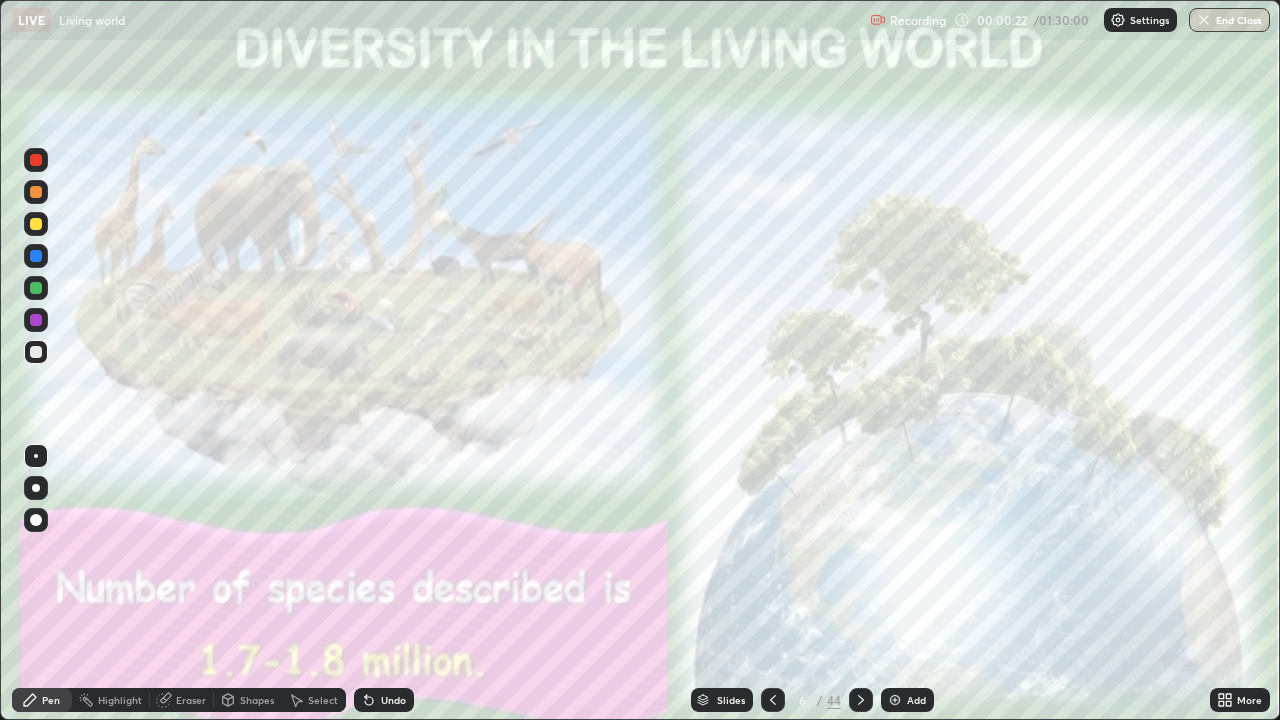 click 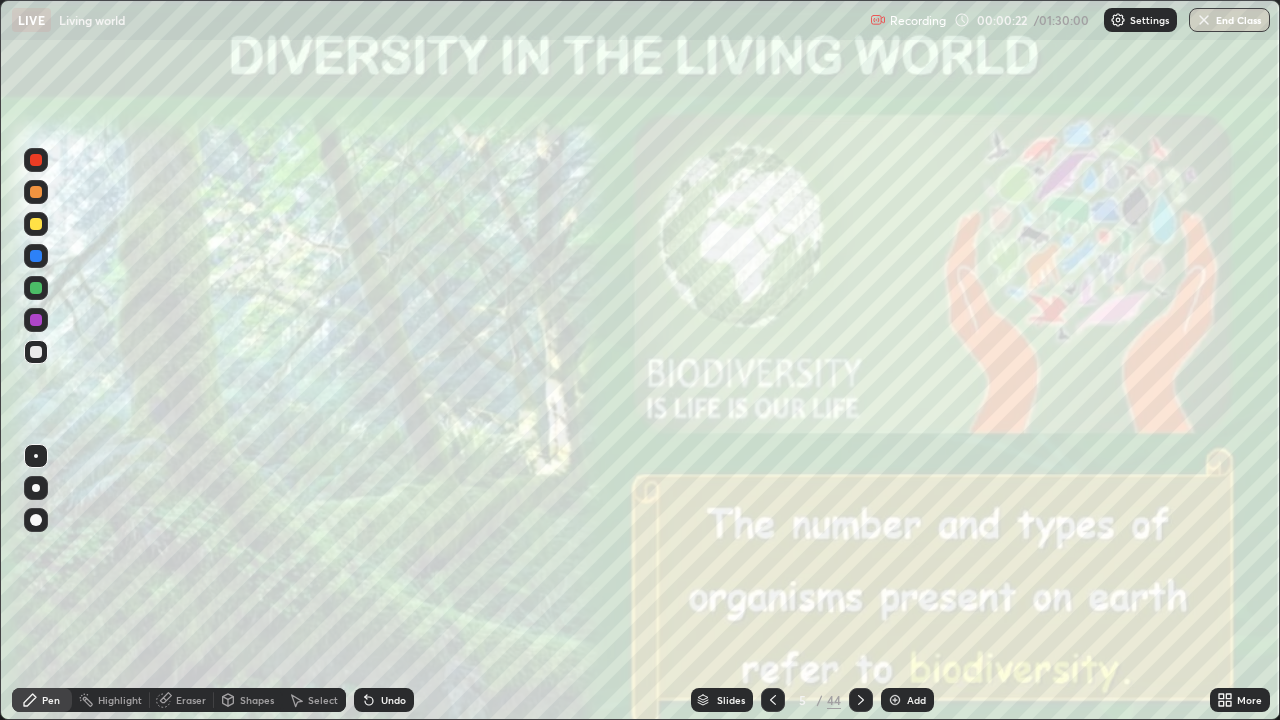 click 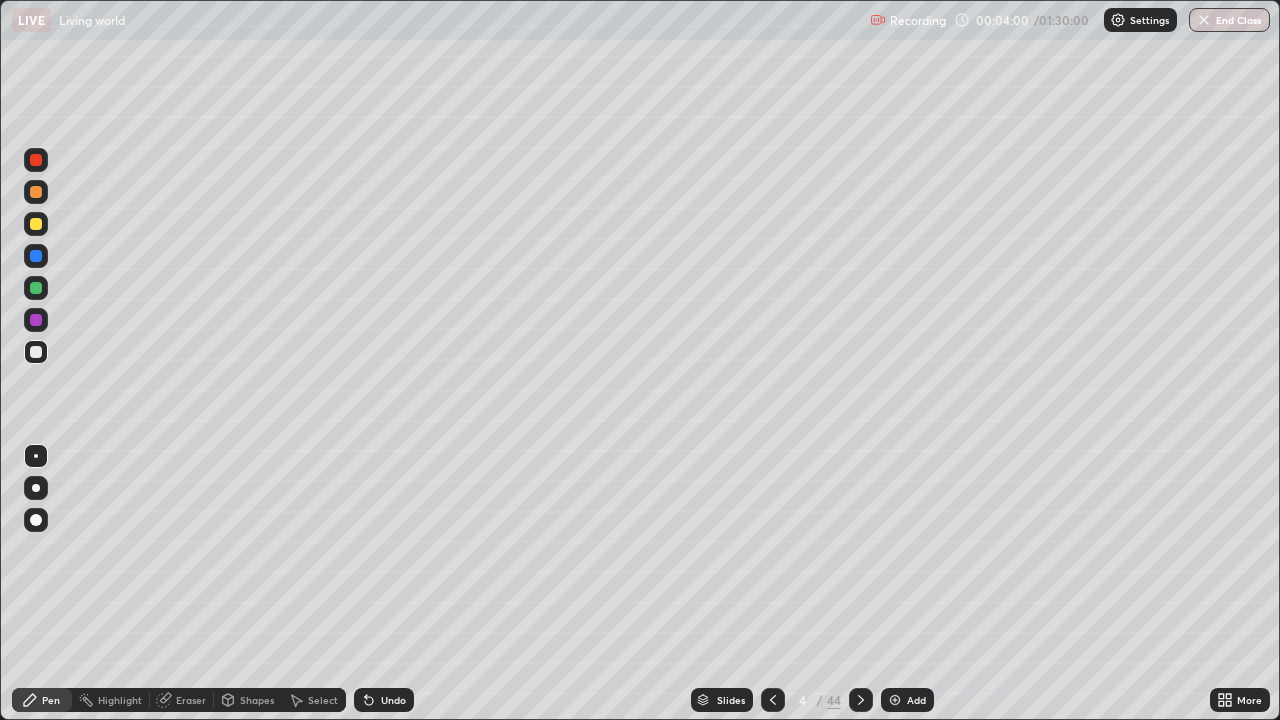 click at bounding box center [36, 224] 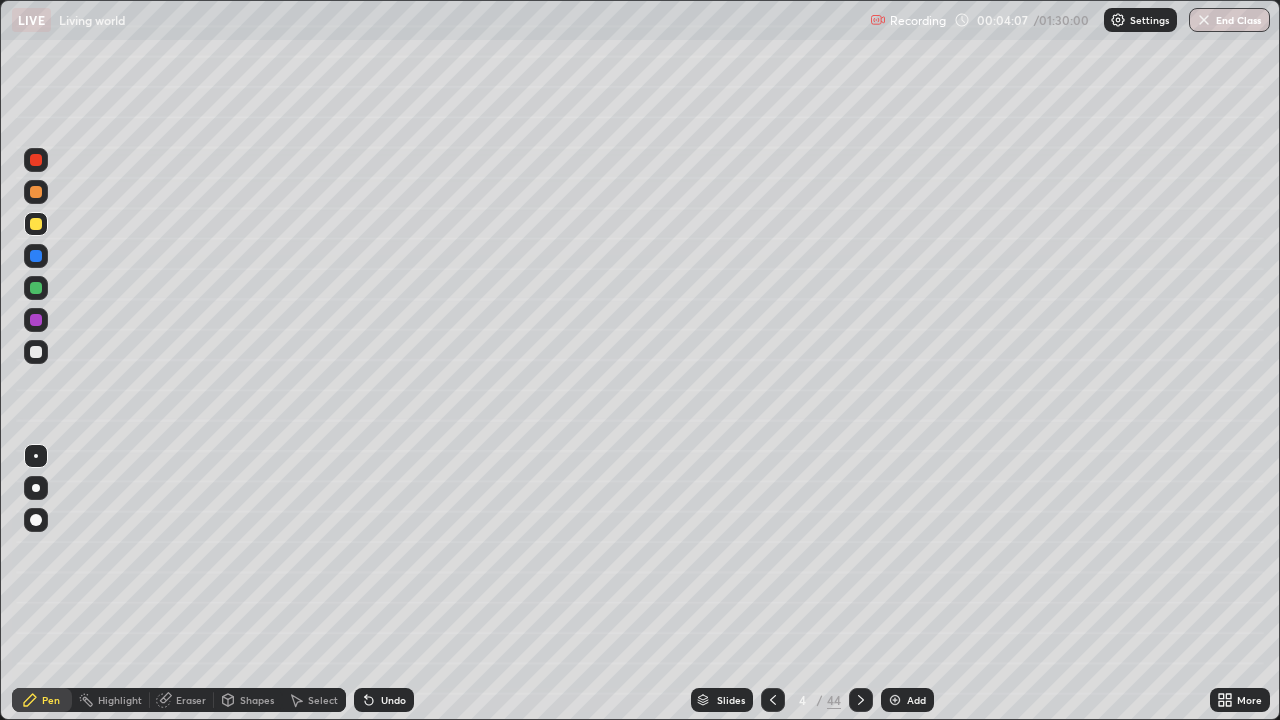click 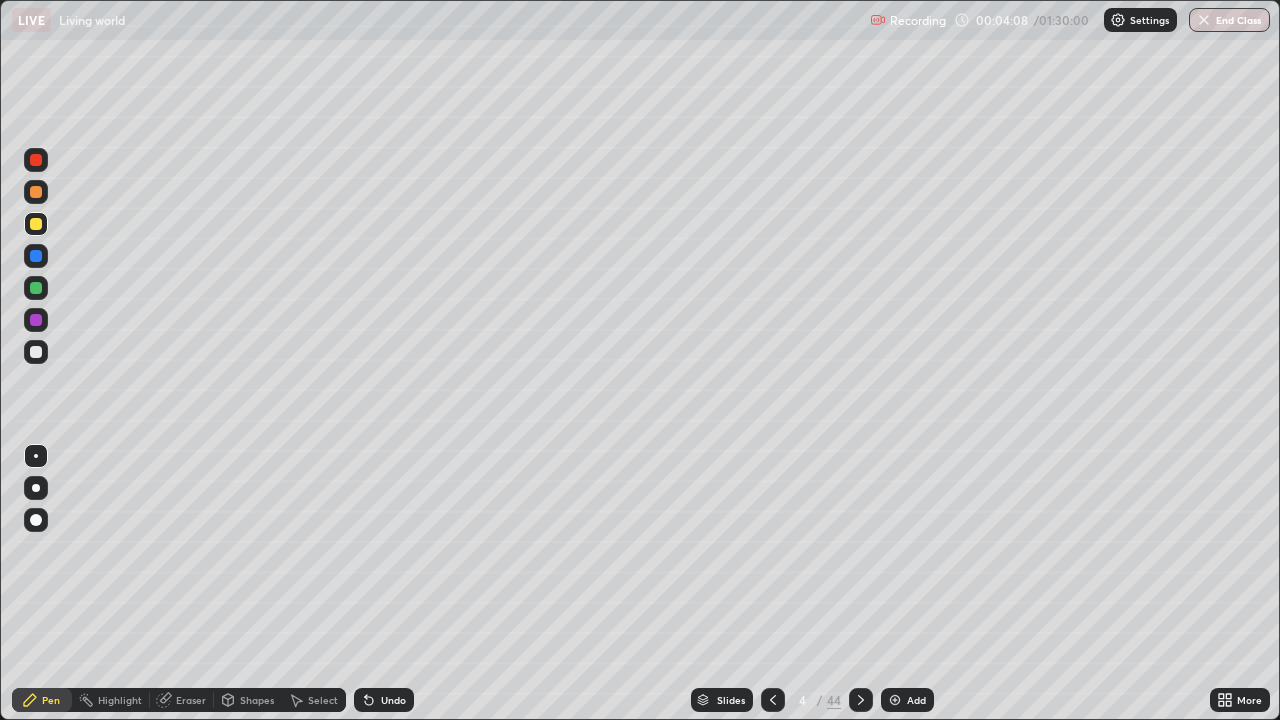 click 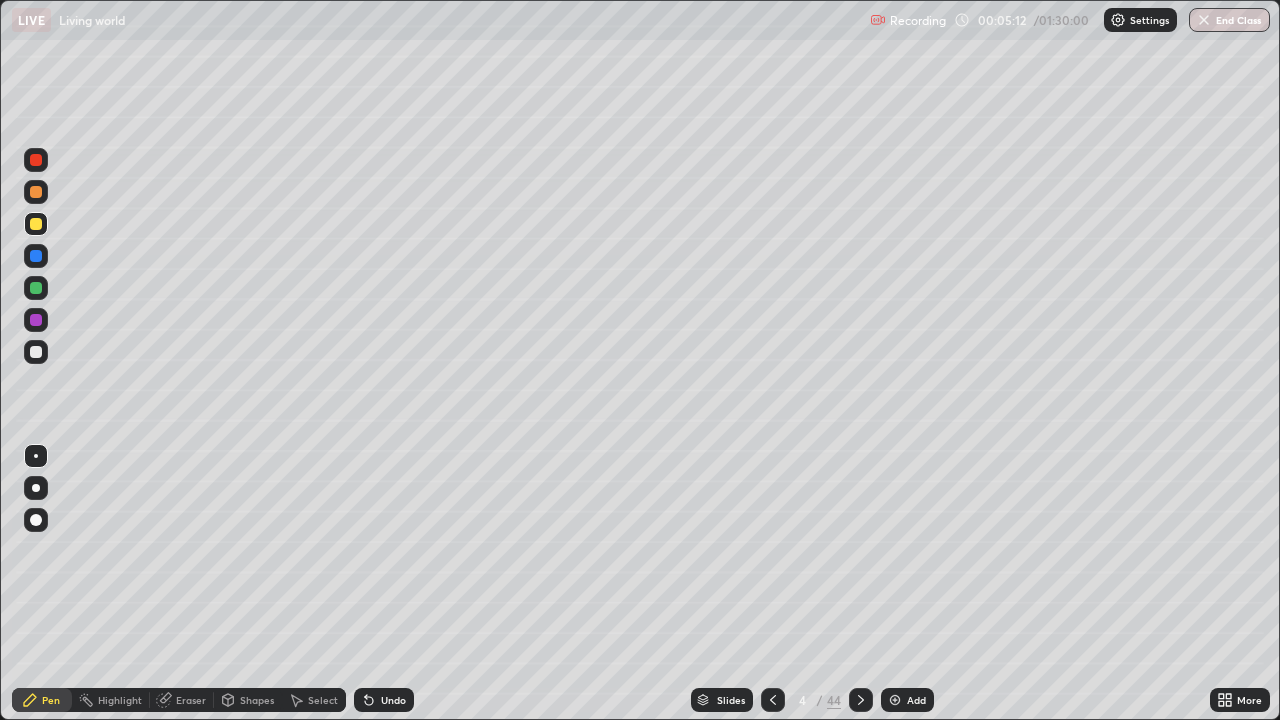 click at bounding box center [36, 352] 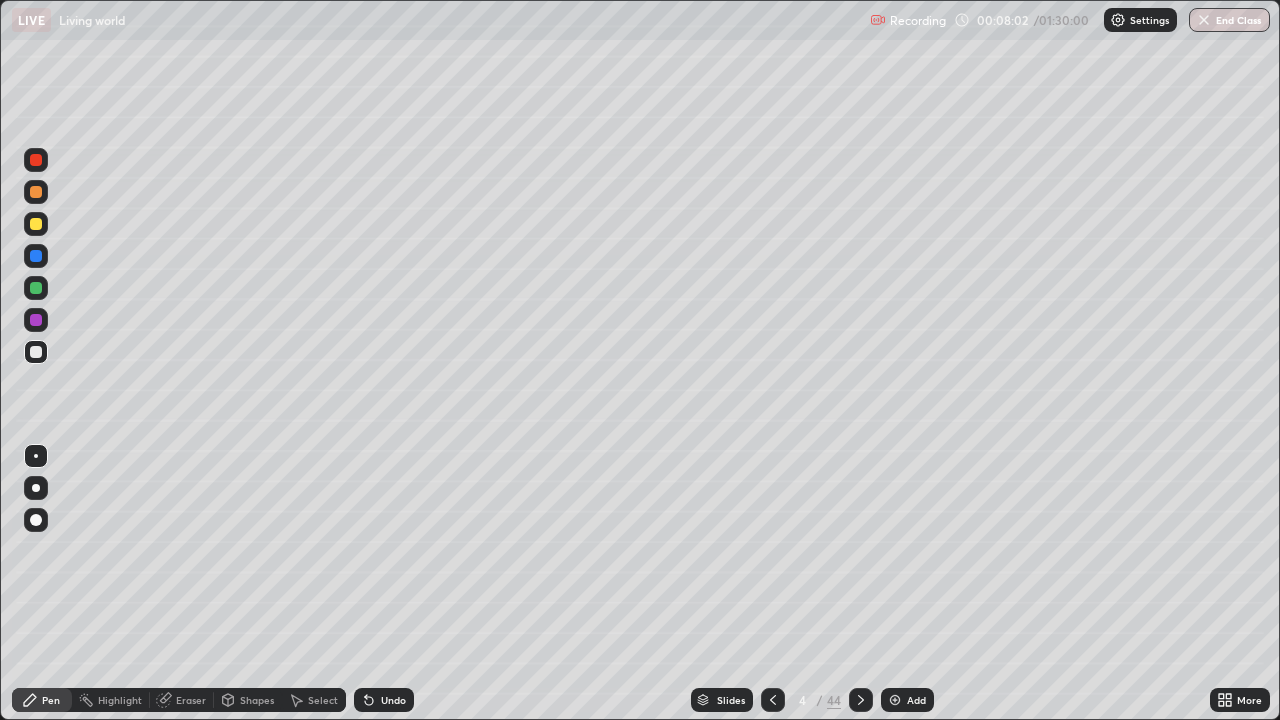 click at bounding box center [36, 352] 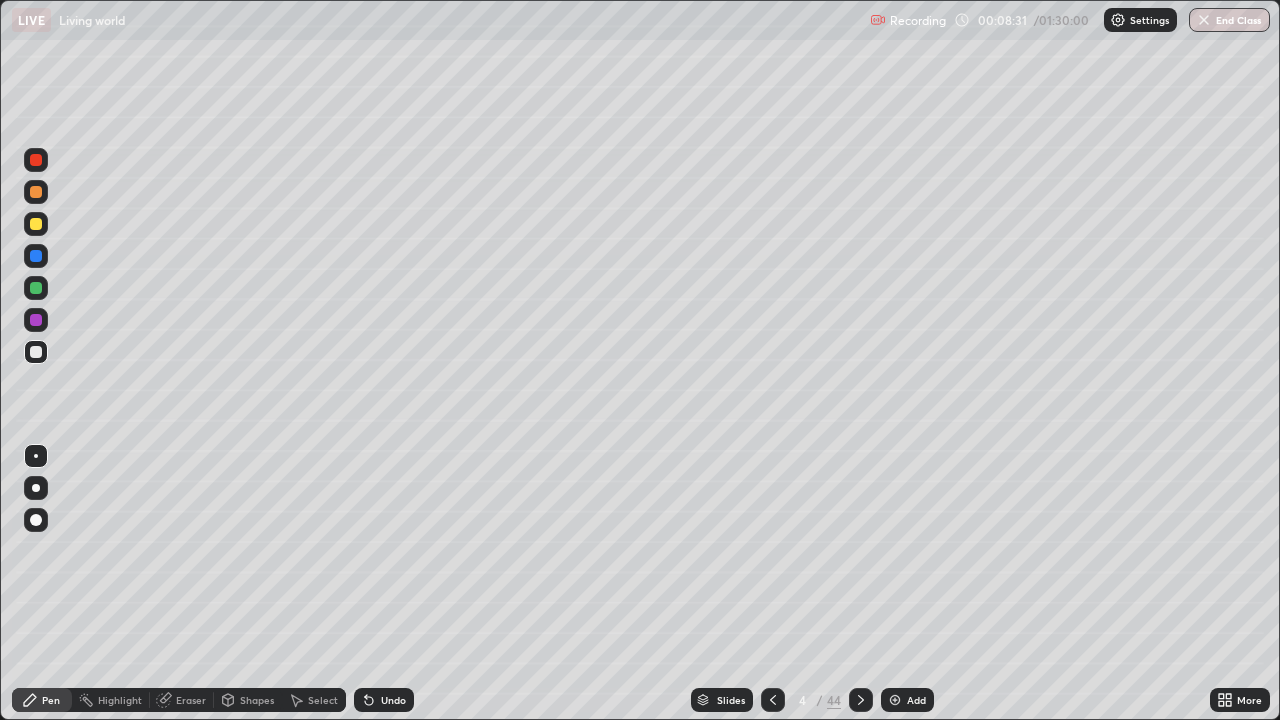 click 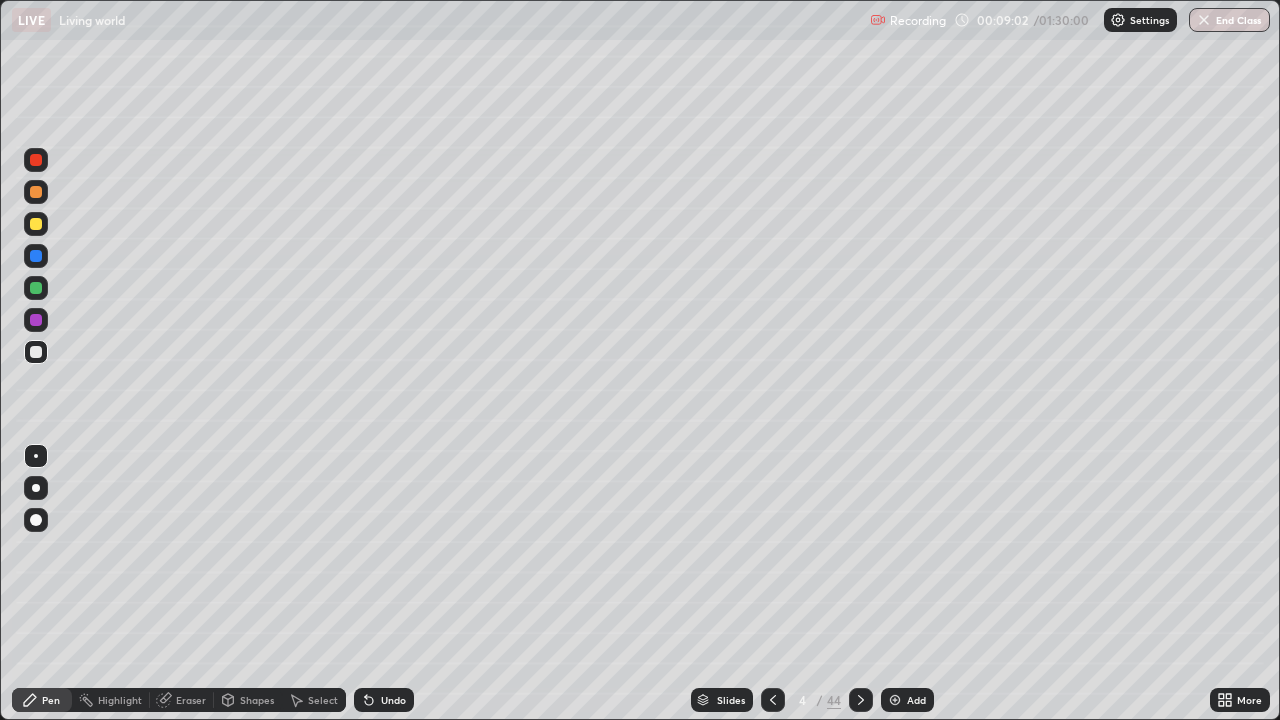click 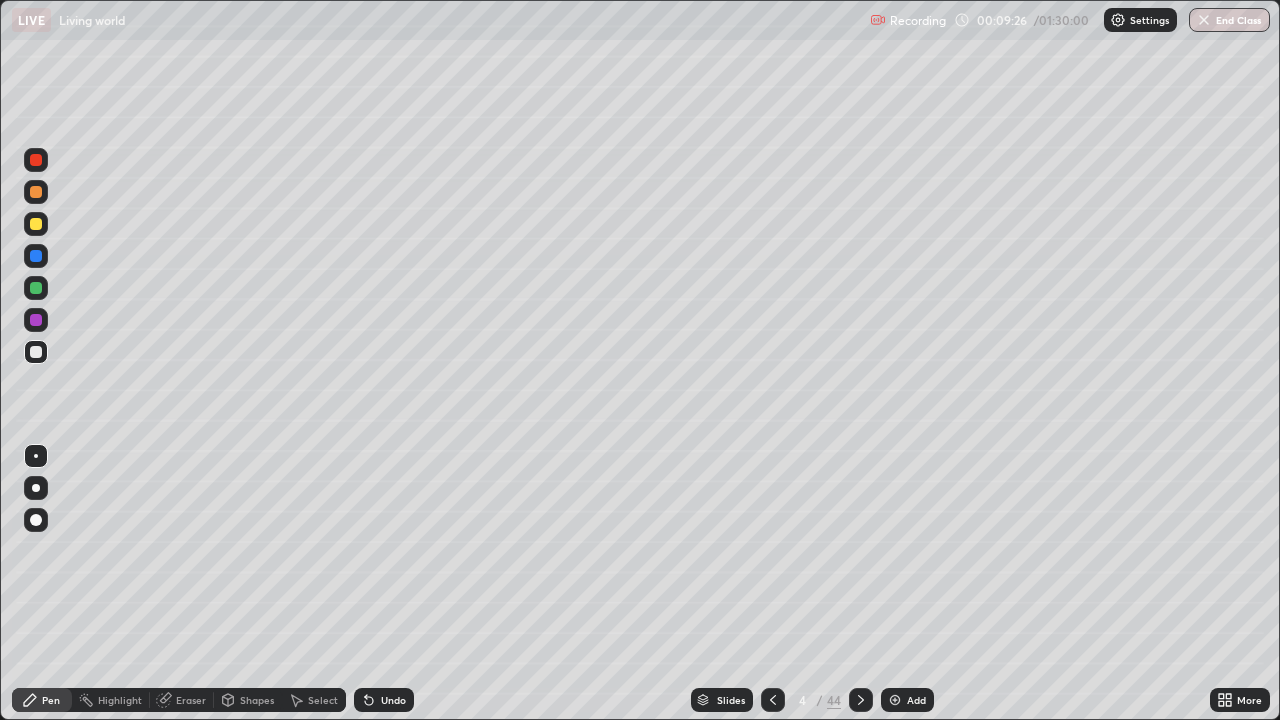 click at bounding box center [36, 224] 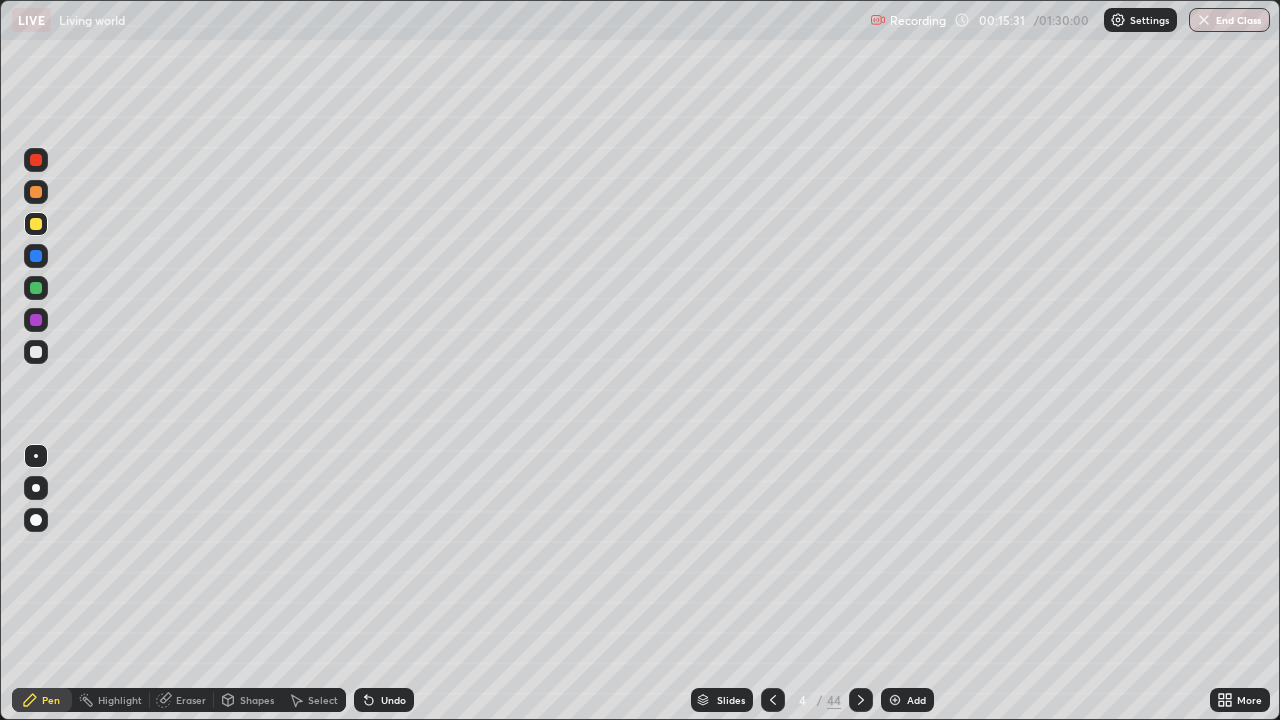 click at bounding box center [36, 352] 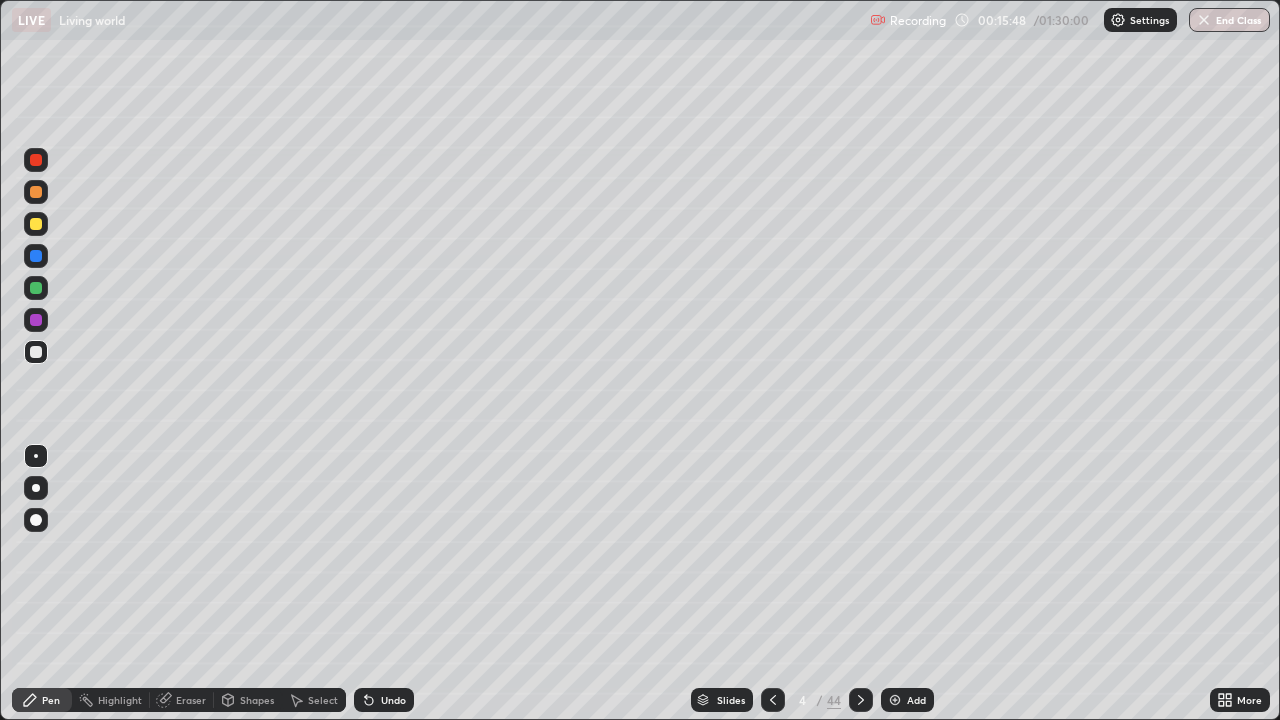 click at bounding box center (36, 224) 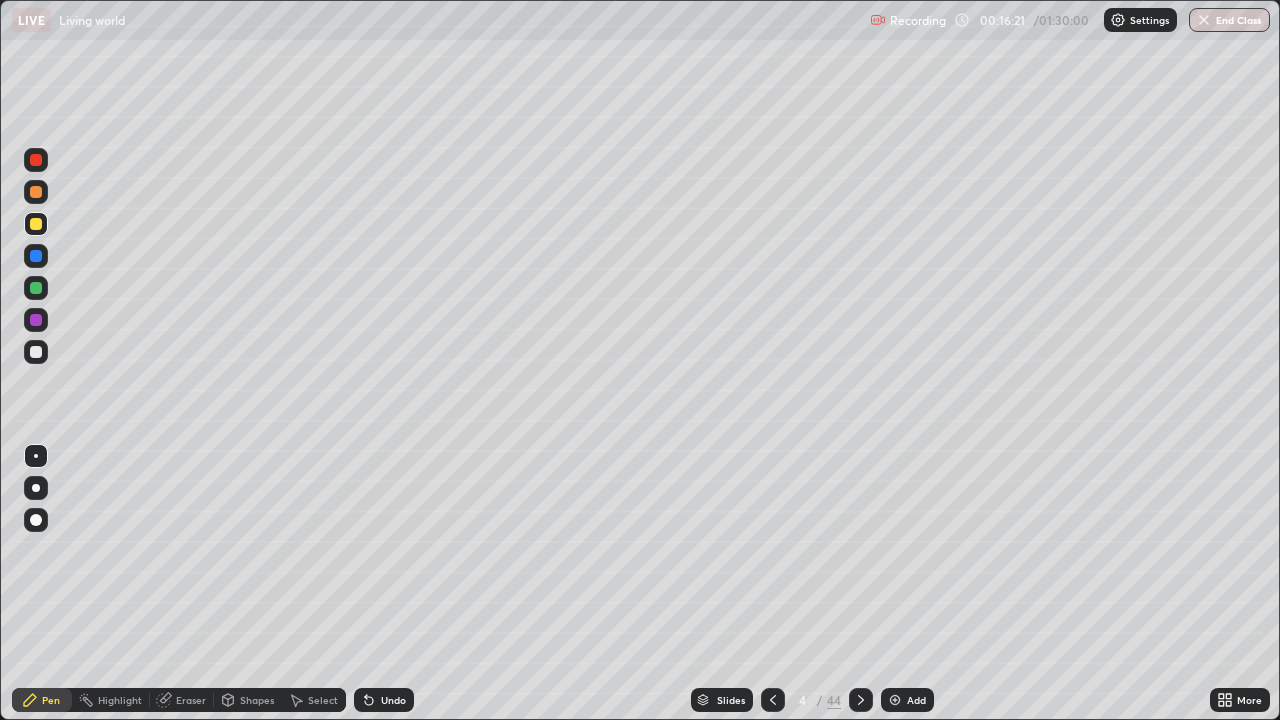 click at bounding box center (895, 700) 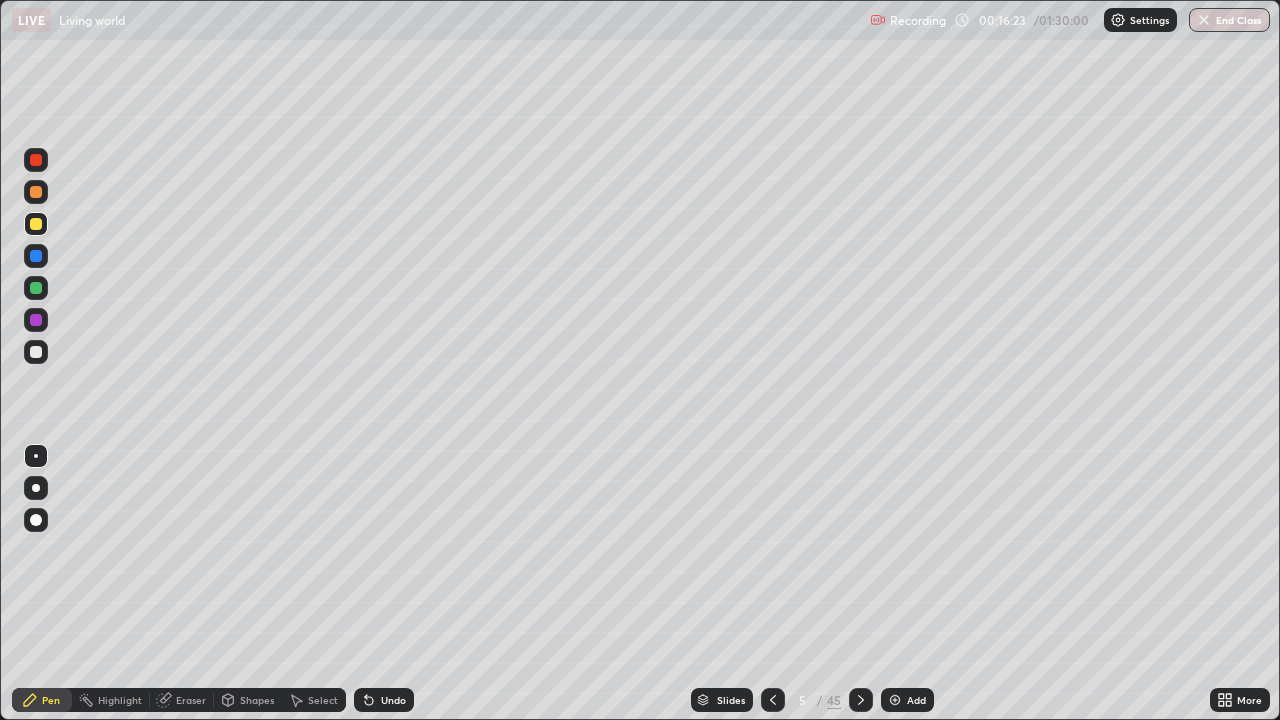 click at bounding box center [36, 224] 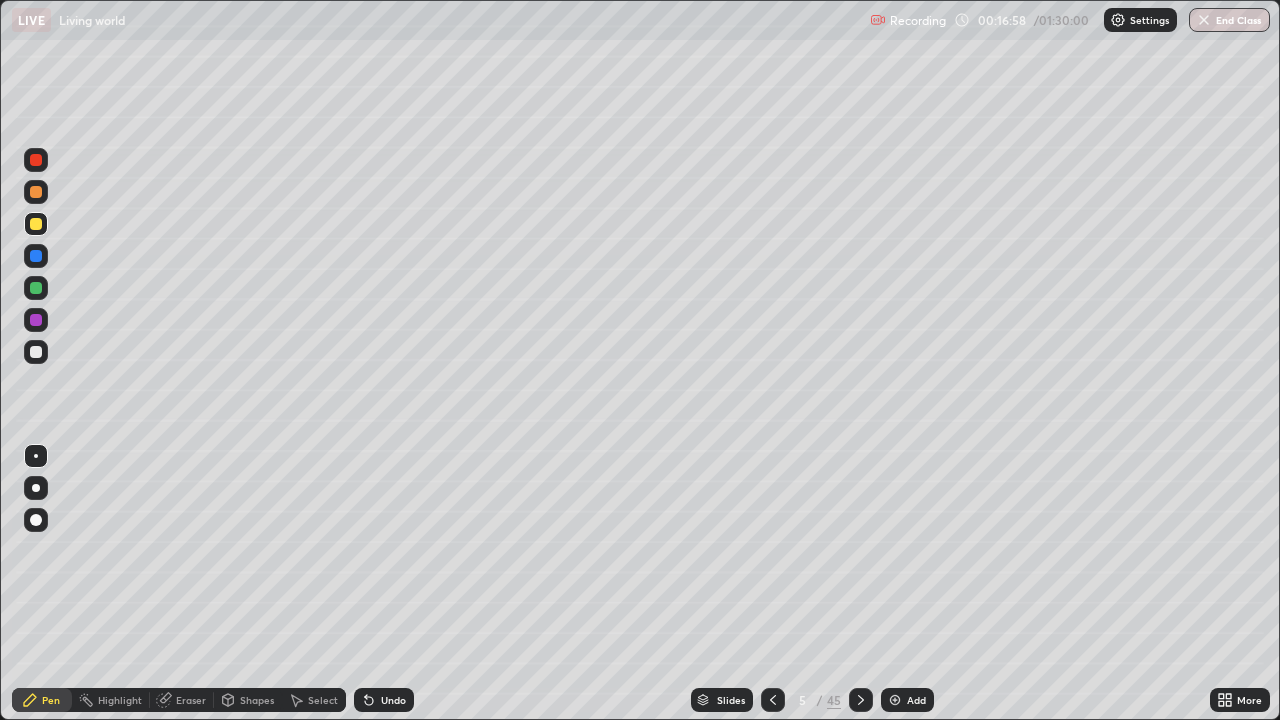 click 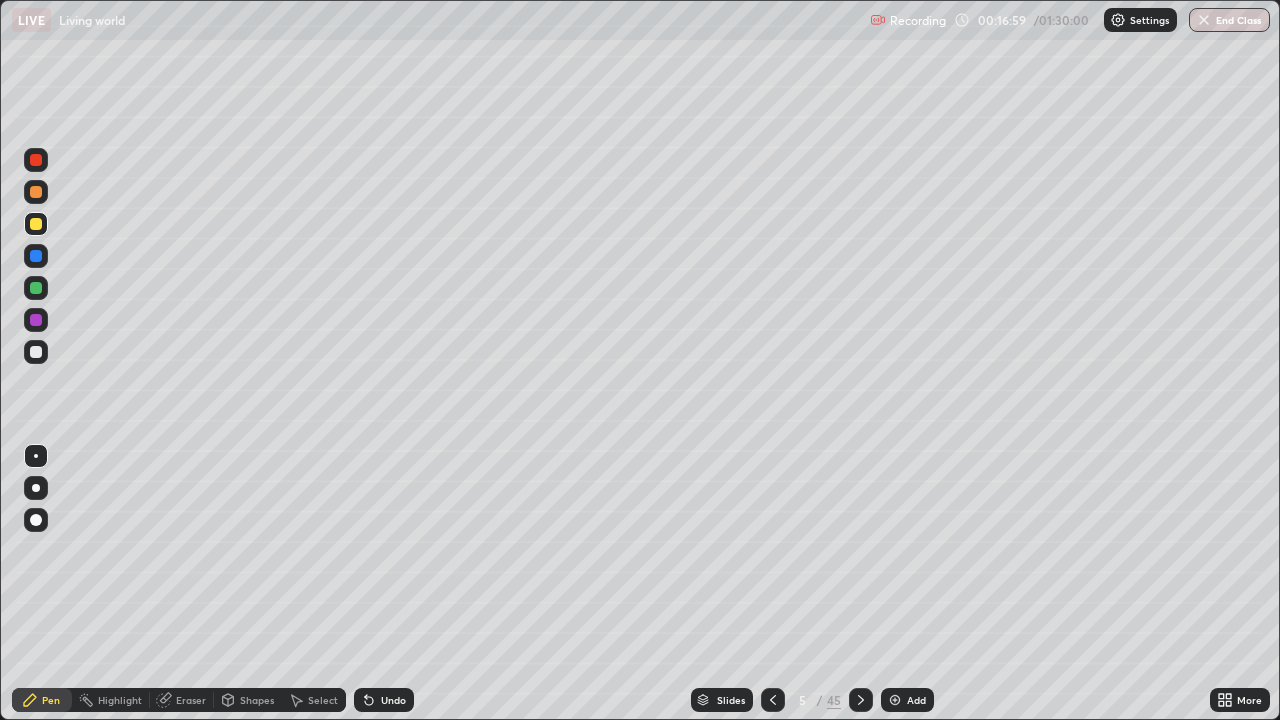 click 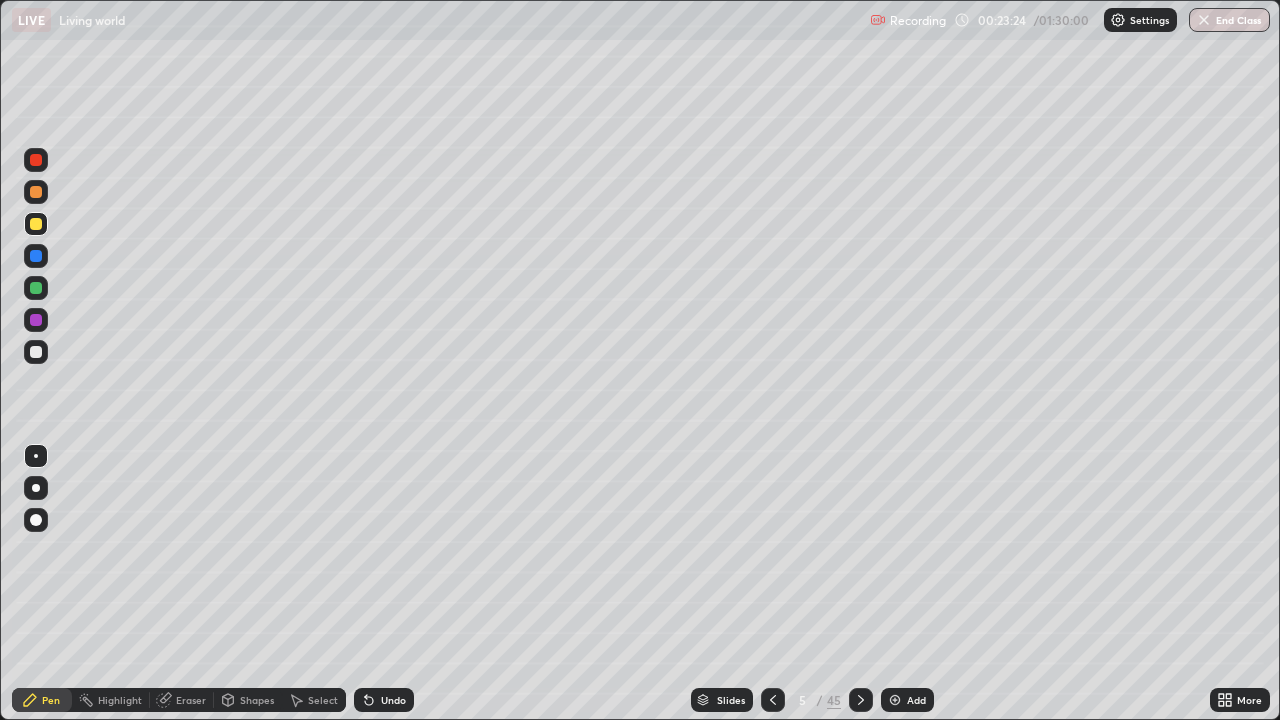 click 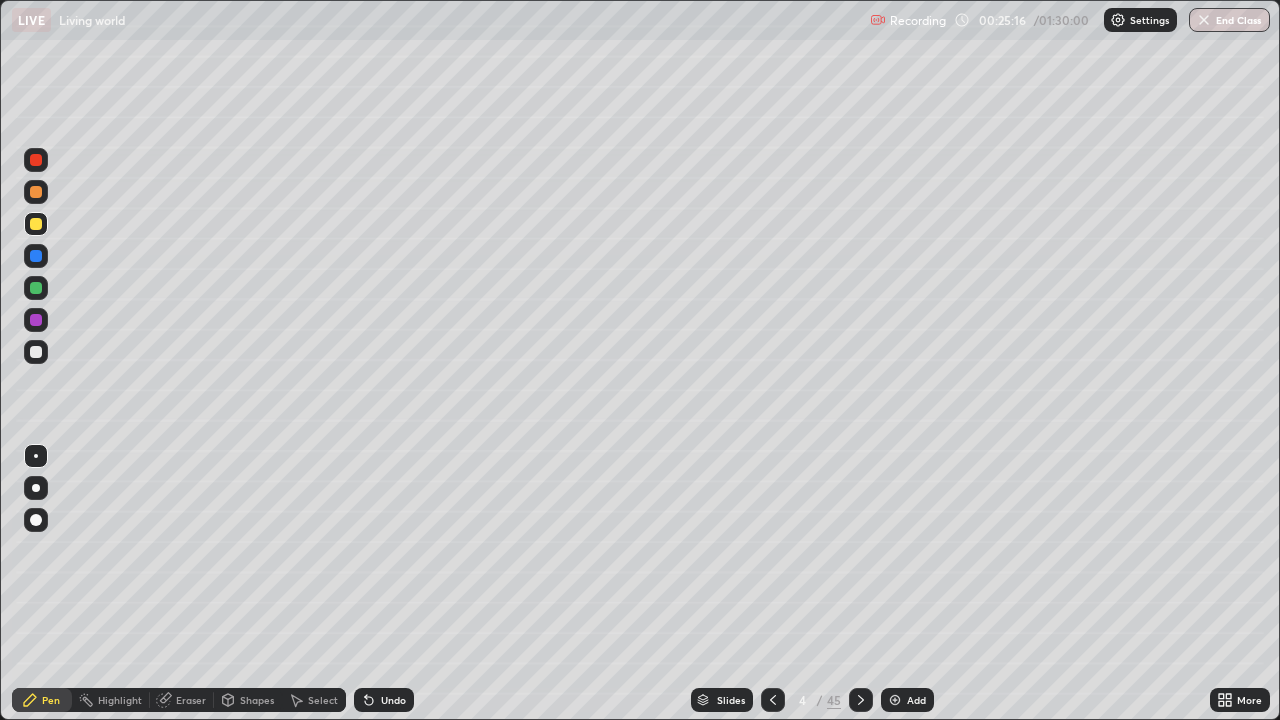 click at bounding box center (895, 700) 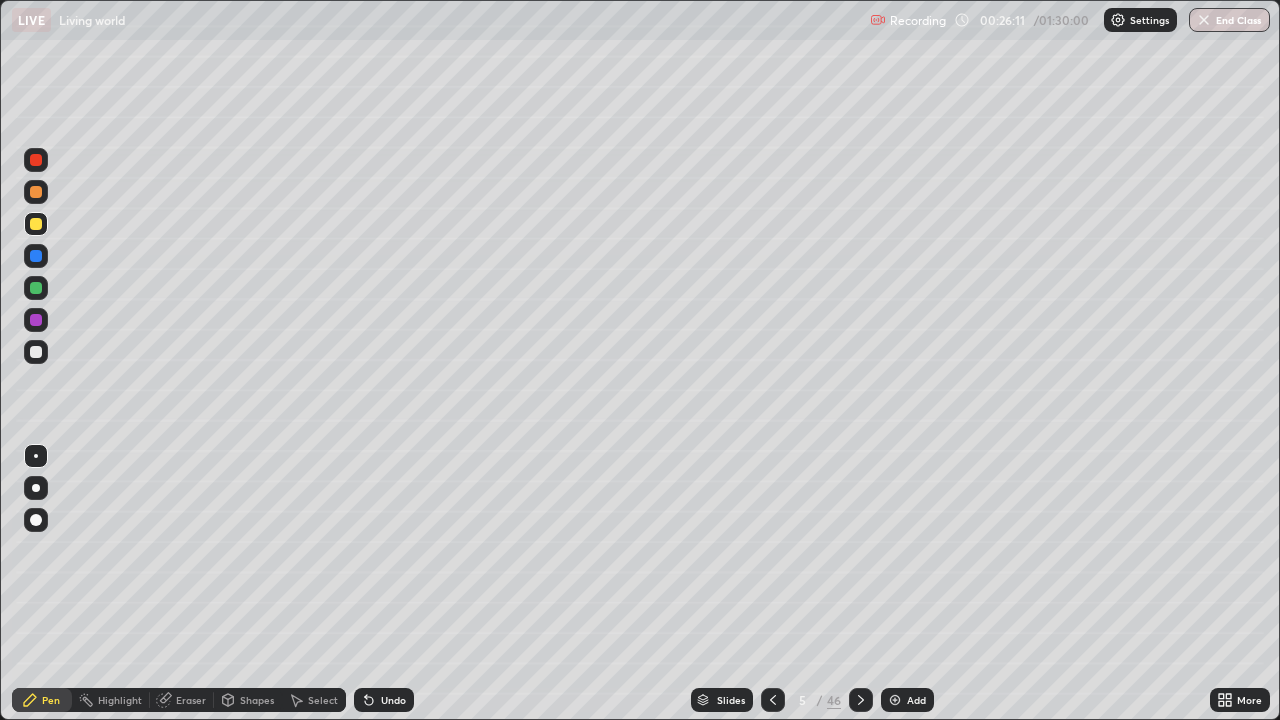 click at bounding box center (36, 352) 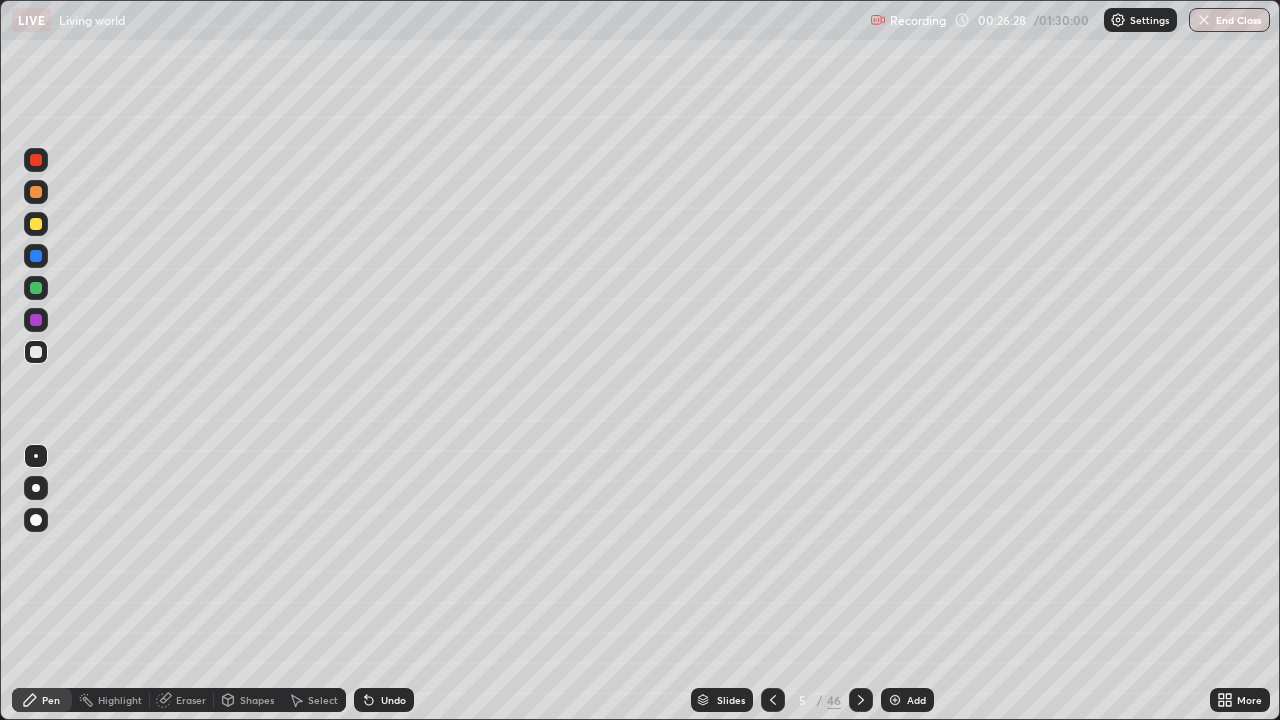 click 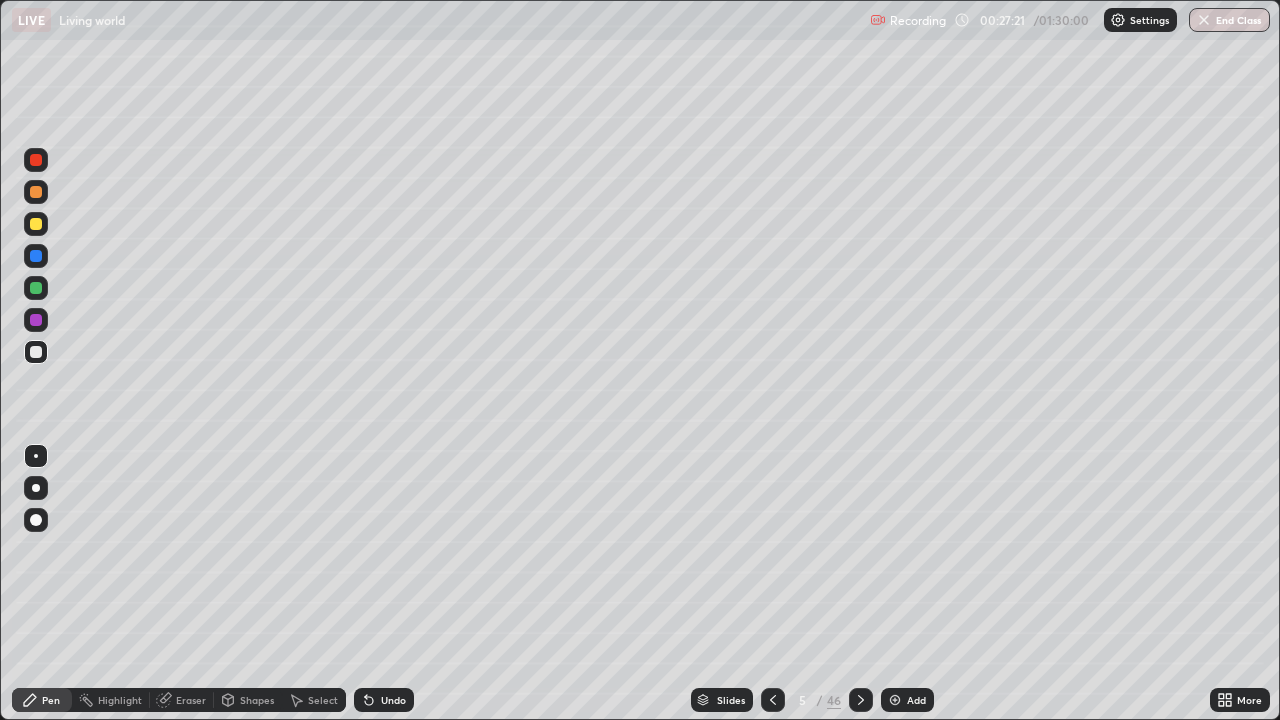 click at bounding box center [36, 352] 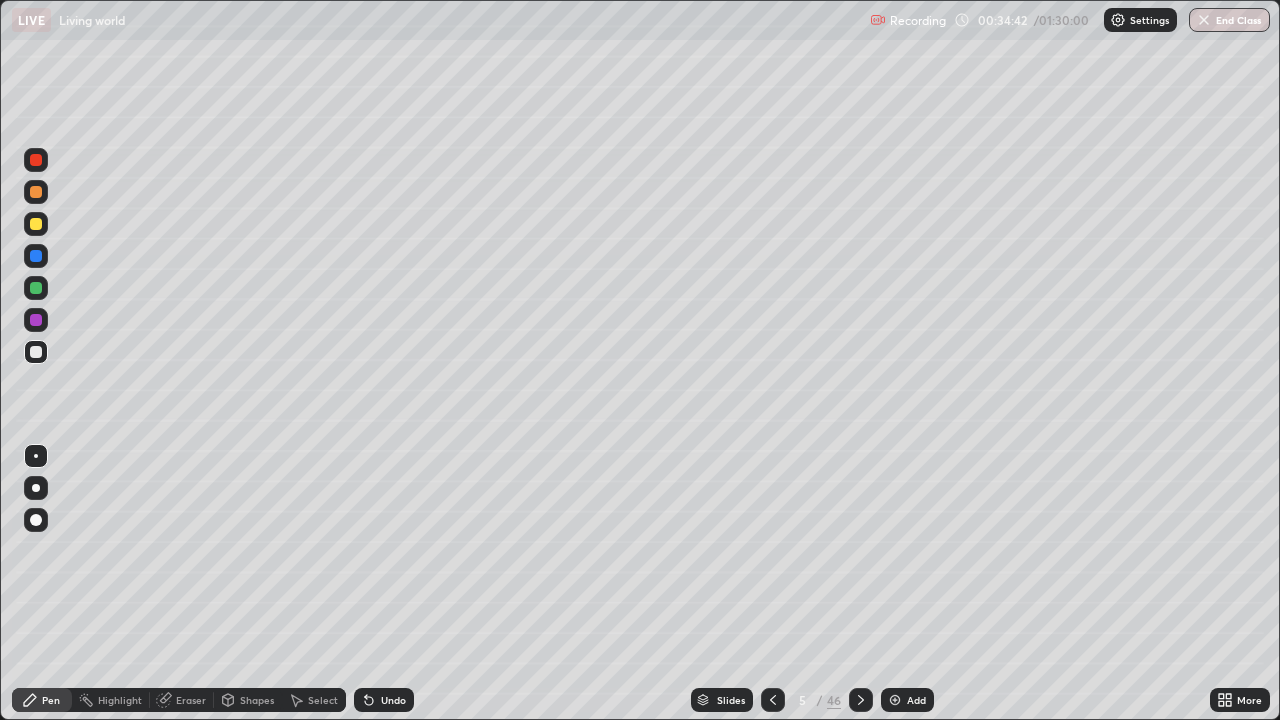 click at bounding box center [36, 352] 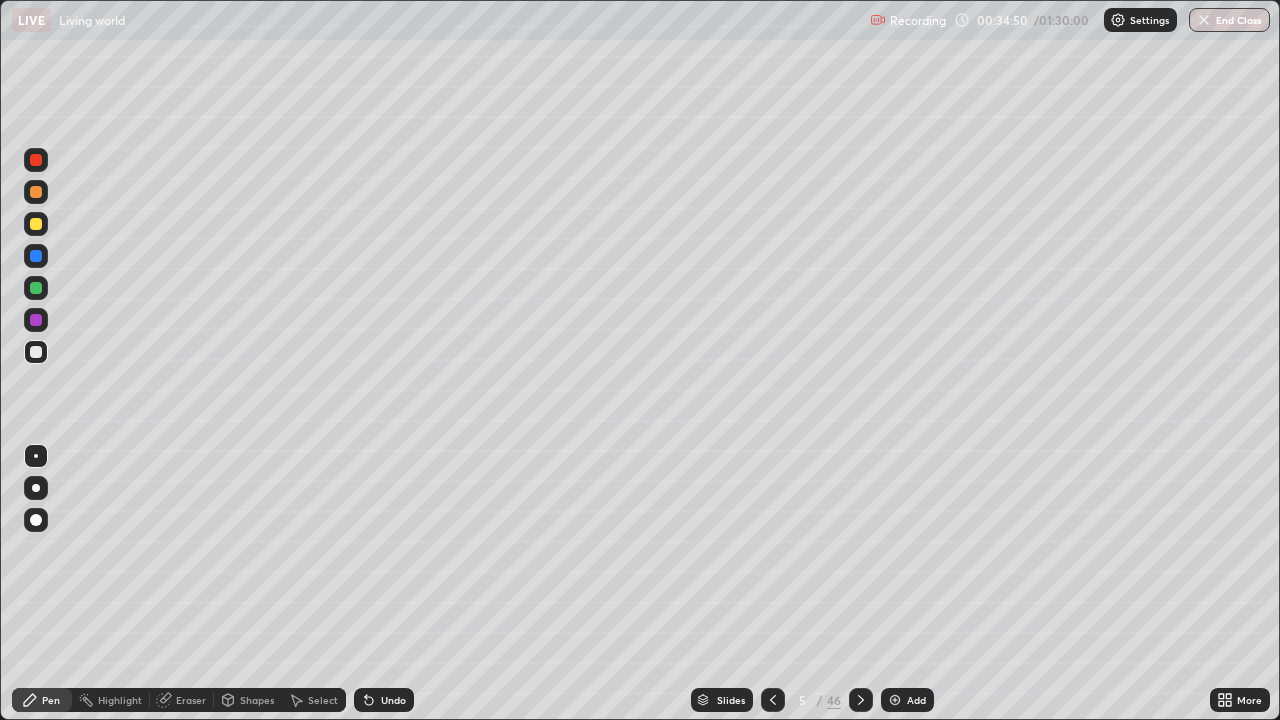 click at bounding box center (36, 224) 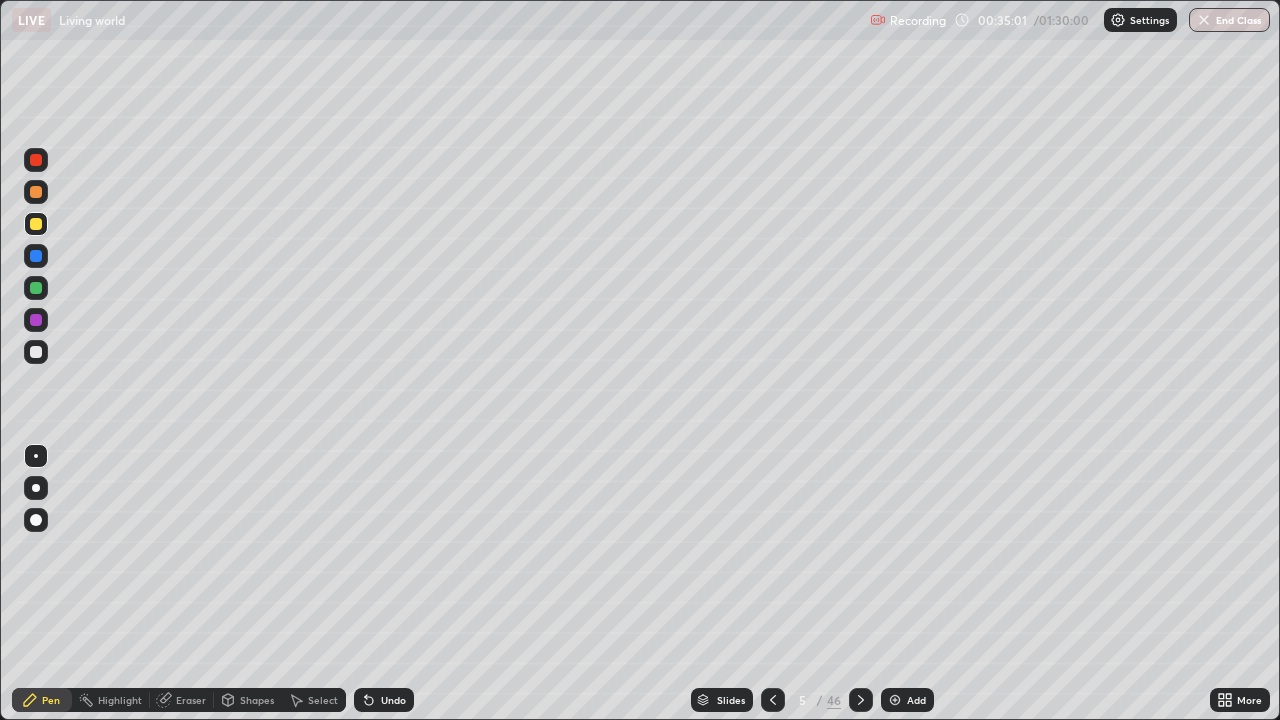 click at bounding box center [36, 352] 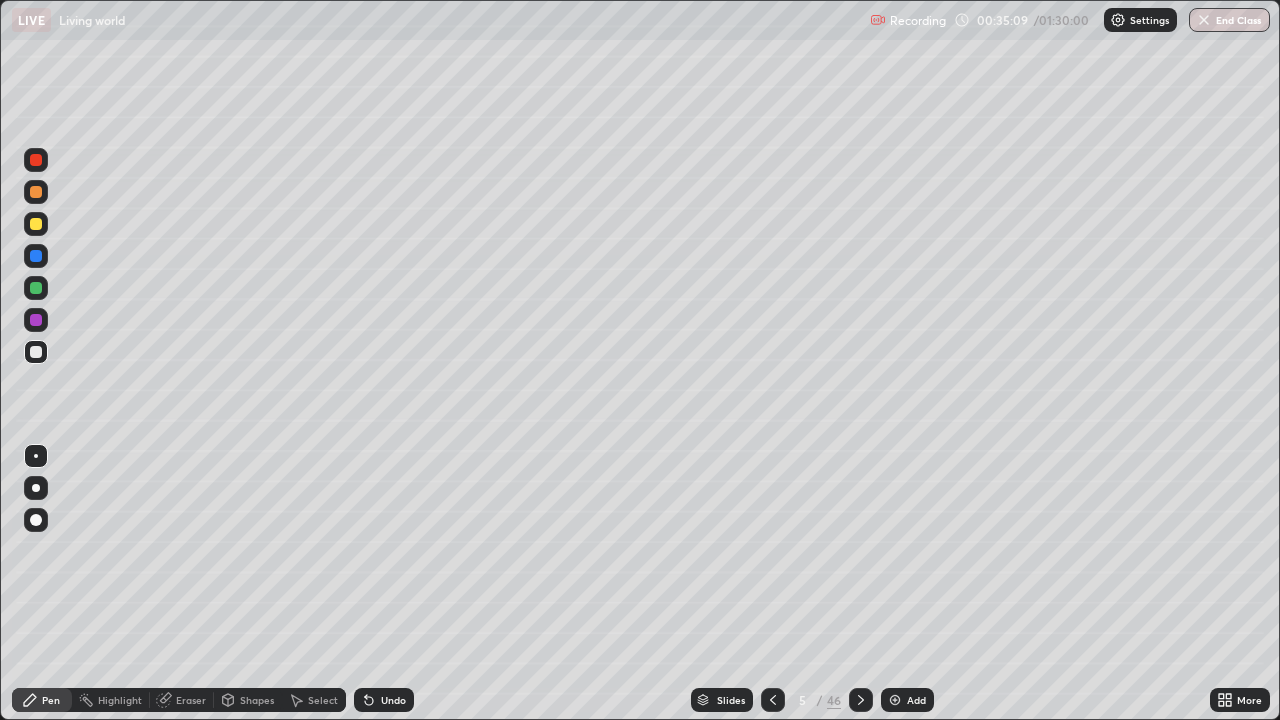 click at bounding box center (36, 288) 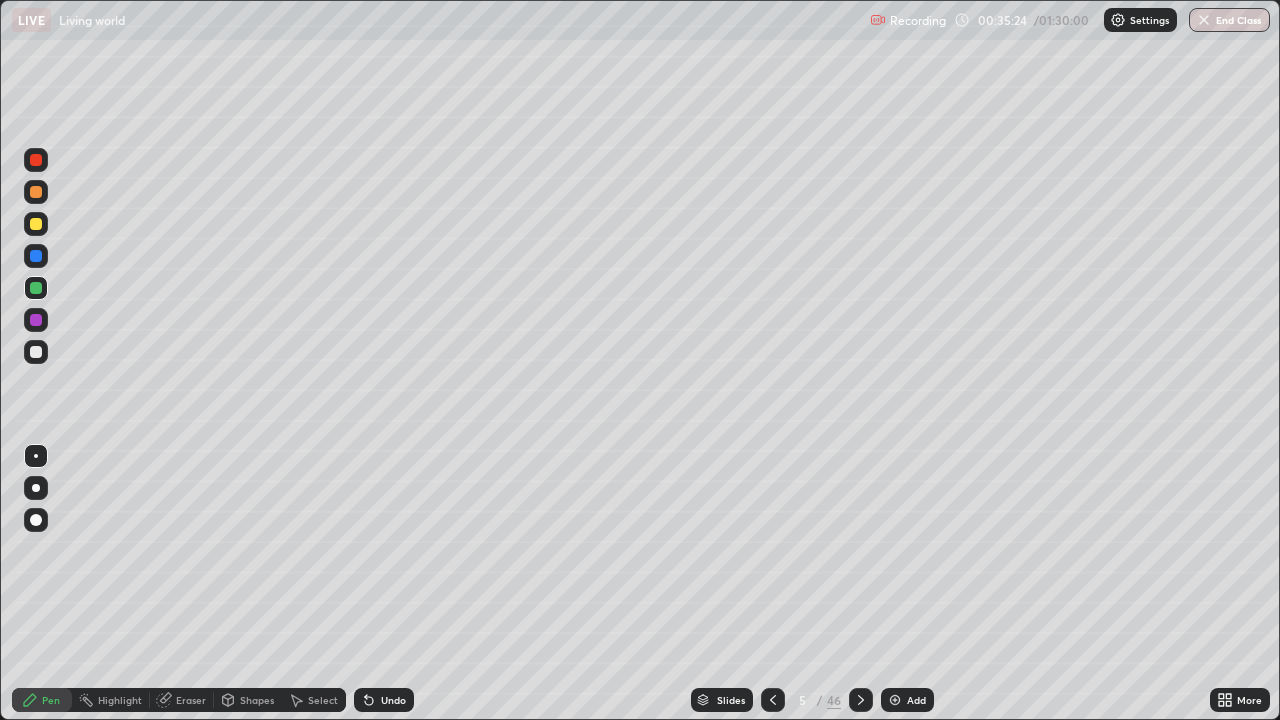 click 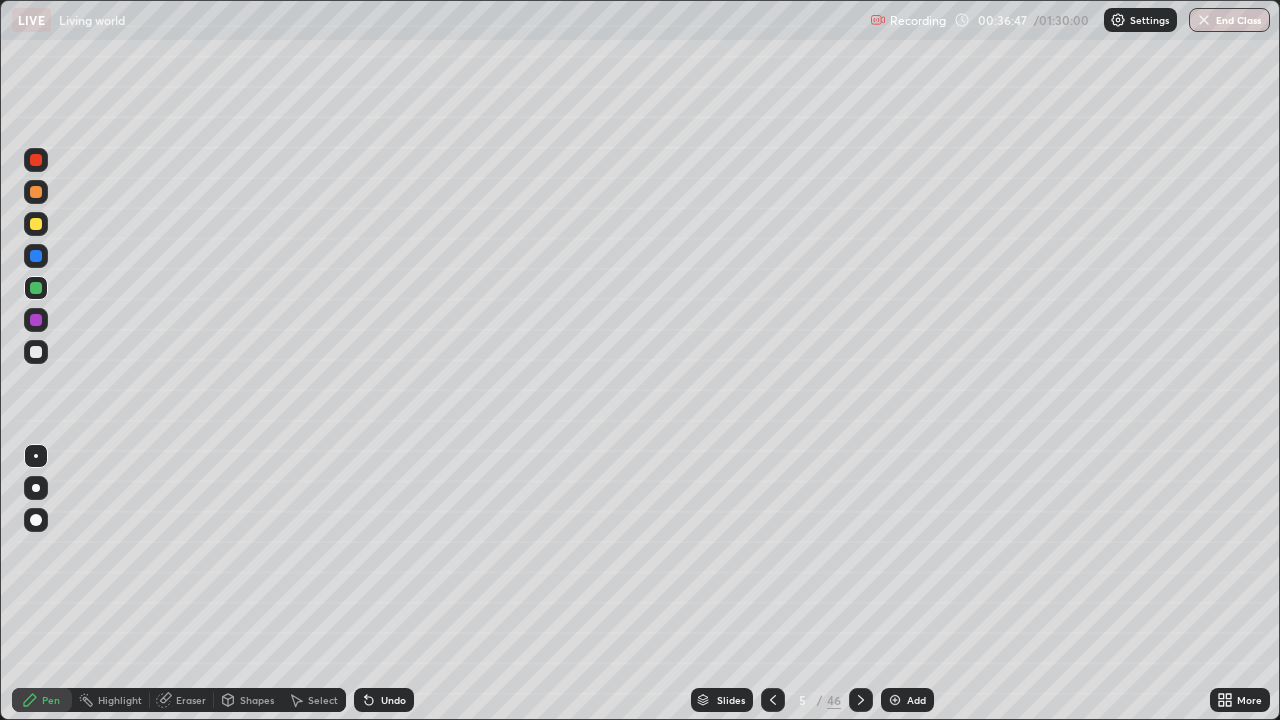click at bounding box center [895, 700] 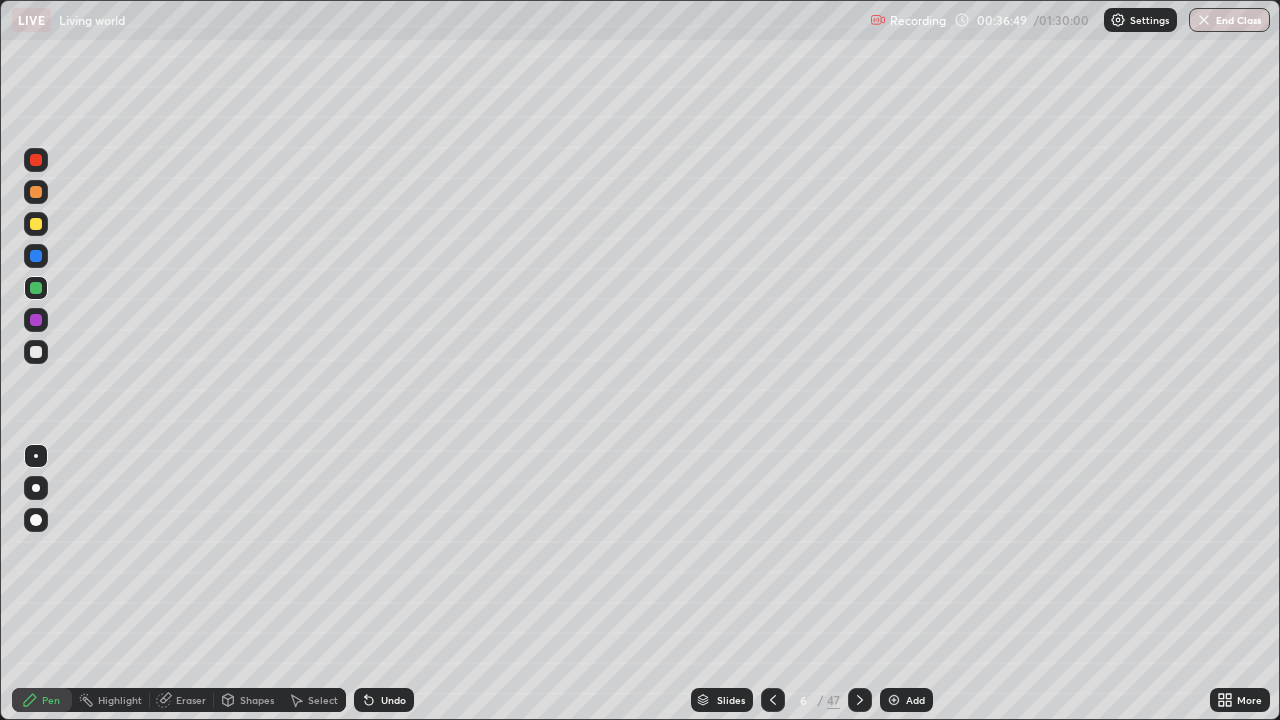 click at bounding box center (36, 224) 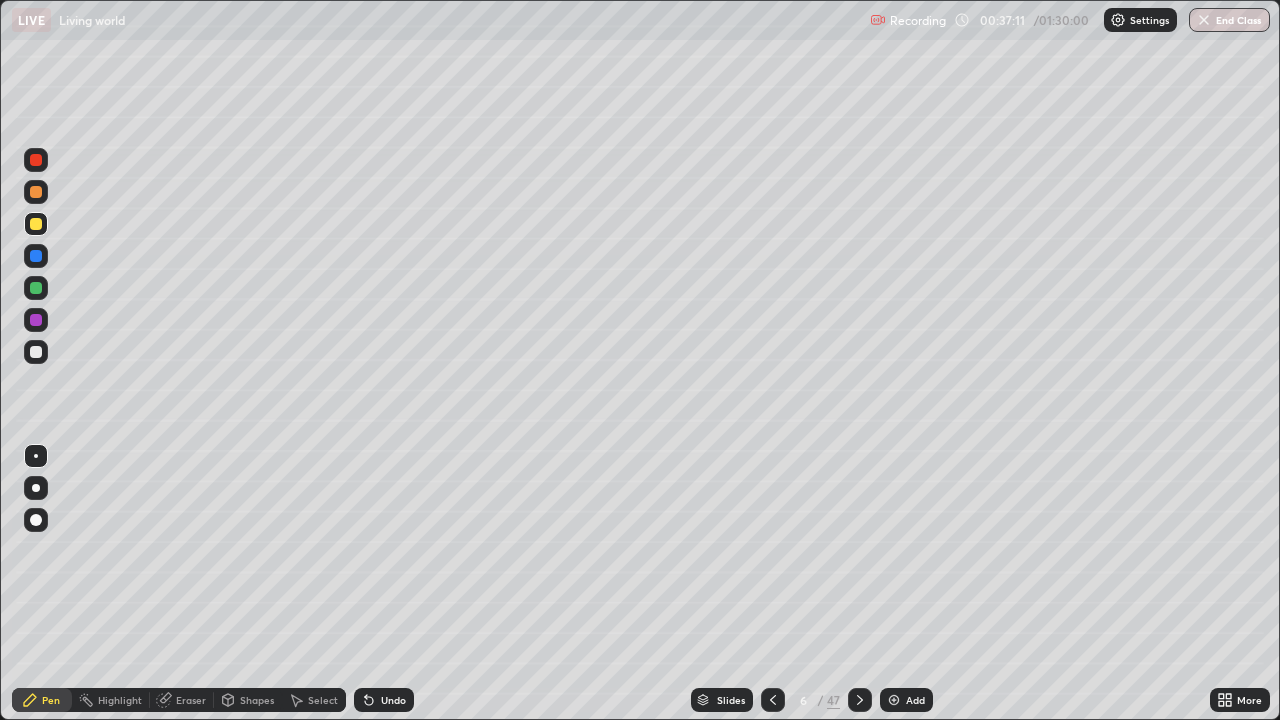 click at bounding box center [36, 352] 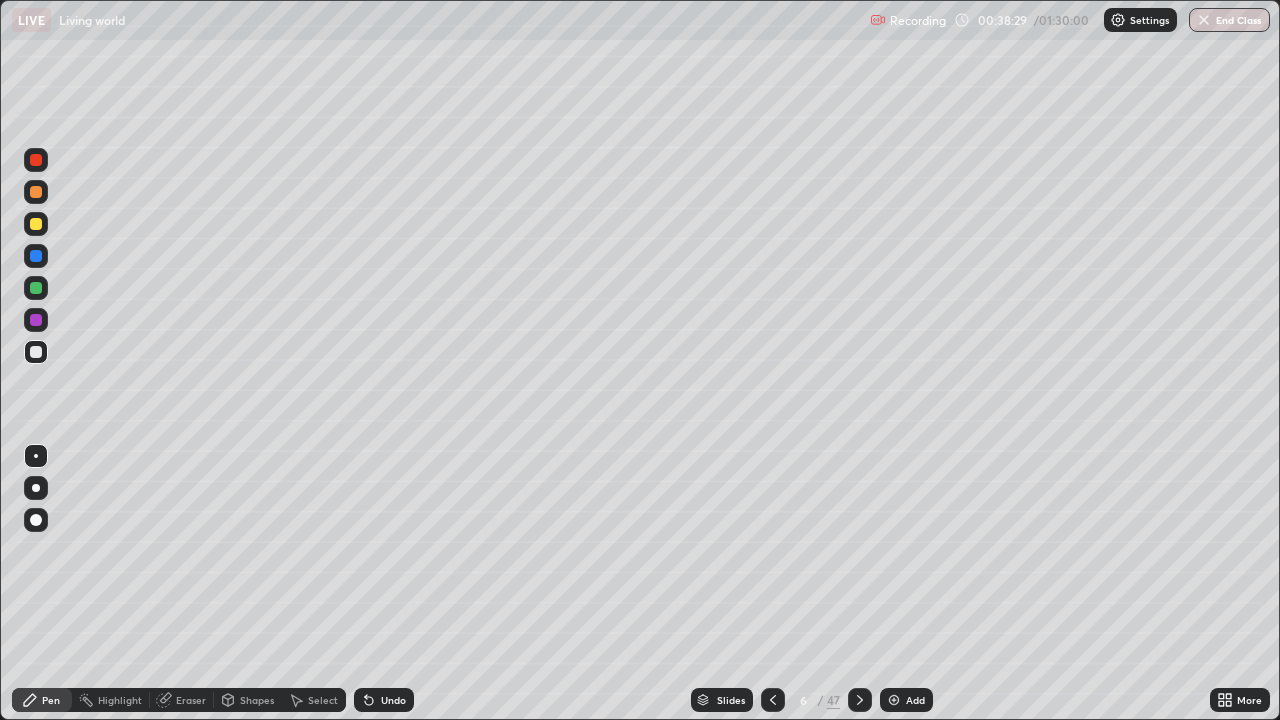 click at bounding box center [36, 224] 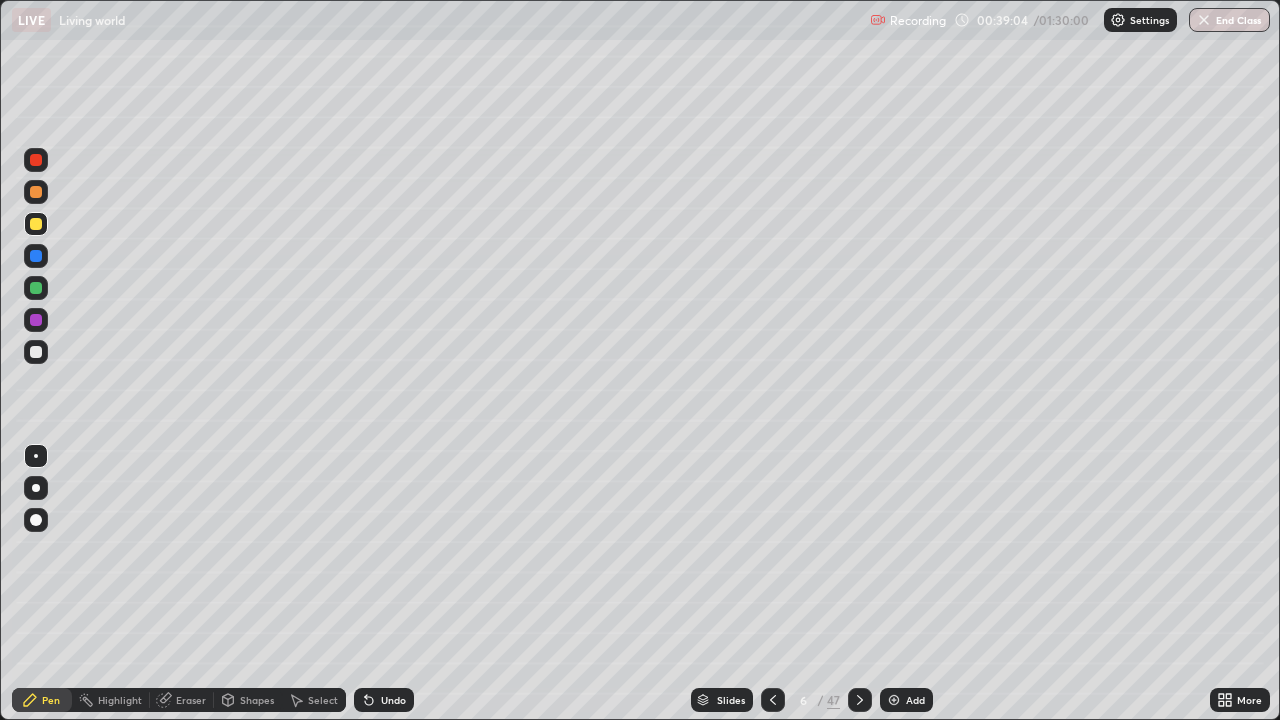 click 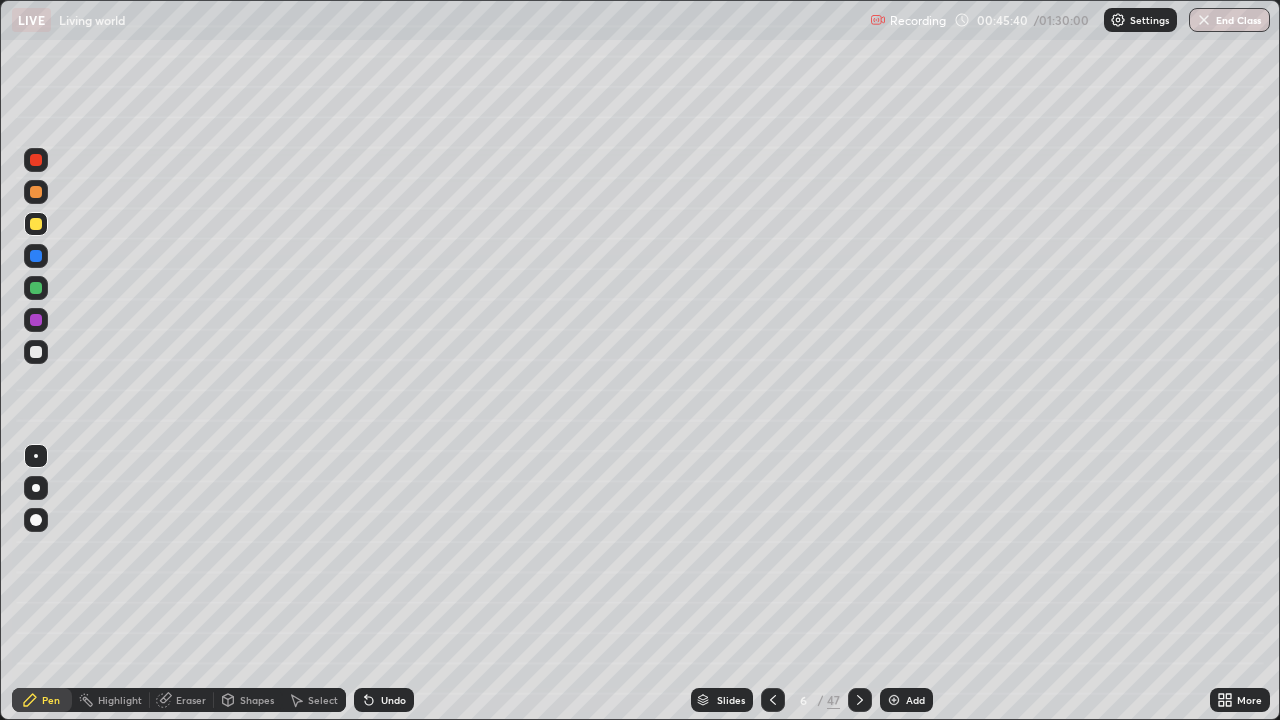 click at bounding box center [36, 352] 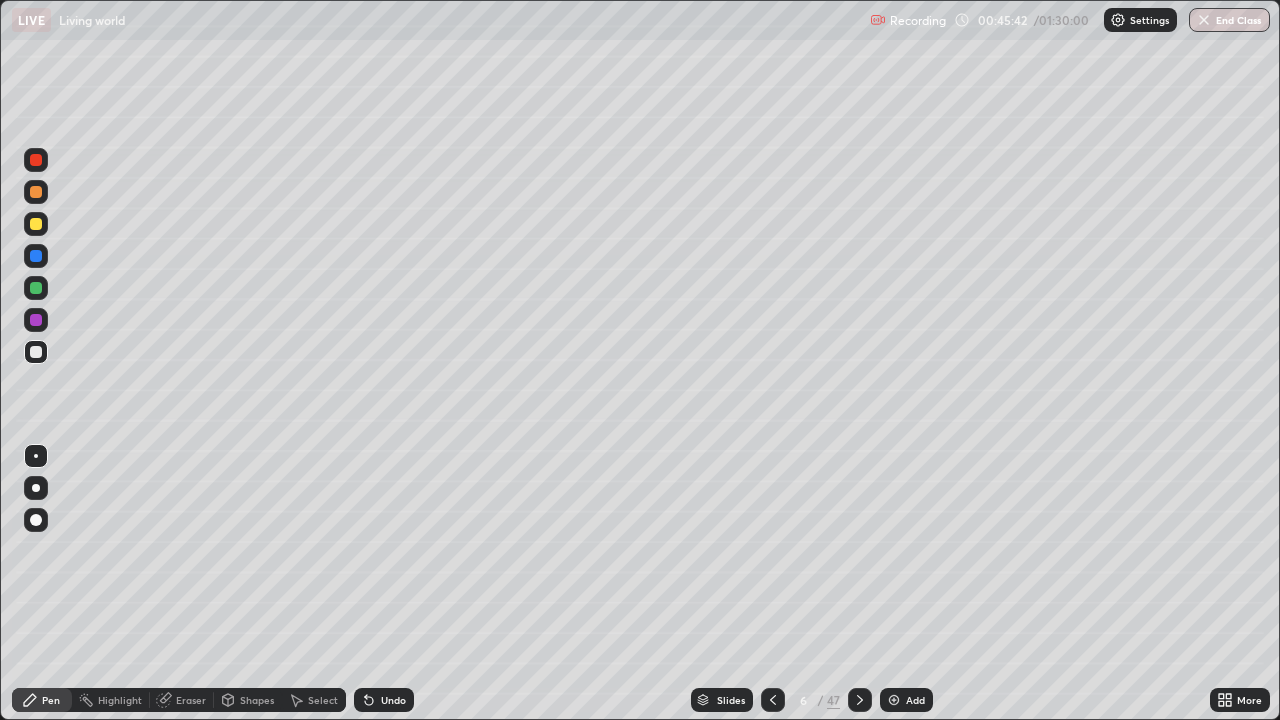 click at bounding box center (894, 700) 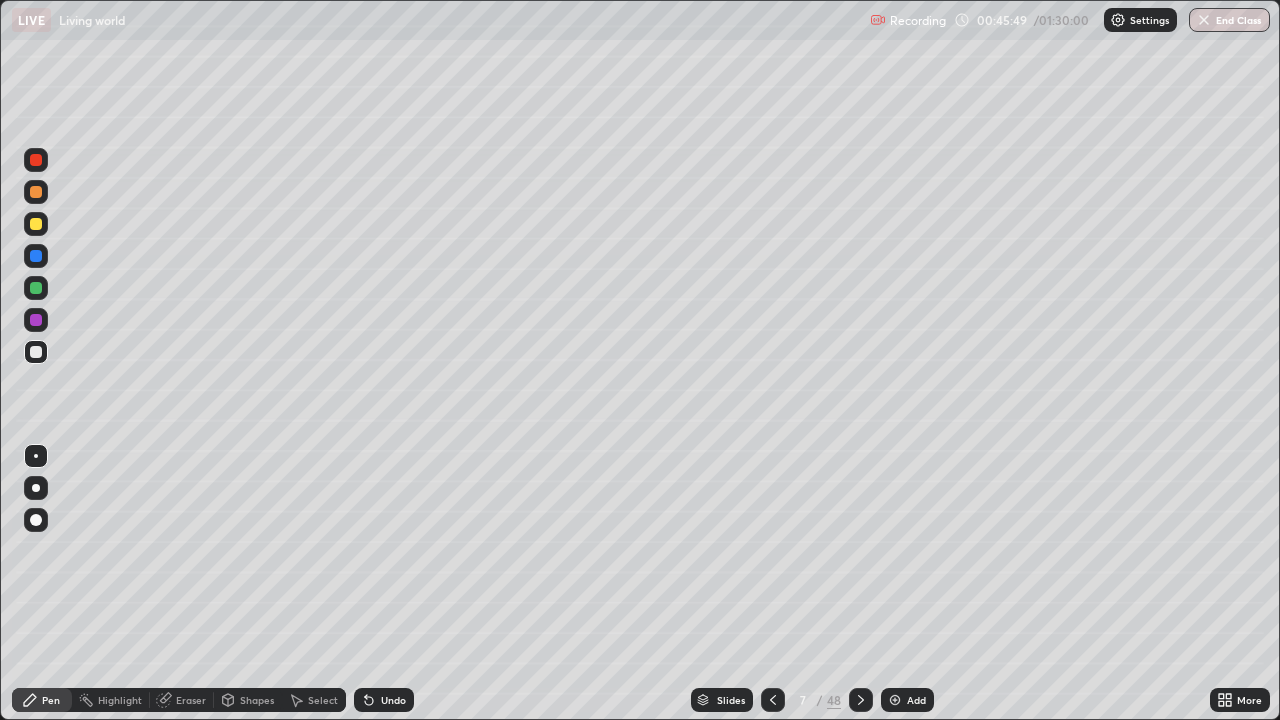 click at bounding box center [36, 224] 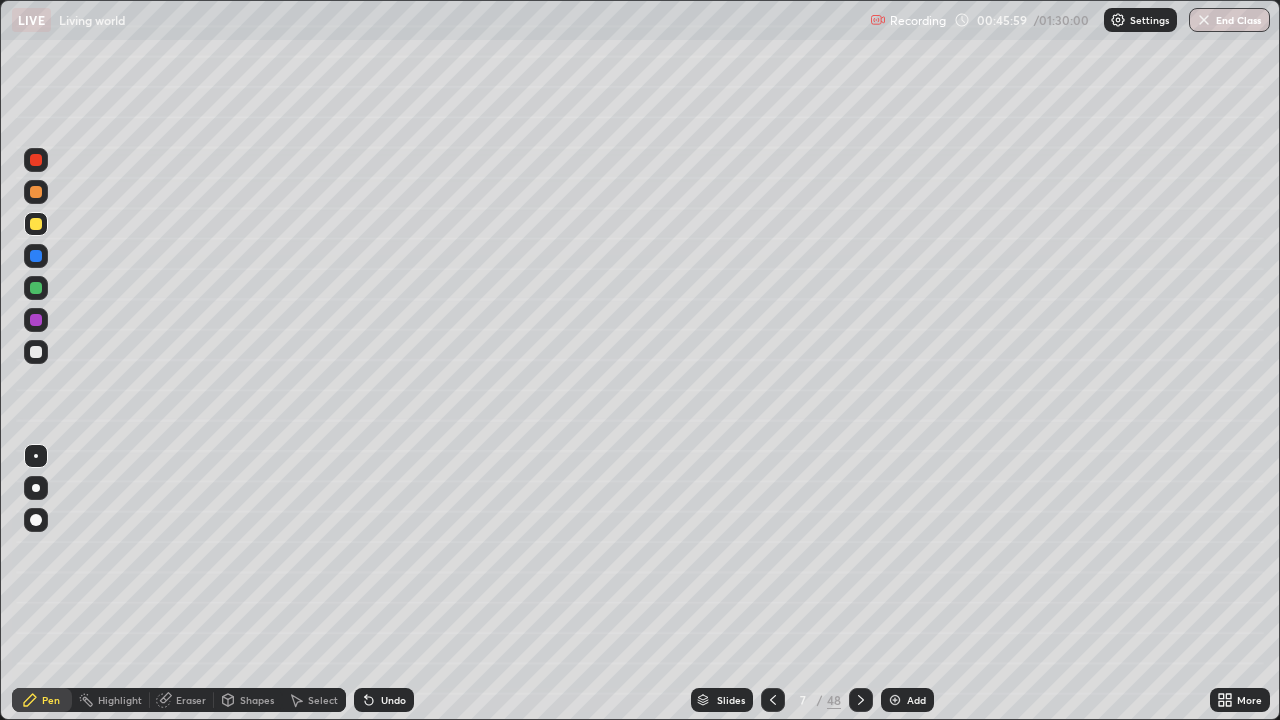 click at bounding box center [36, 352] 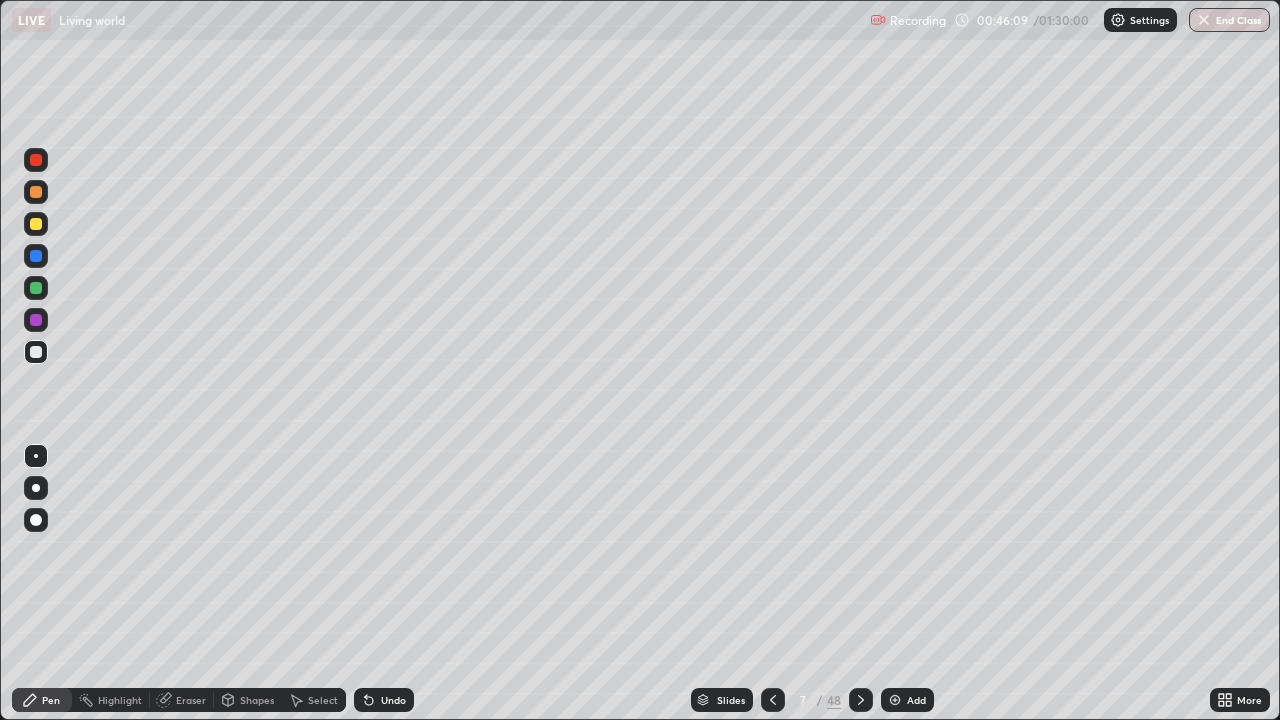 click at bounding box center [36, 224] 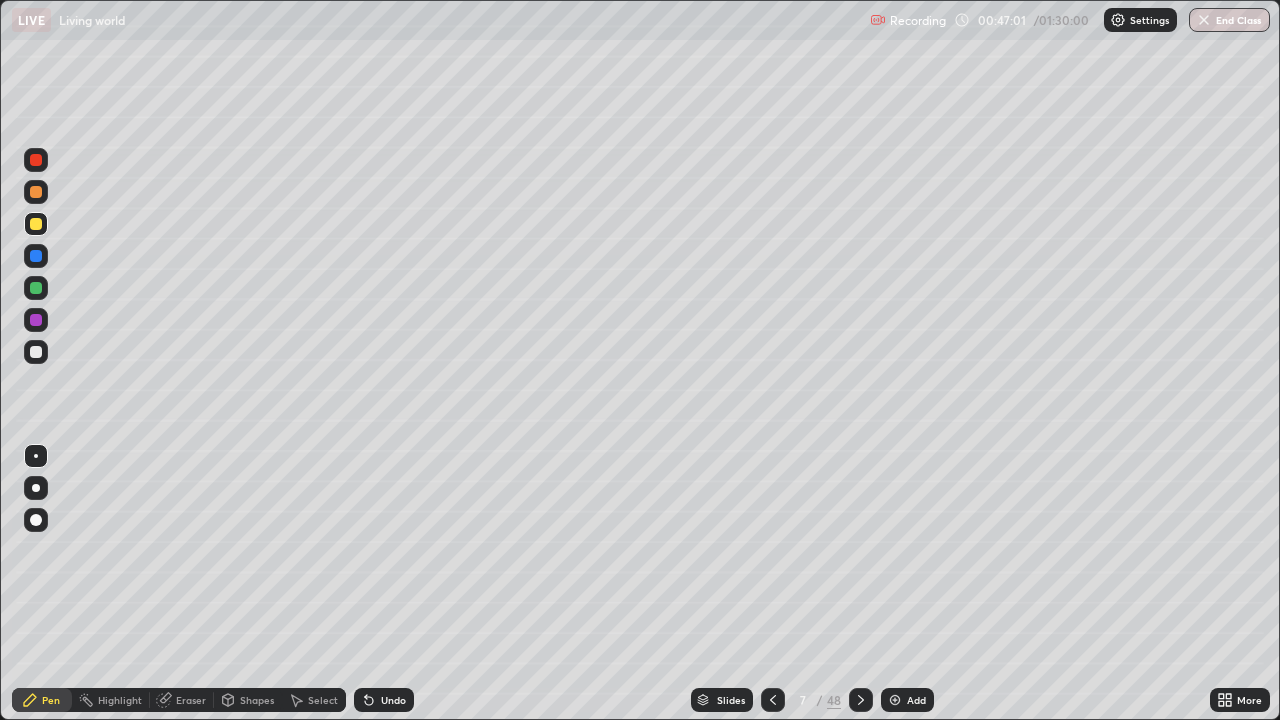 click at bounding box center [36, 192] 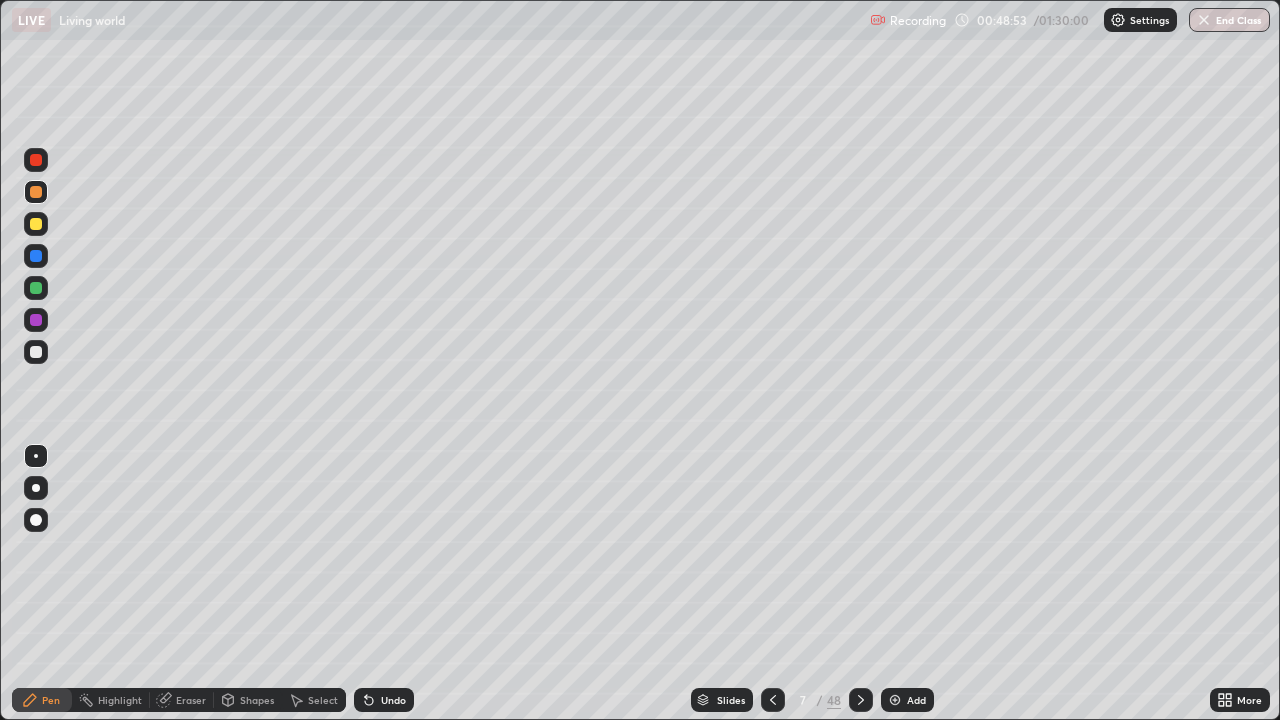 click at bounding box center [36, 352] 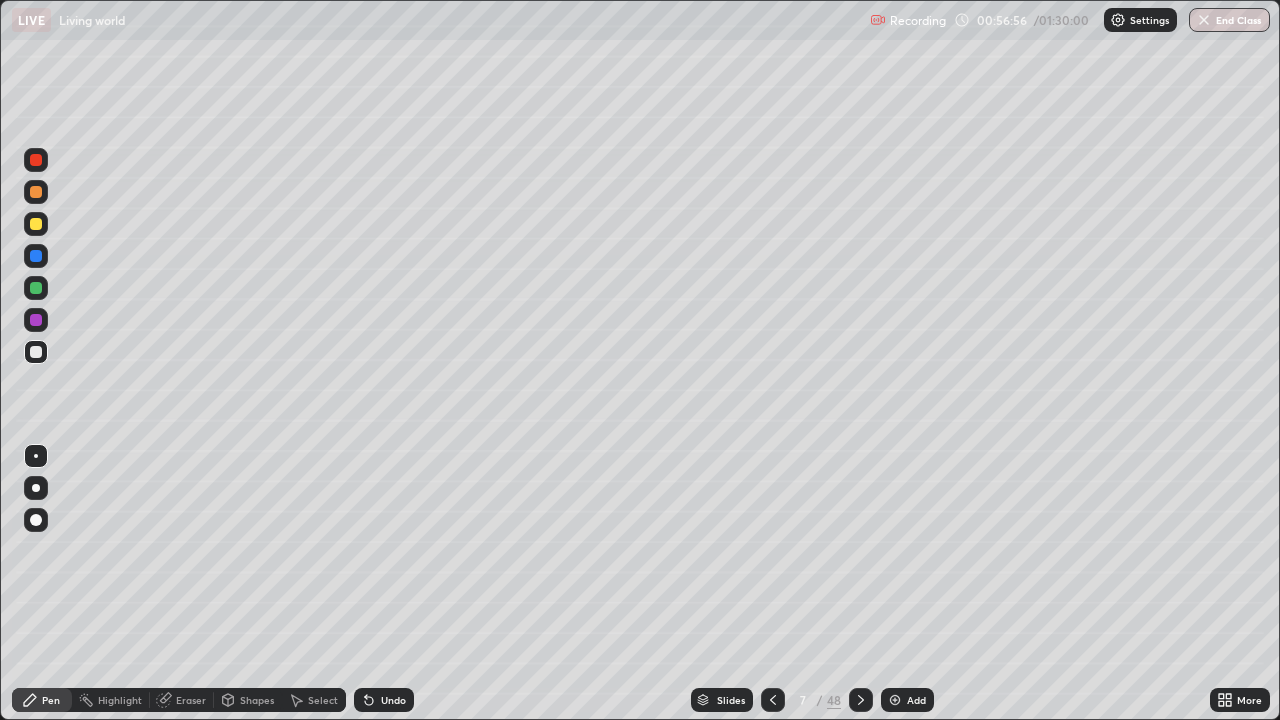 click 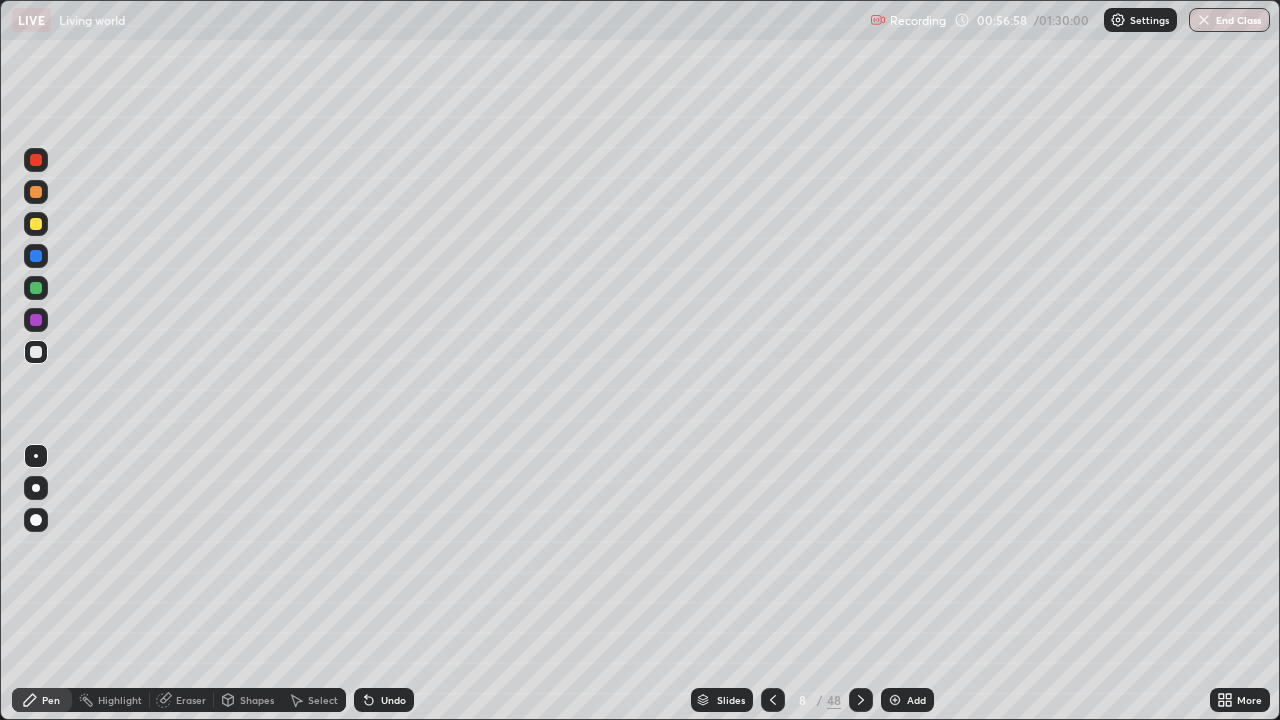 click 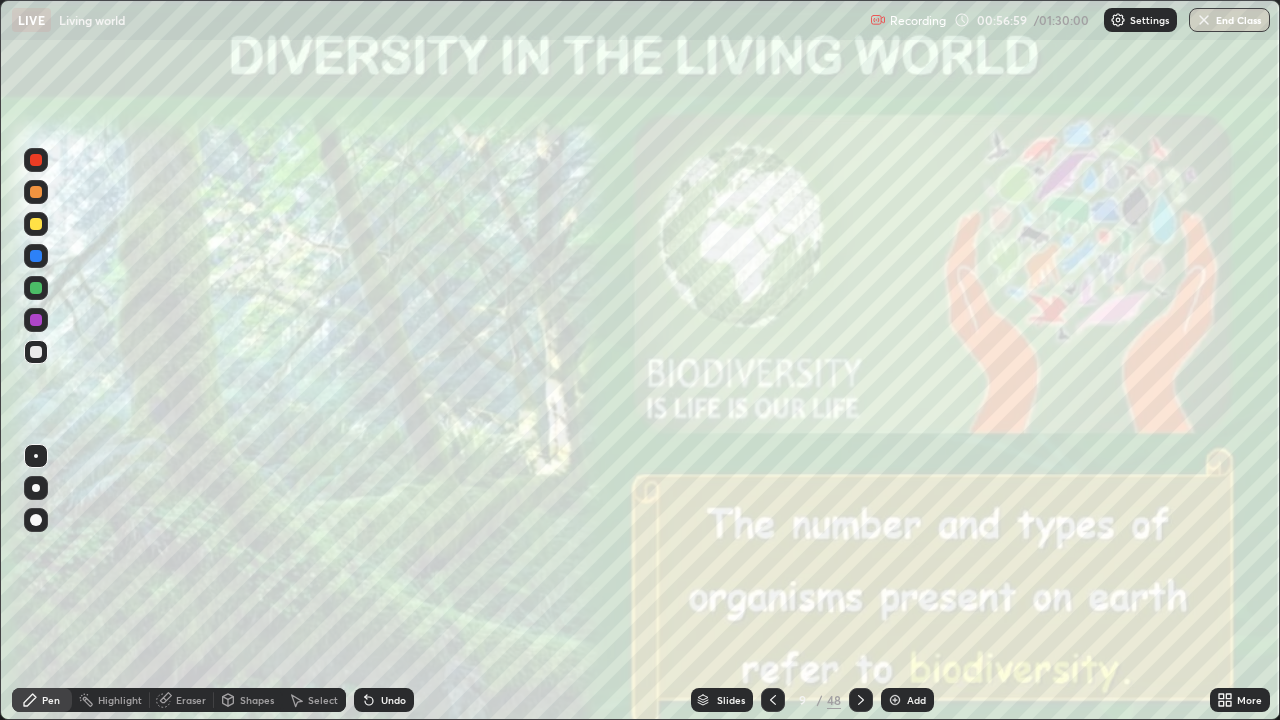 click 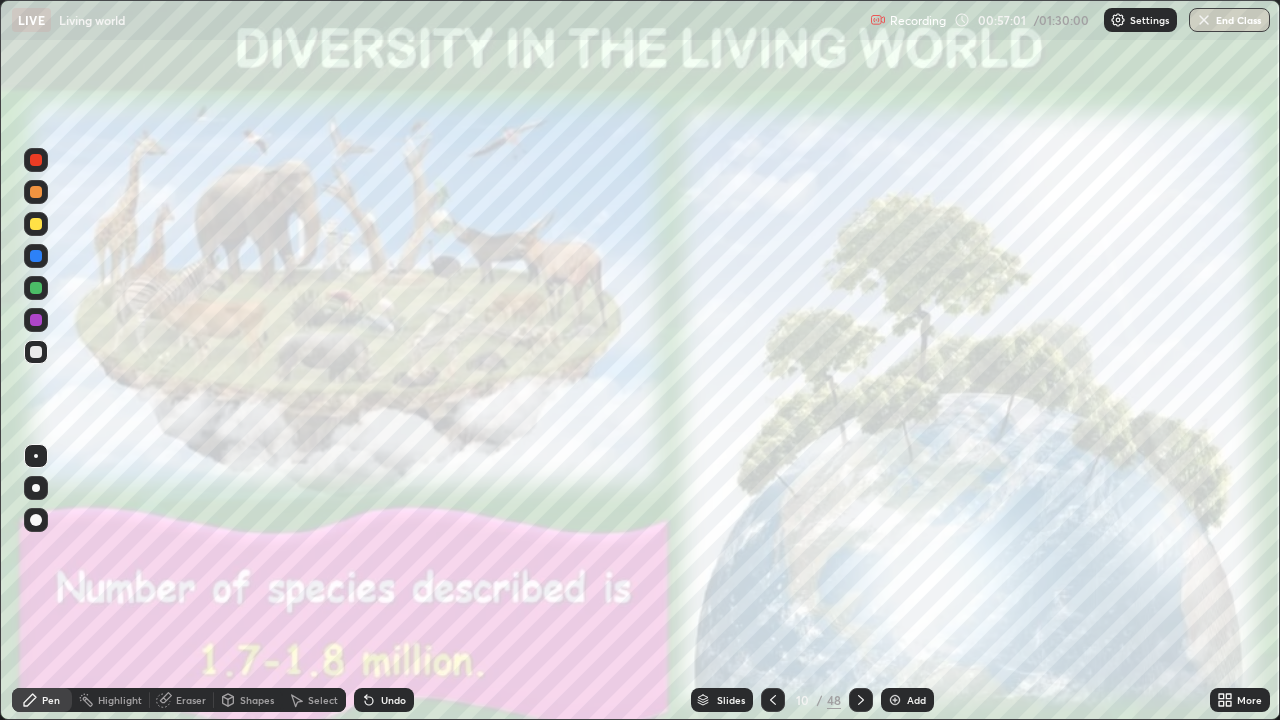 click 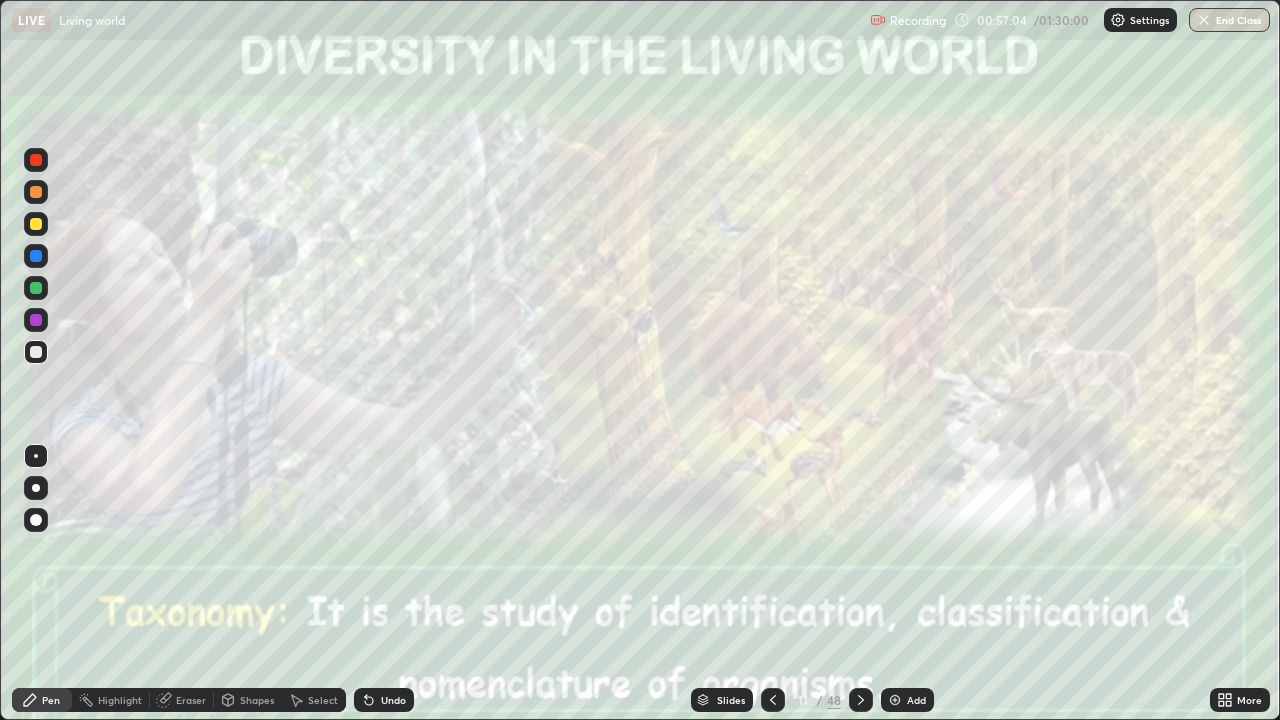 click 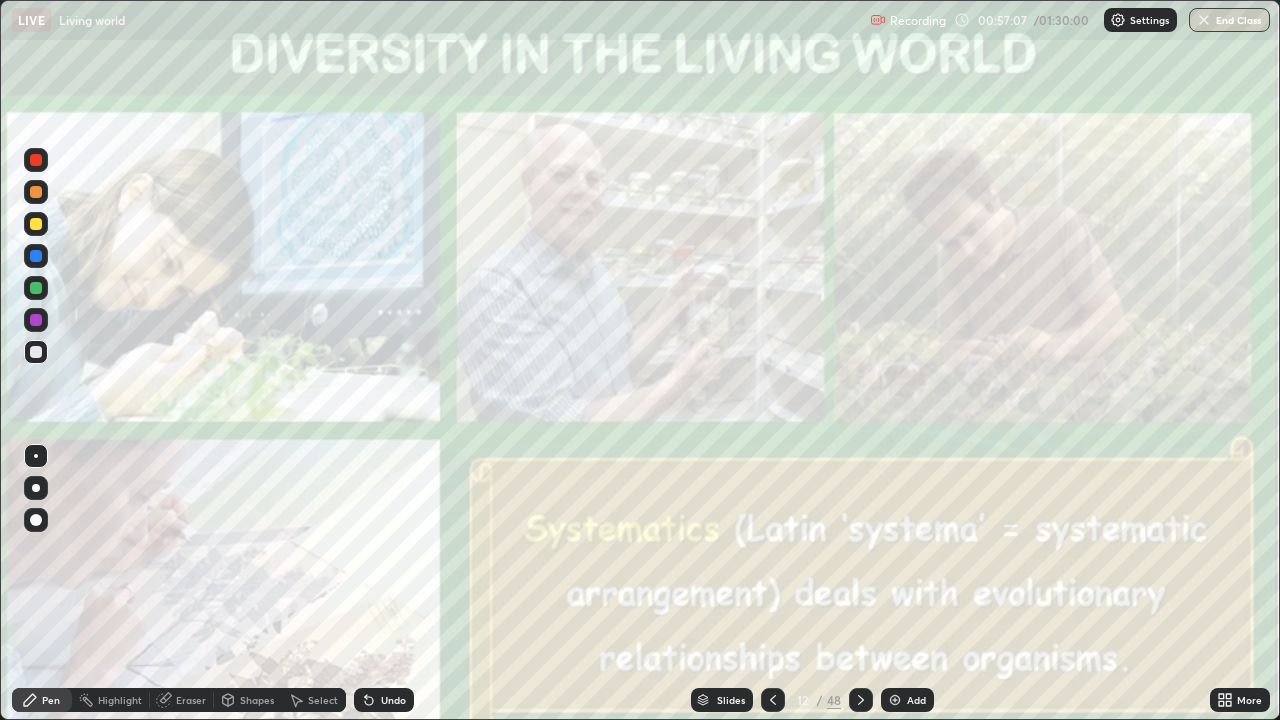 click 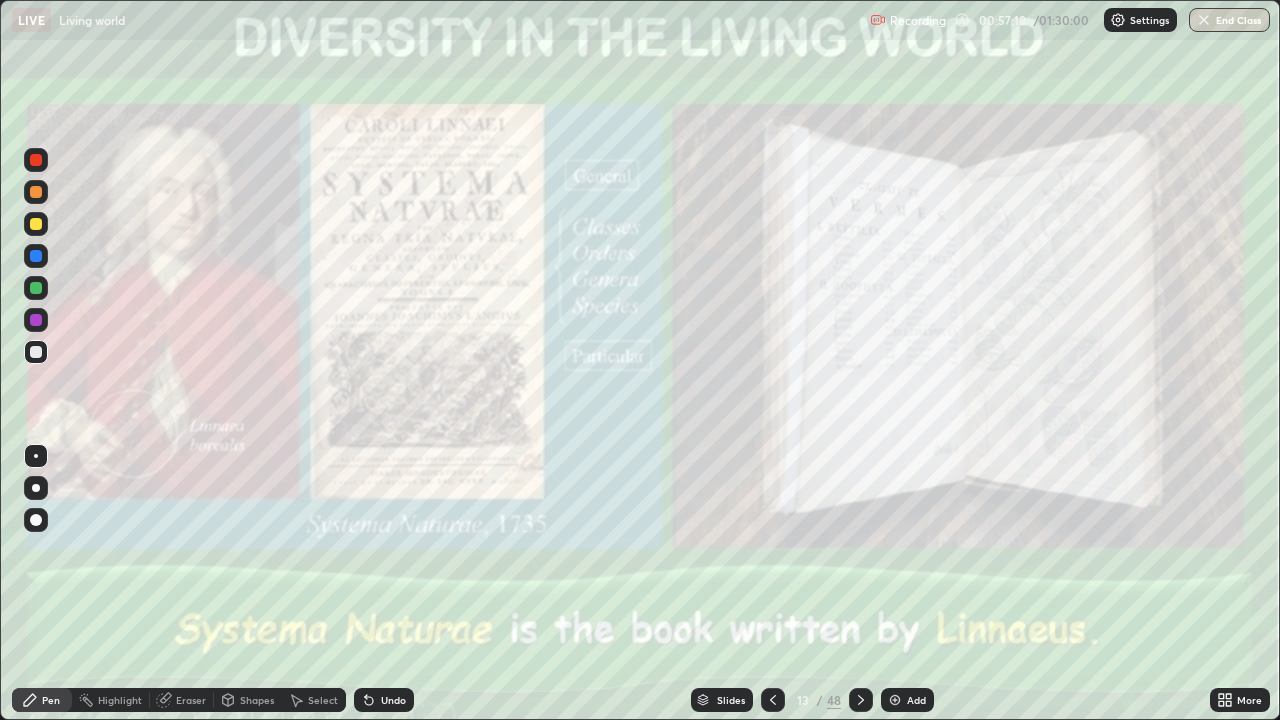 click 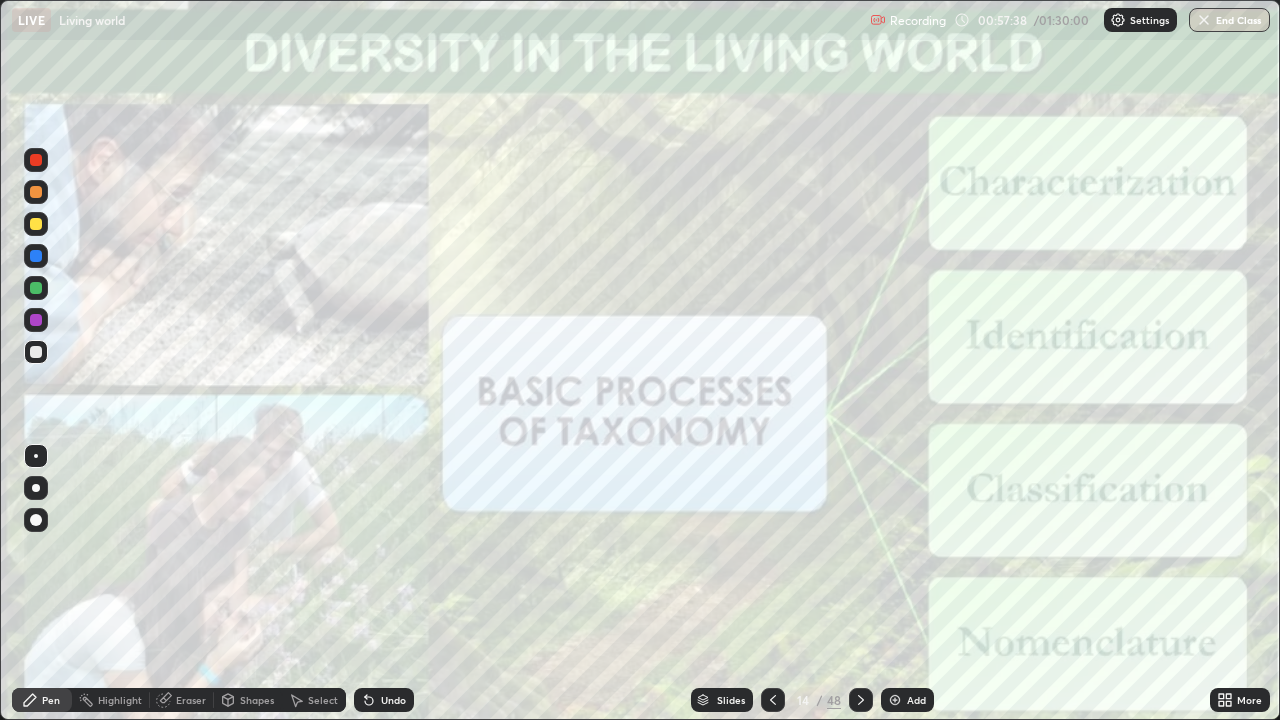 click 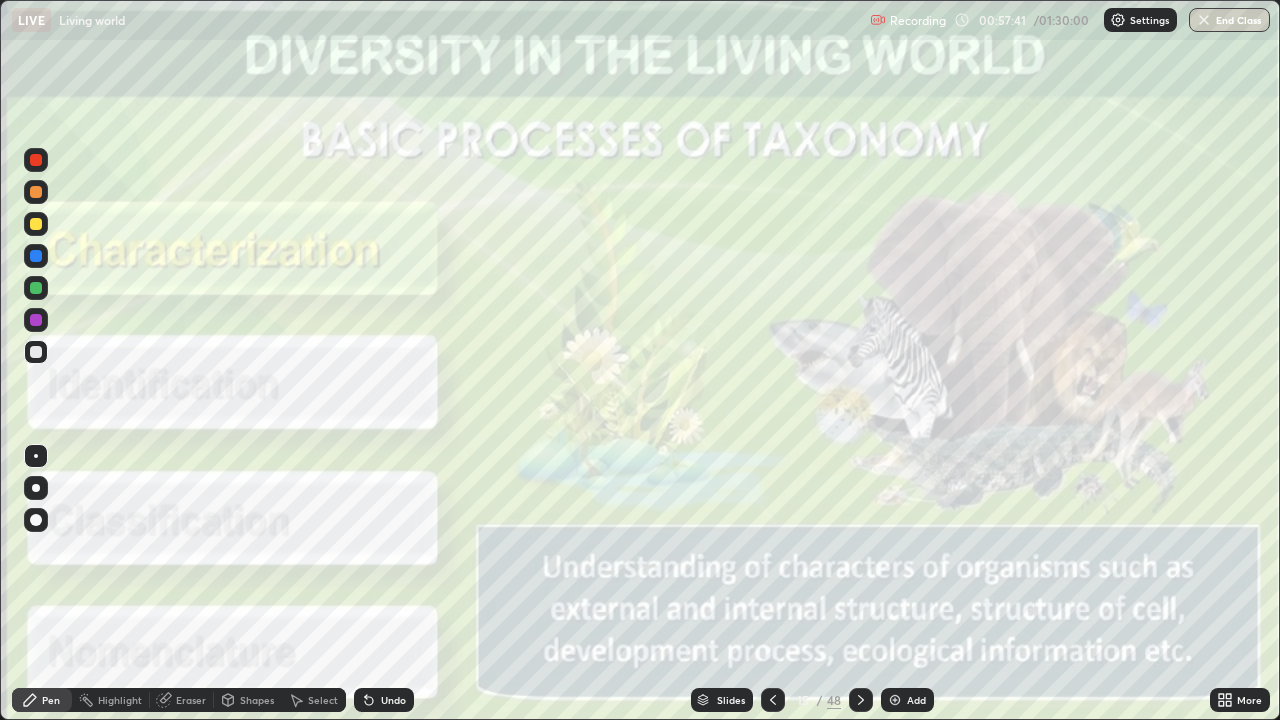 click 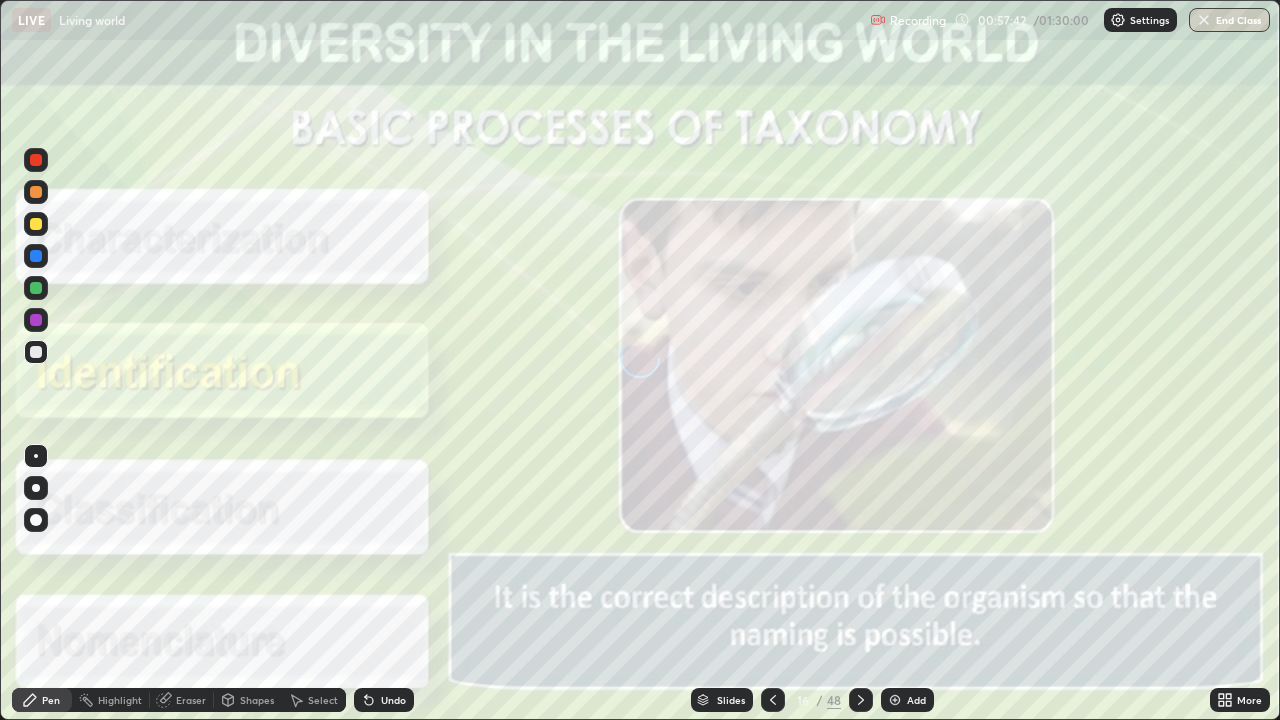 click 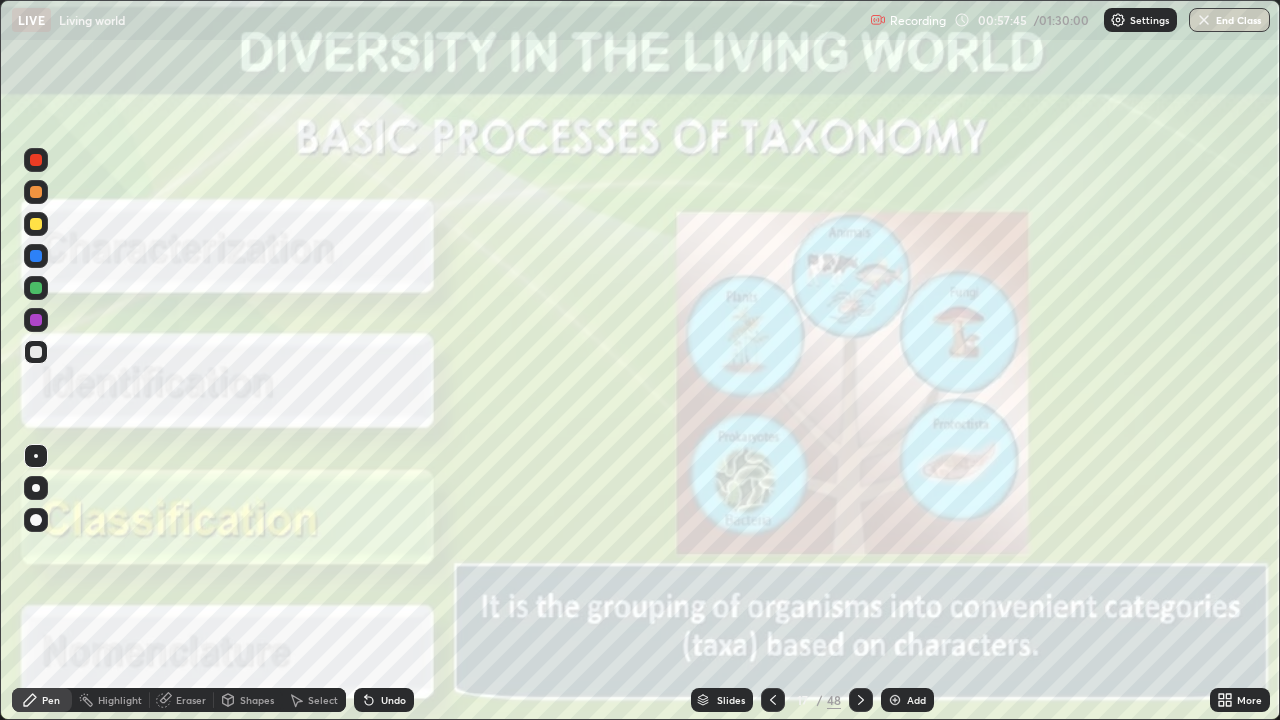 click 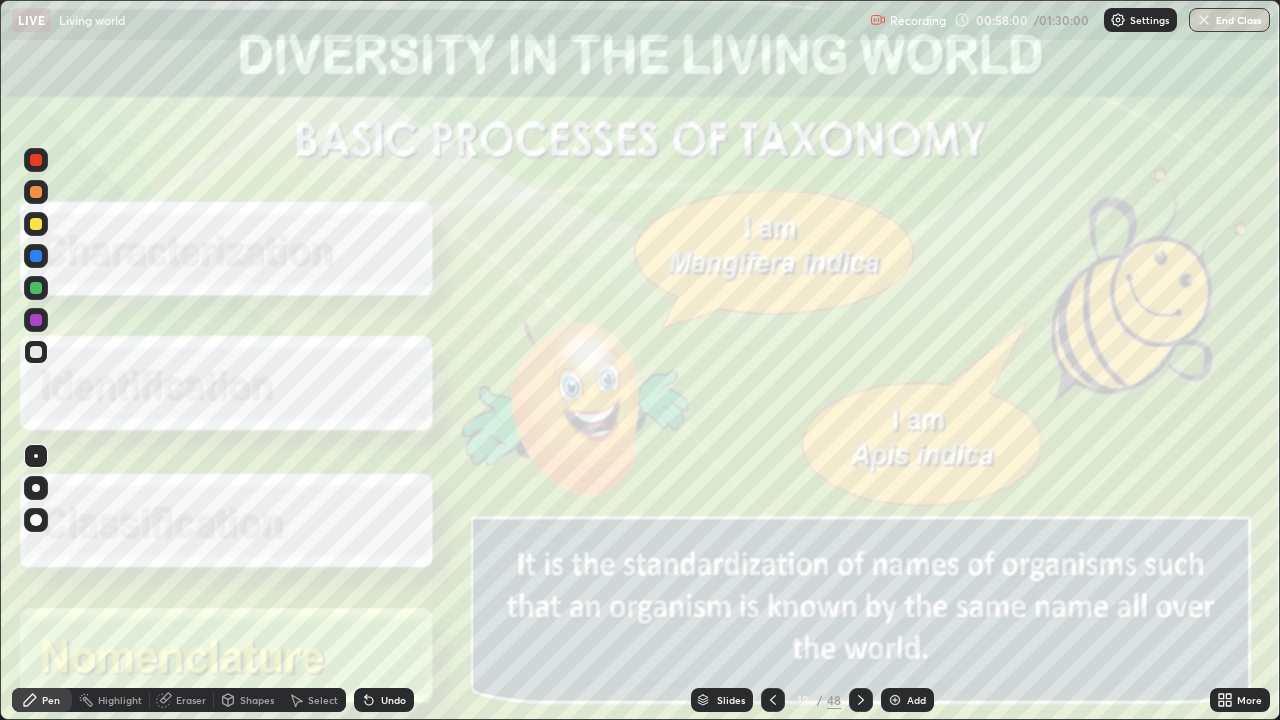 click 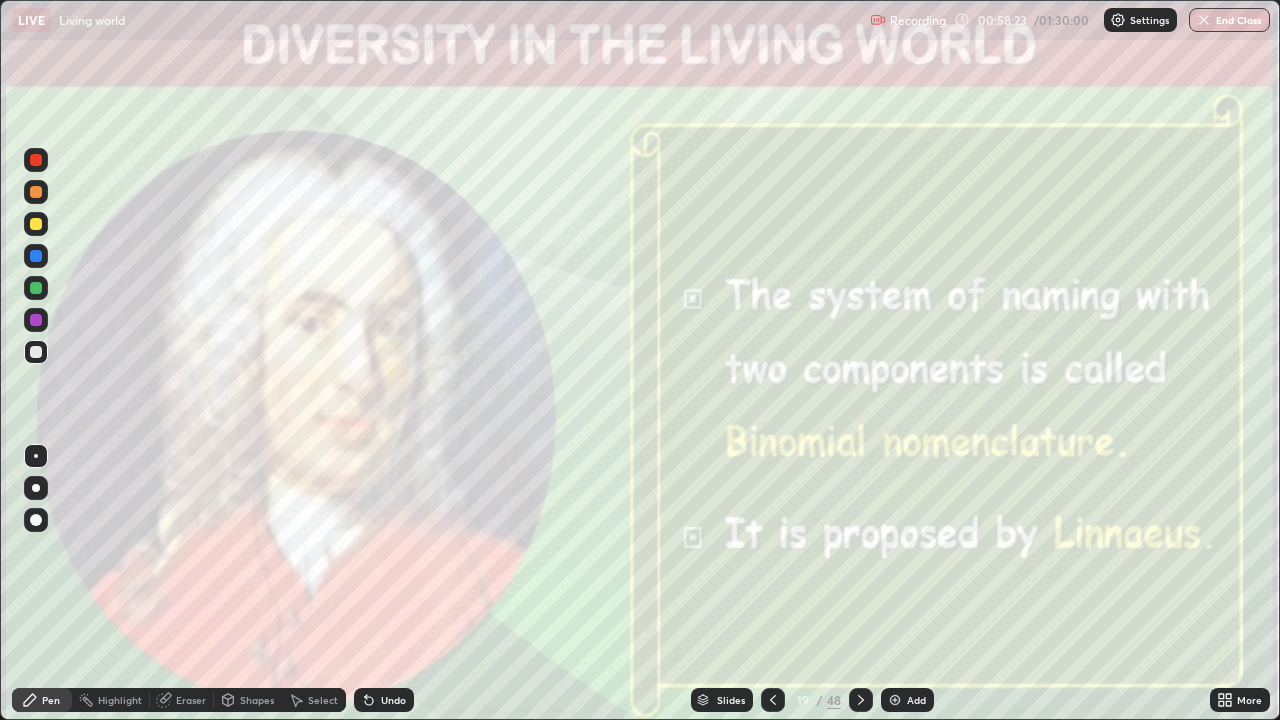 click 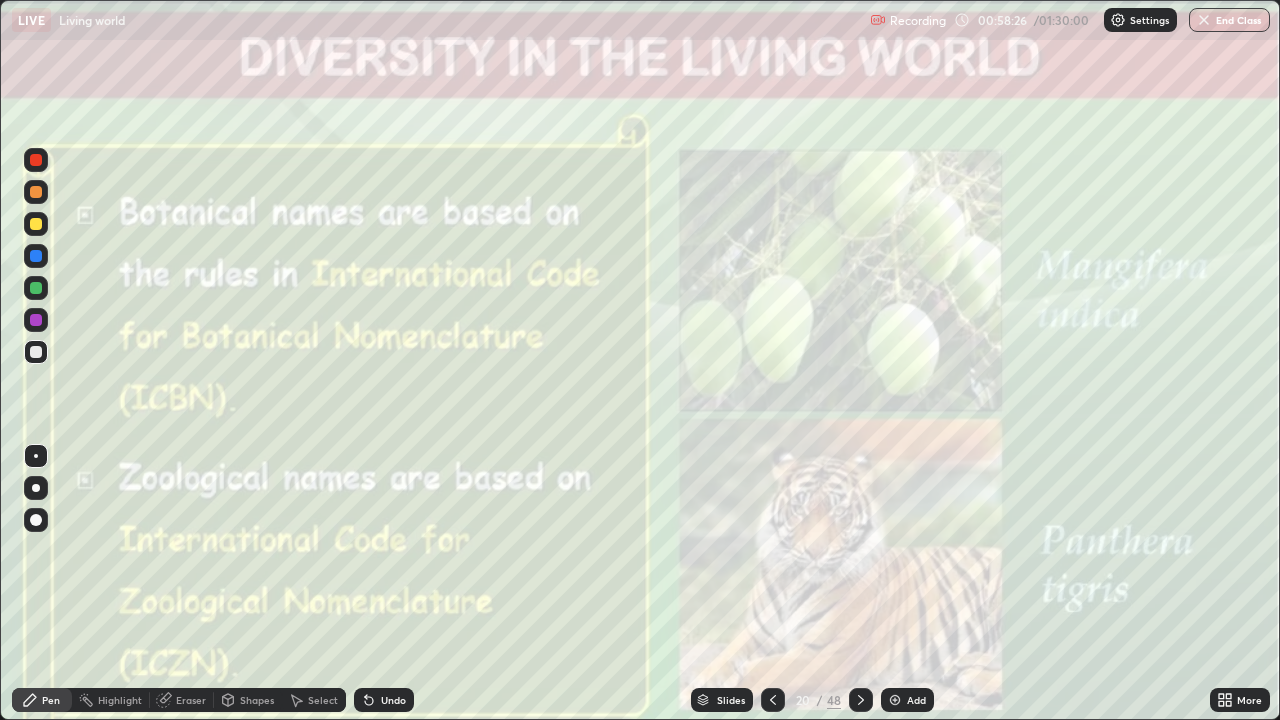 click 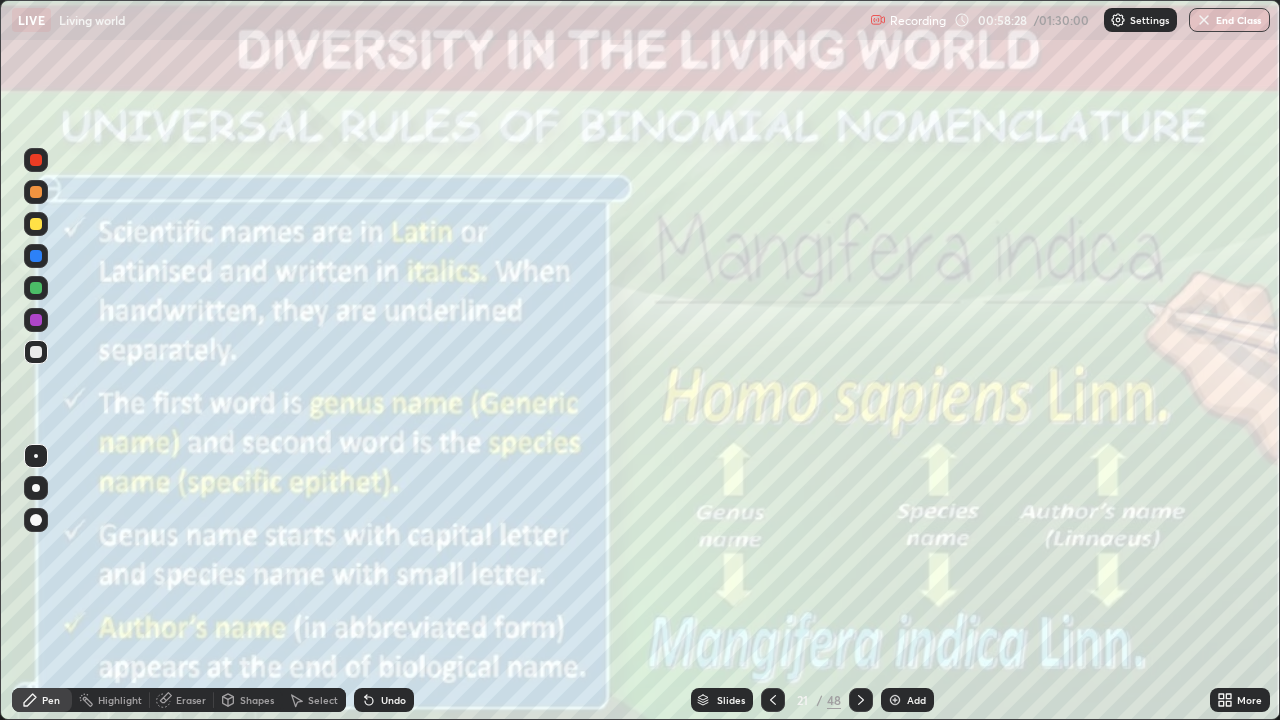 click 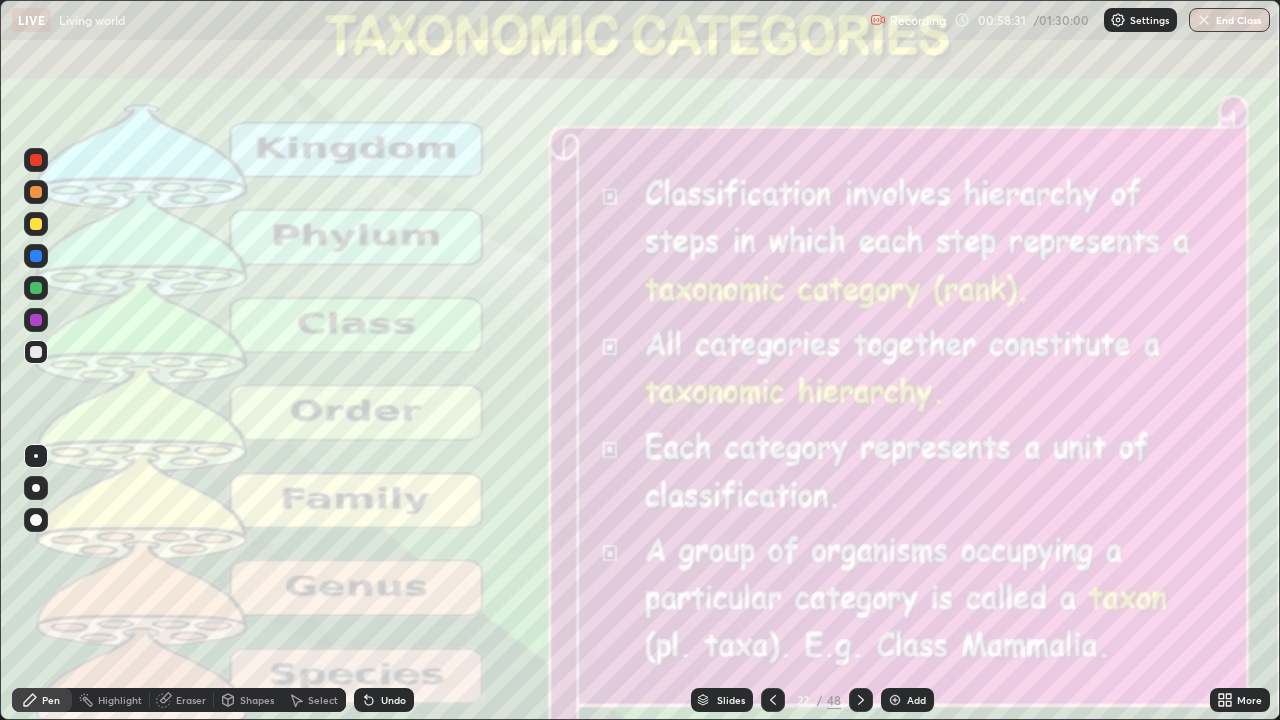 click 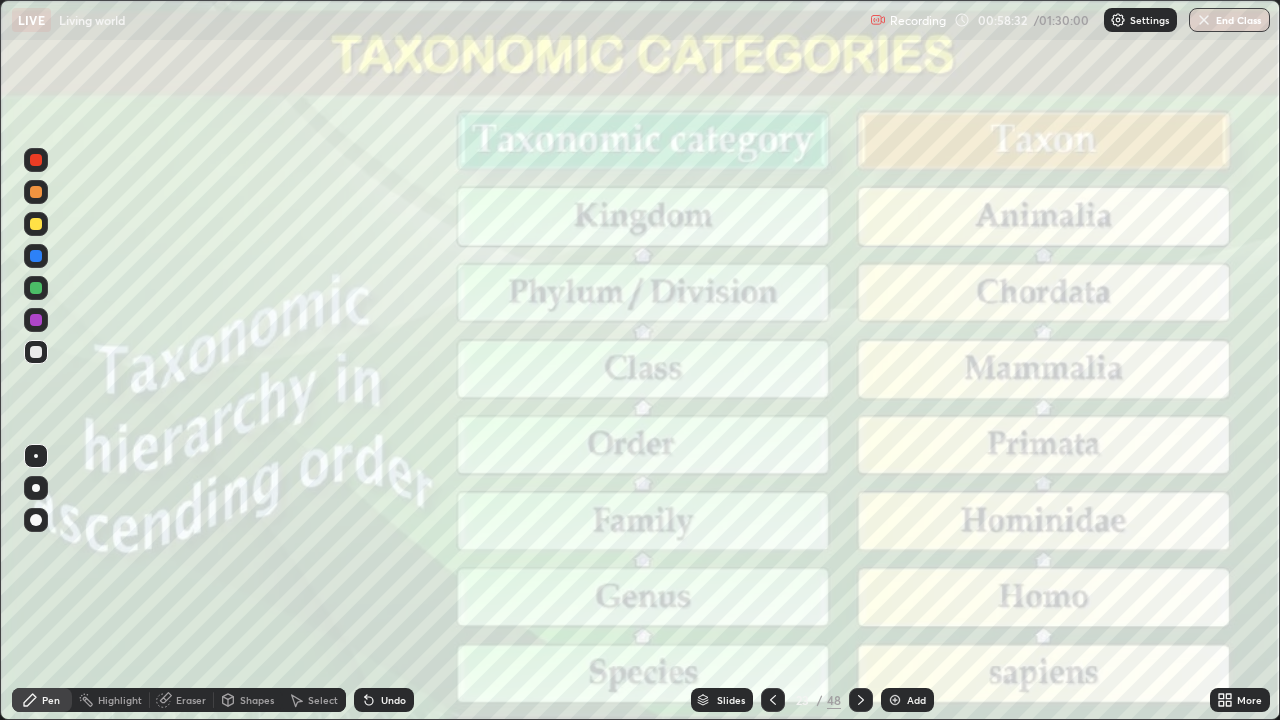 click 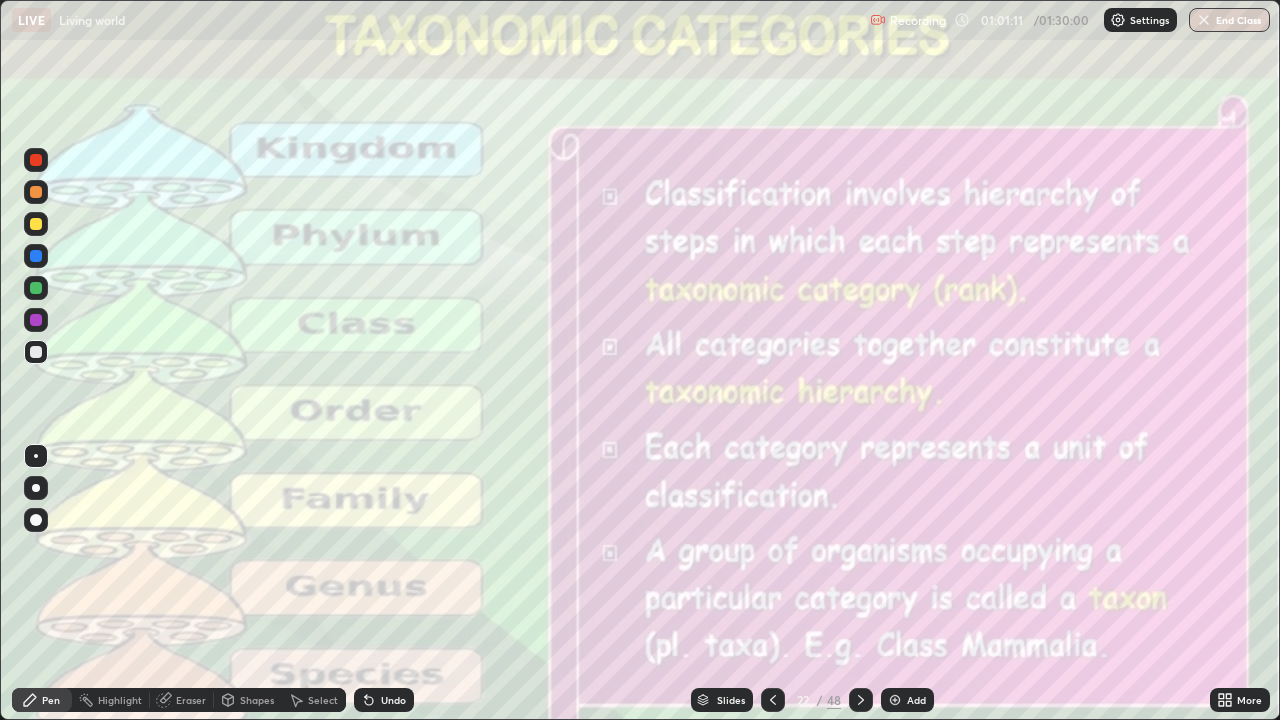 click 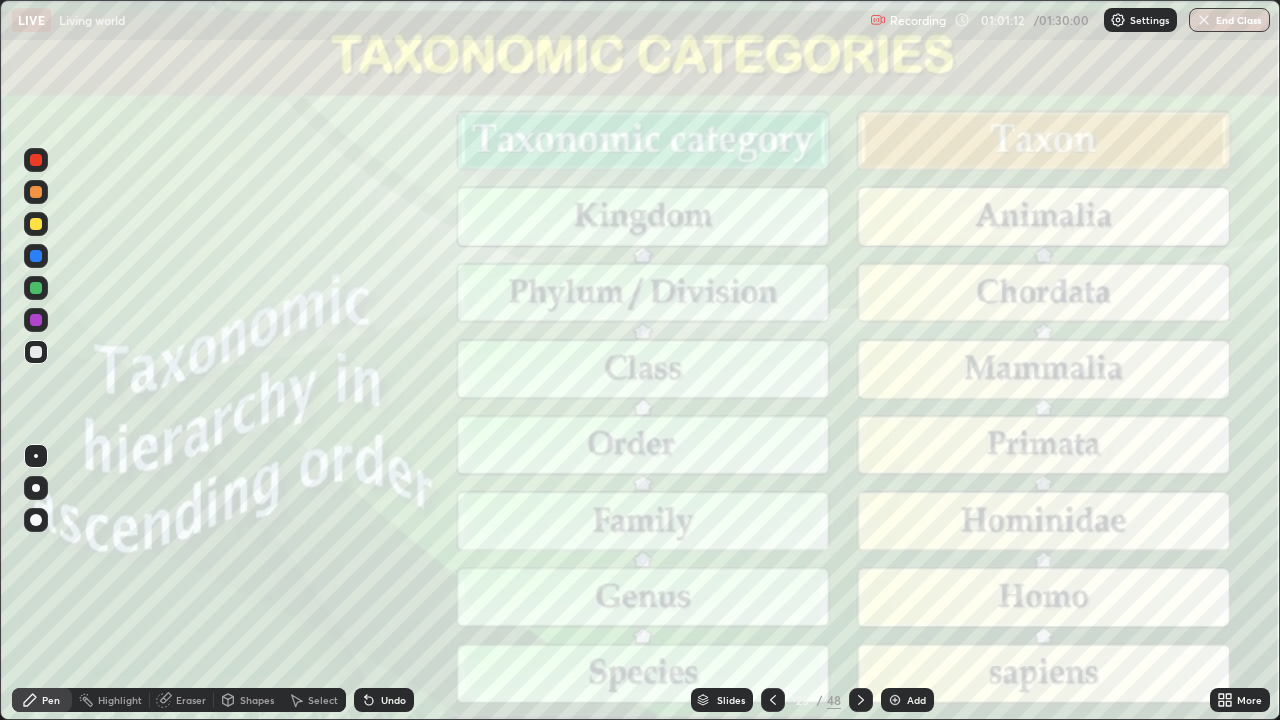 click 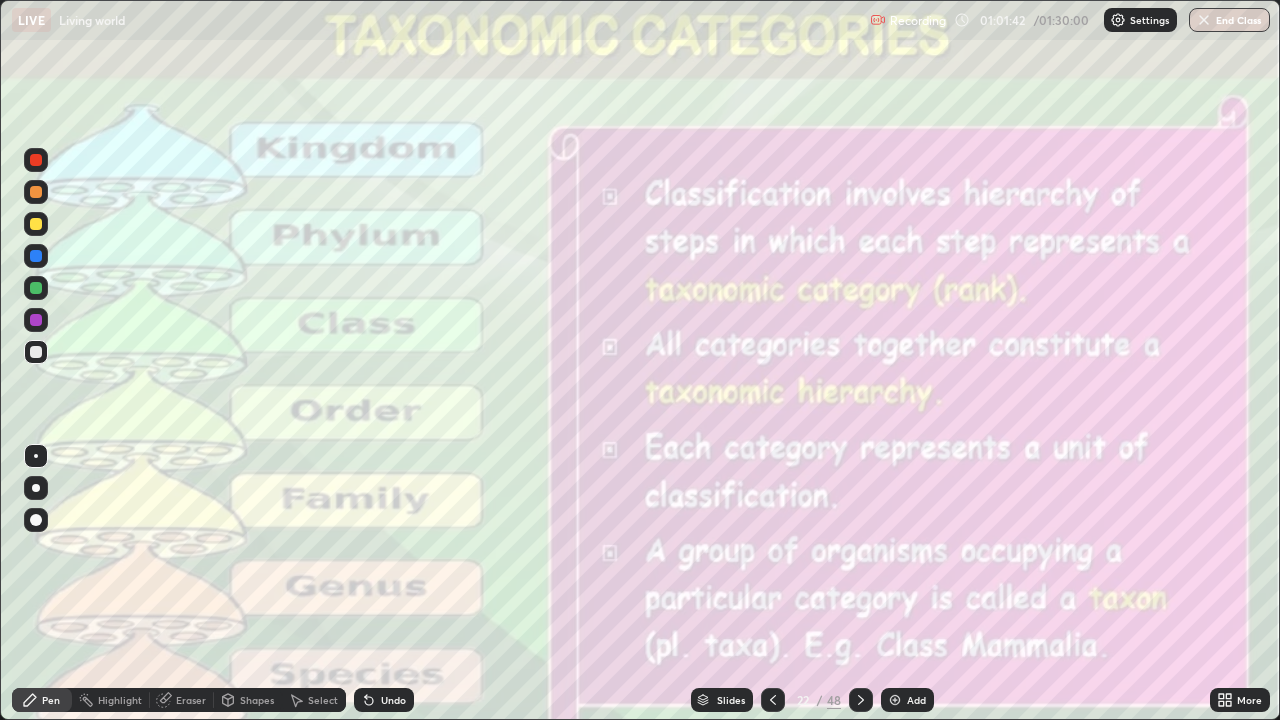 click on "Slides 22 / 48 Add" at bounding box center (812, 700) 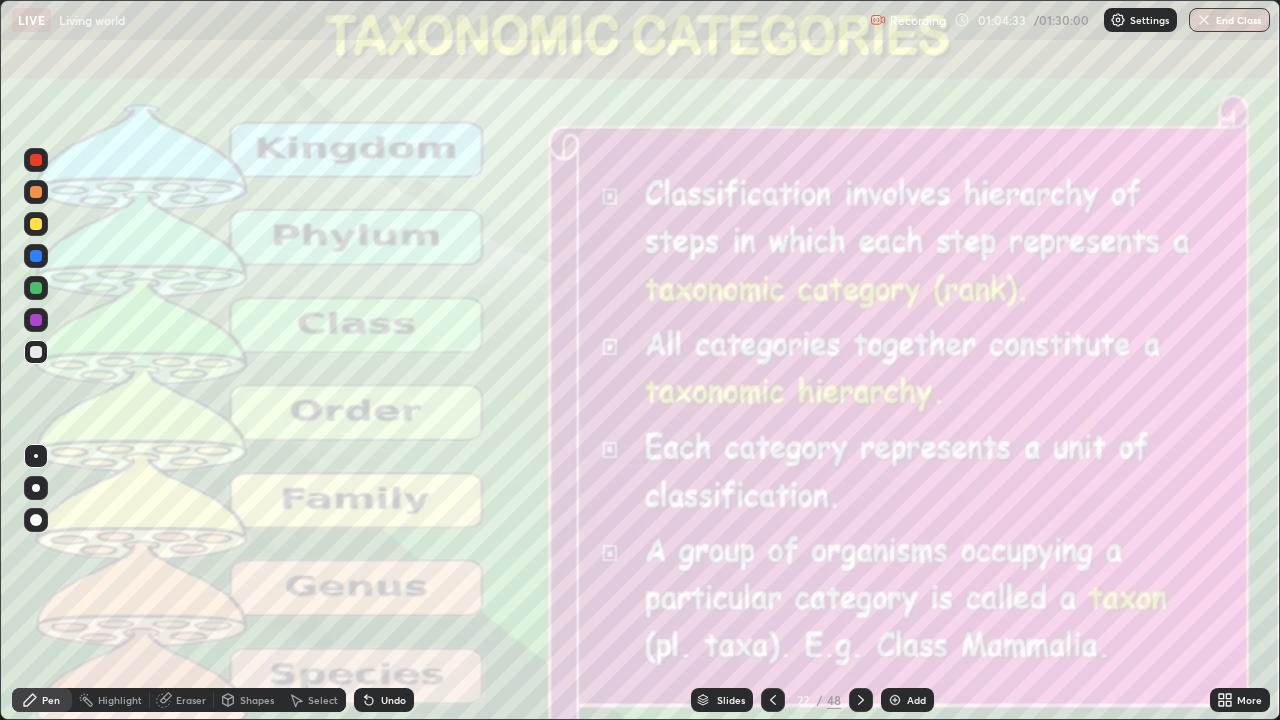 click 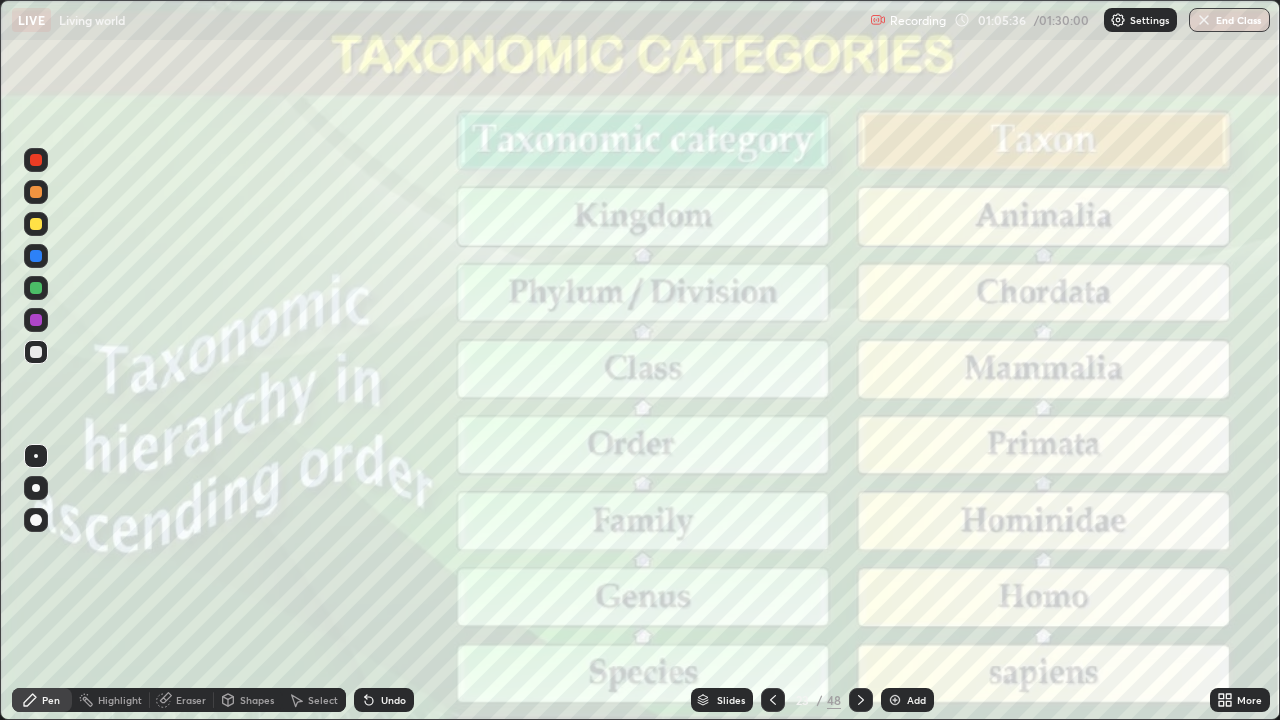 click 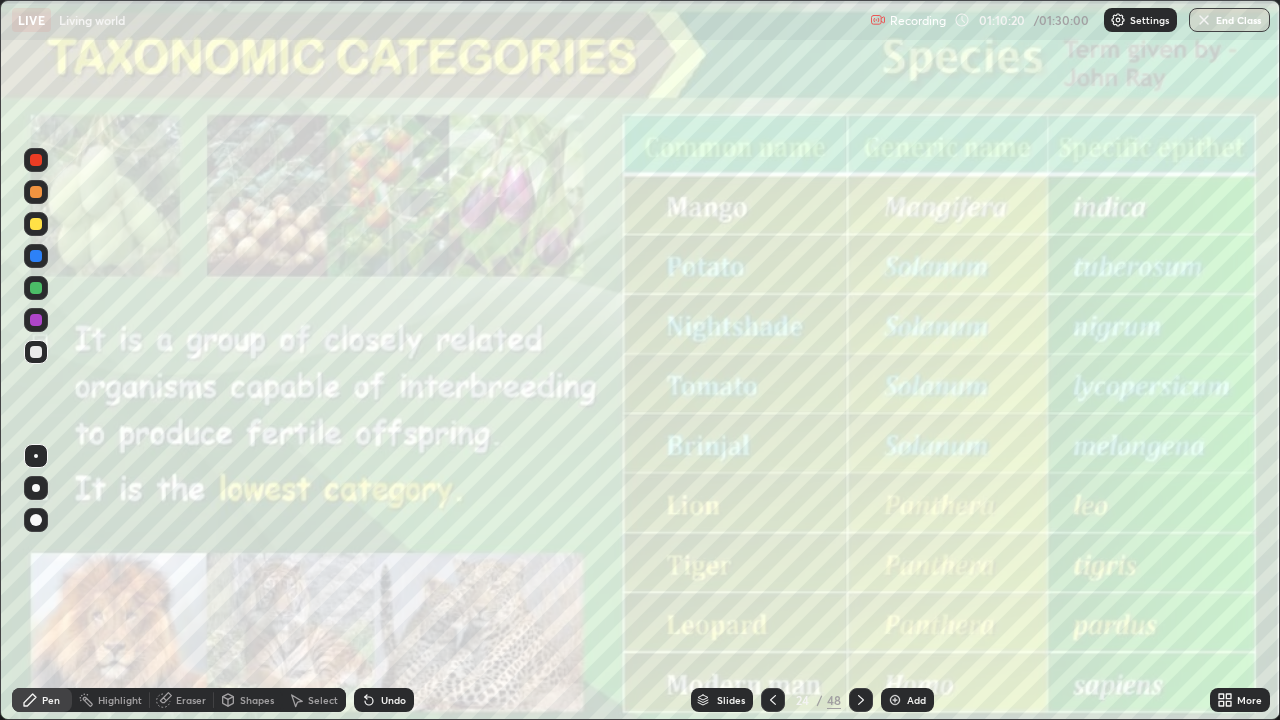 click 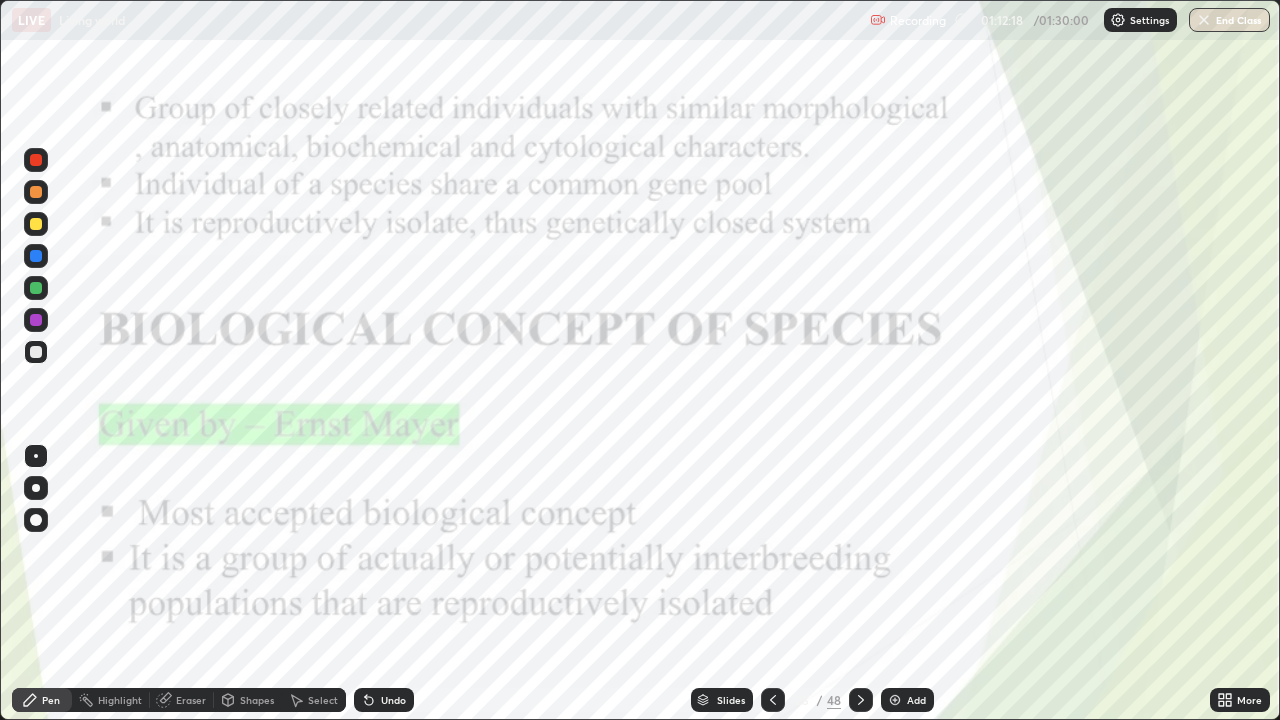 click at bounding box center (36, 320) 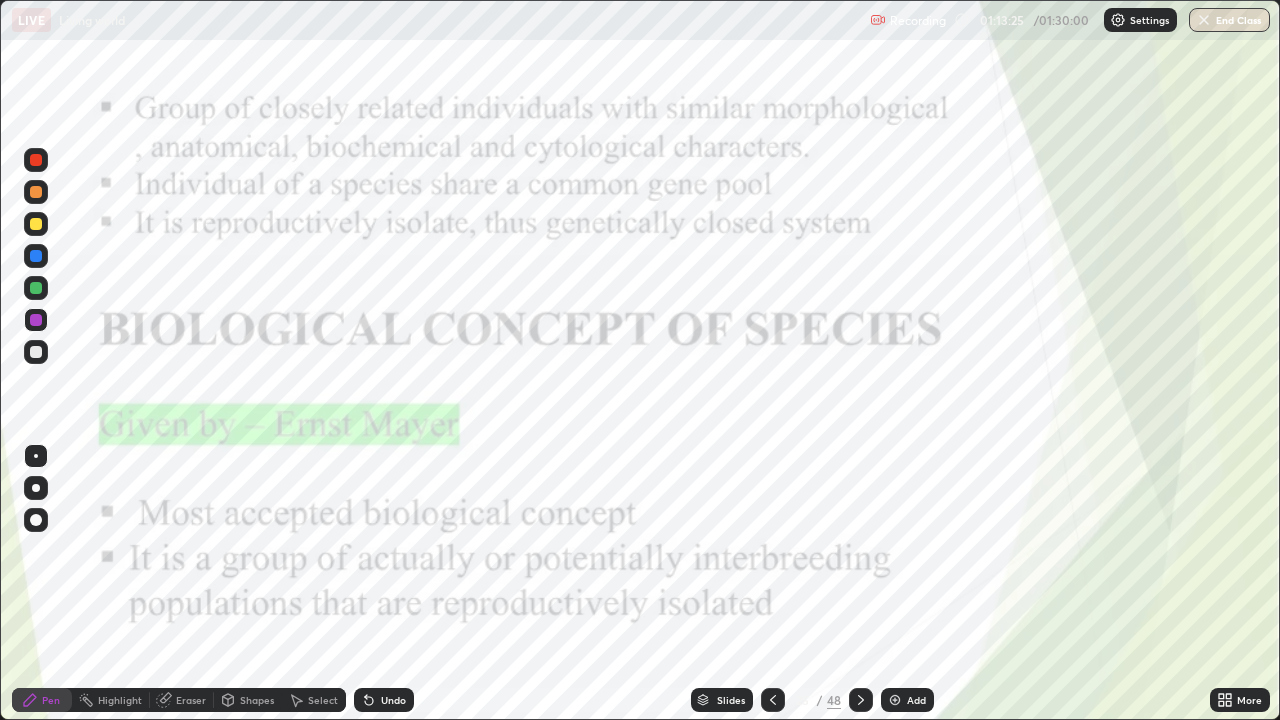 click 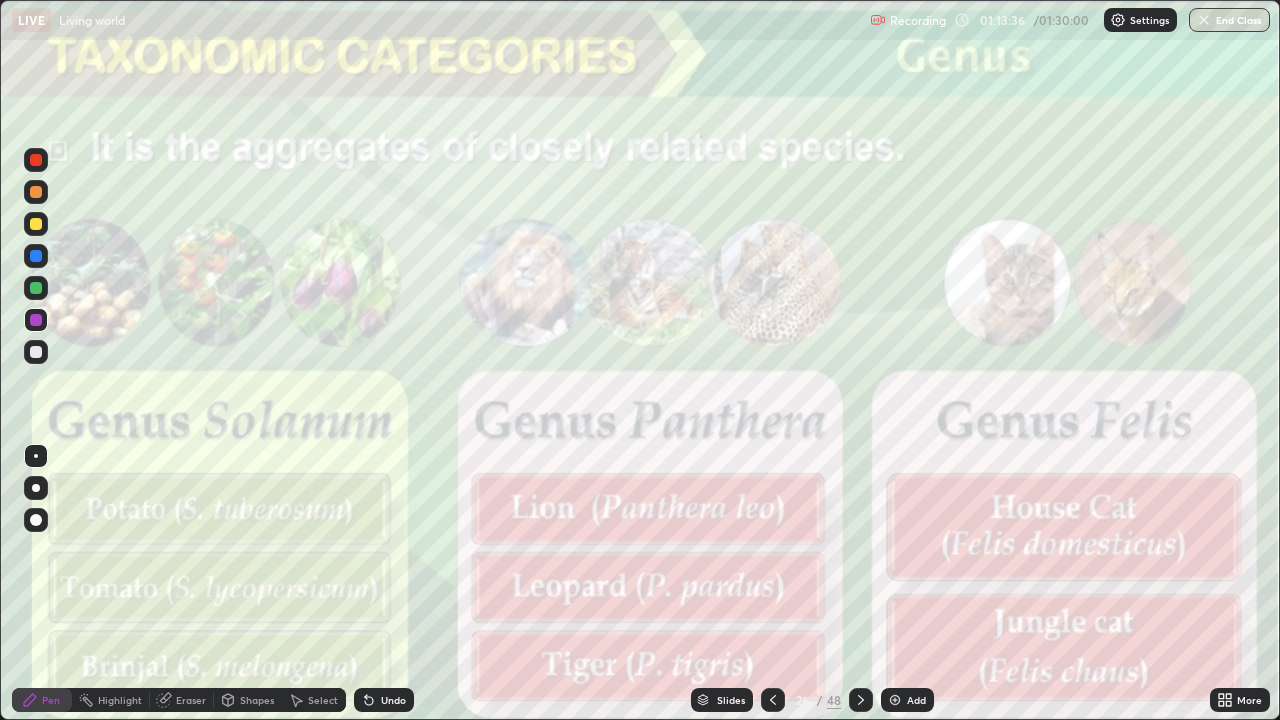 click 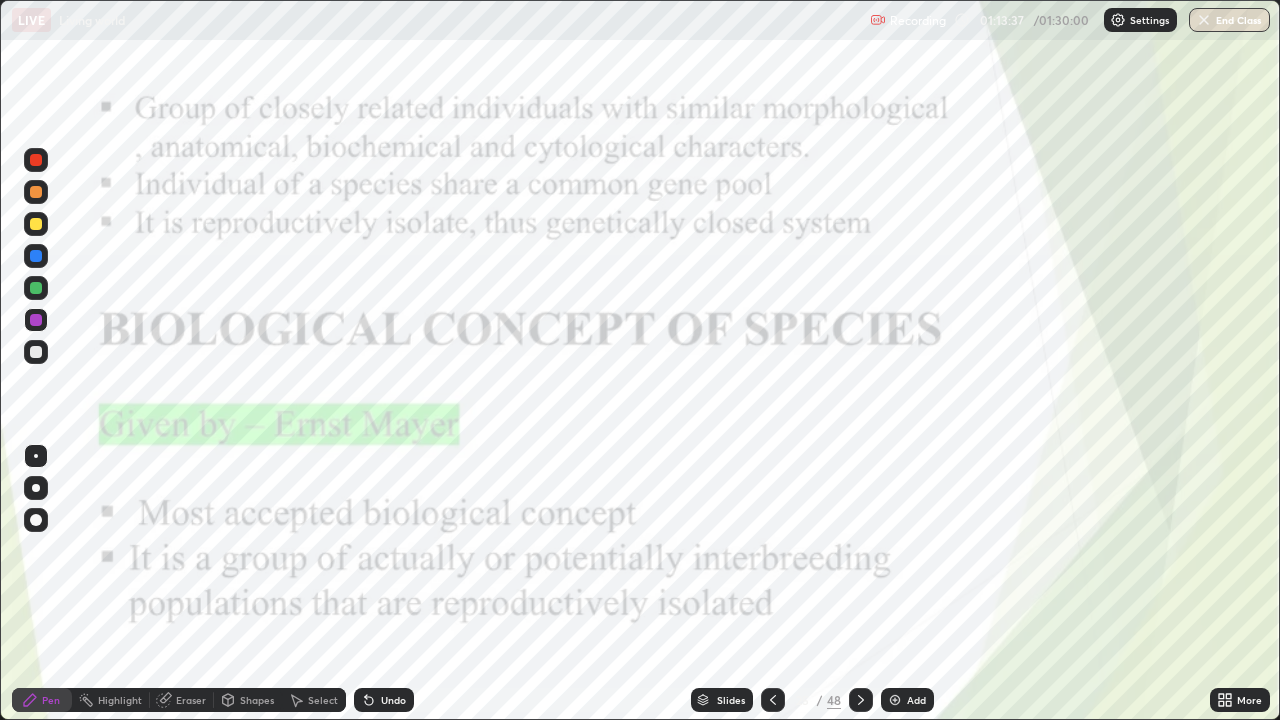 click 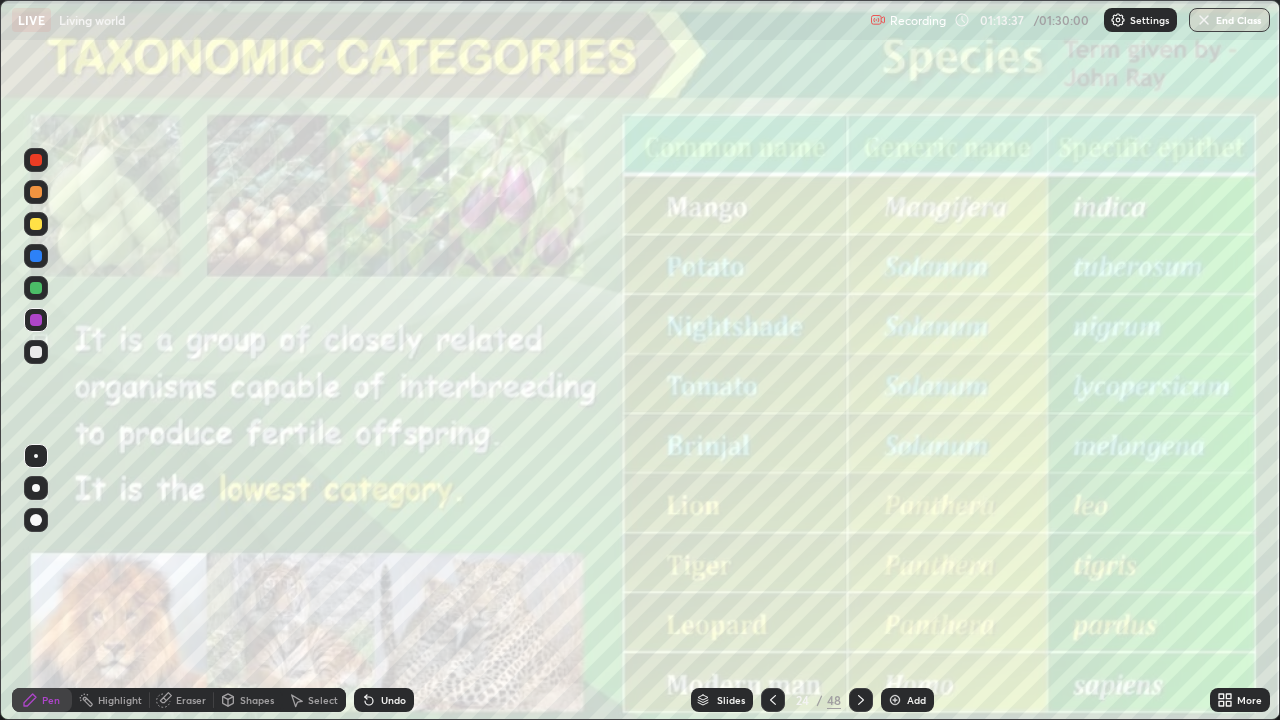 click 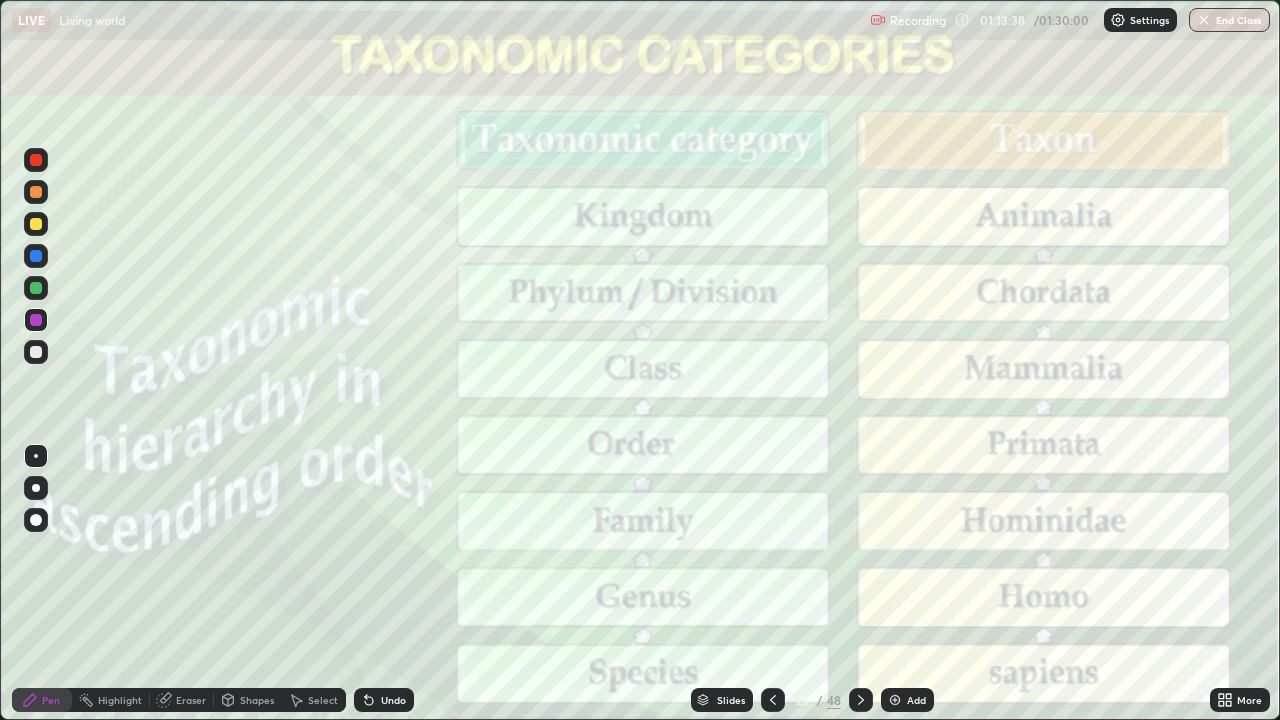 click 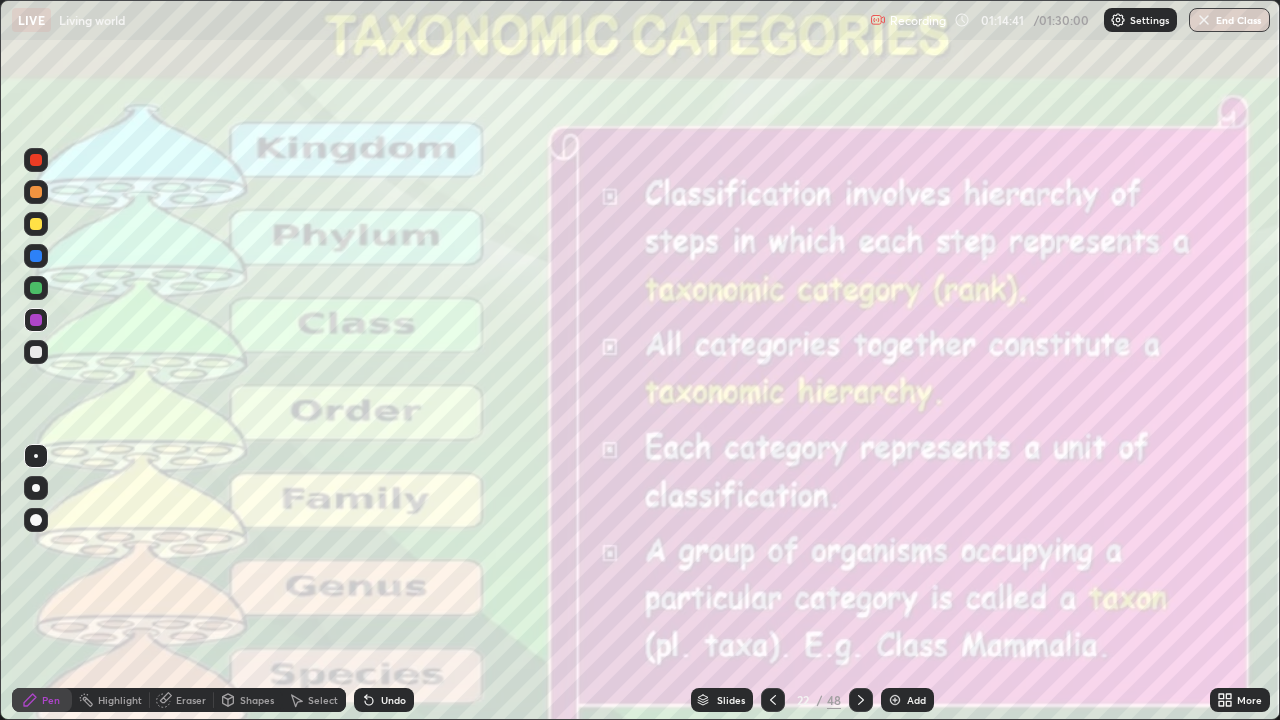click 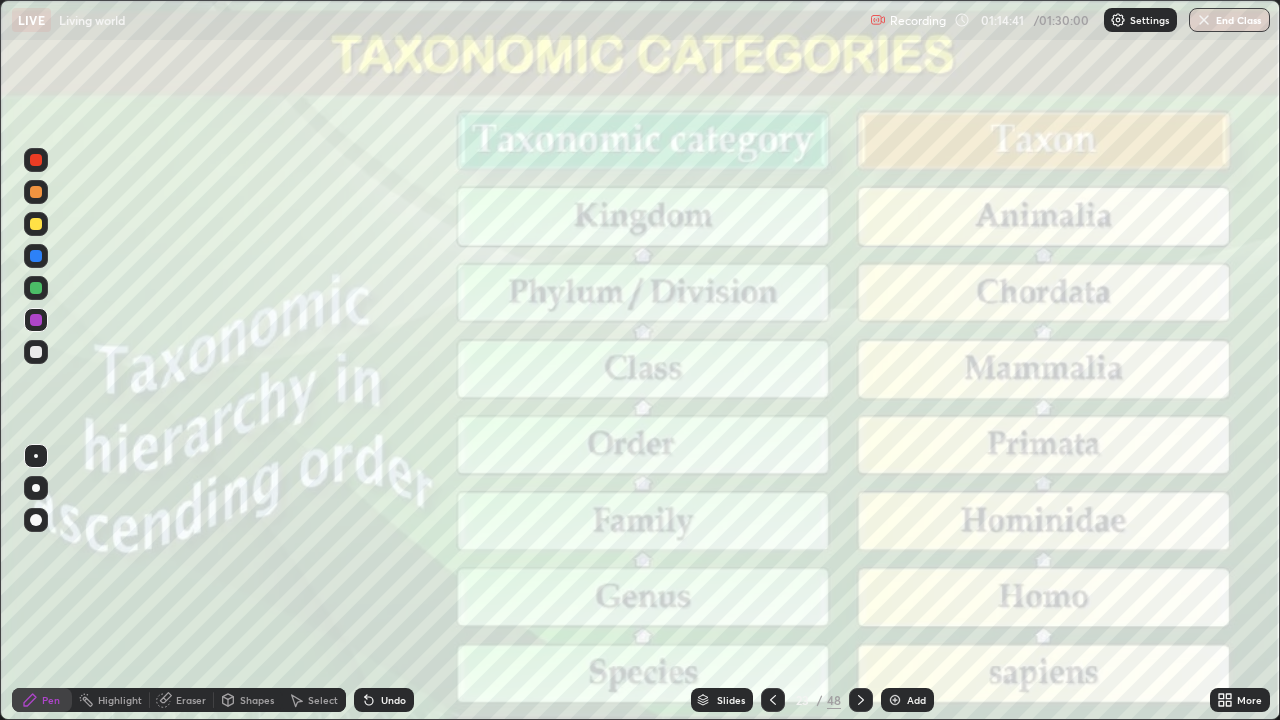 click 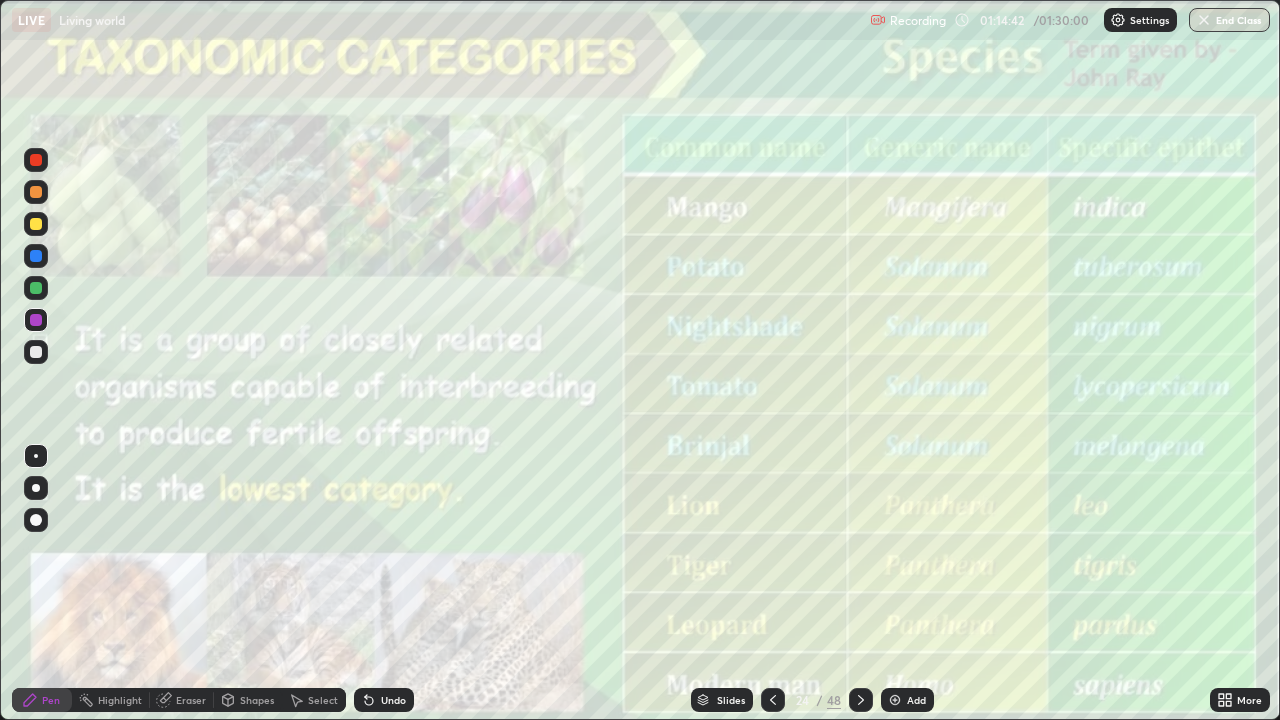click 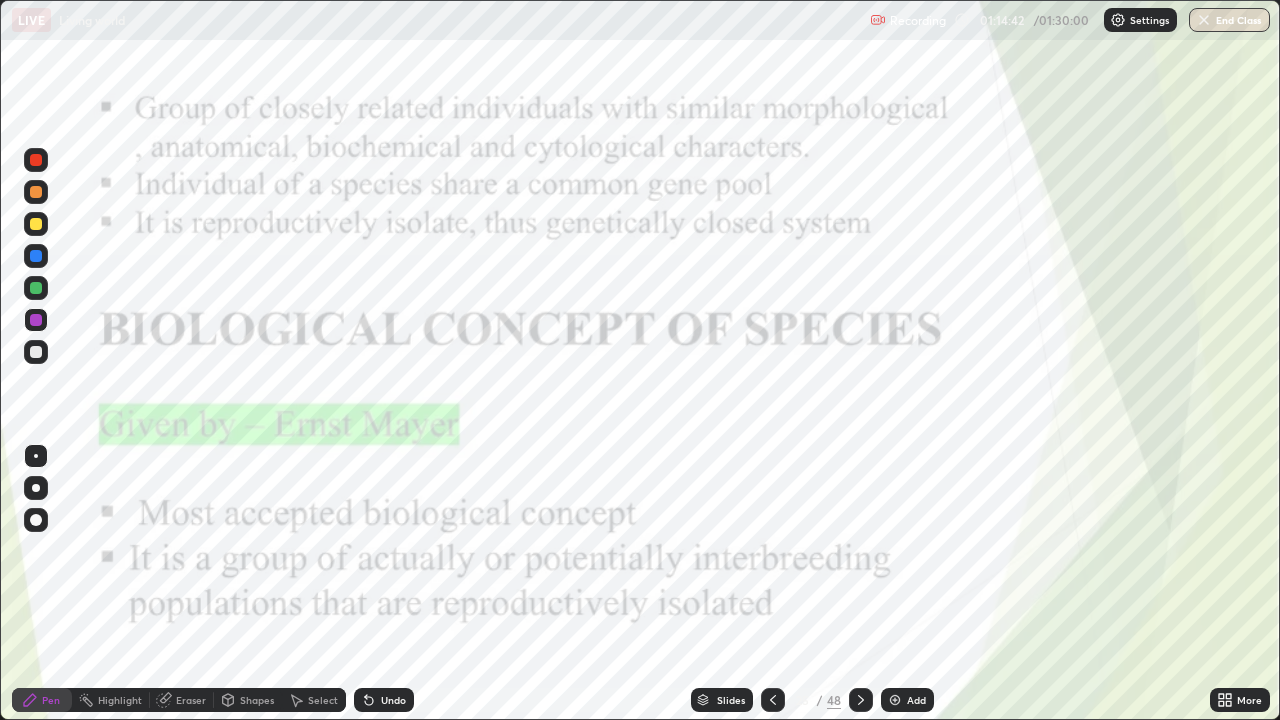 click 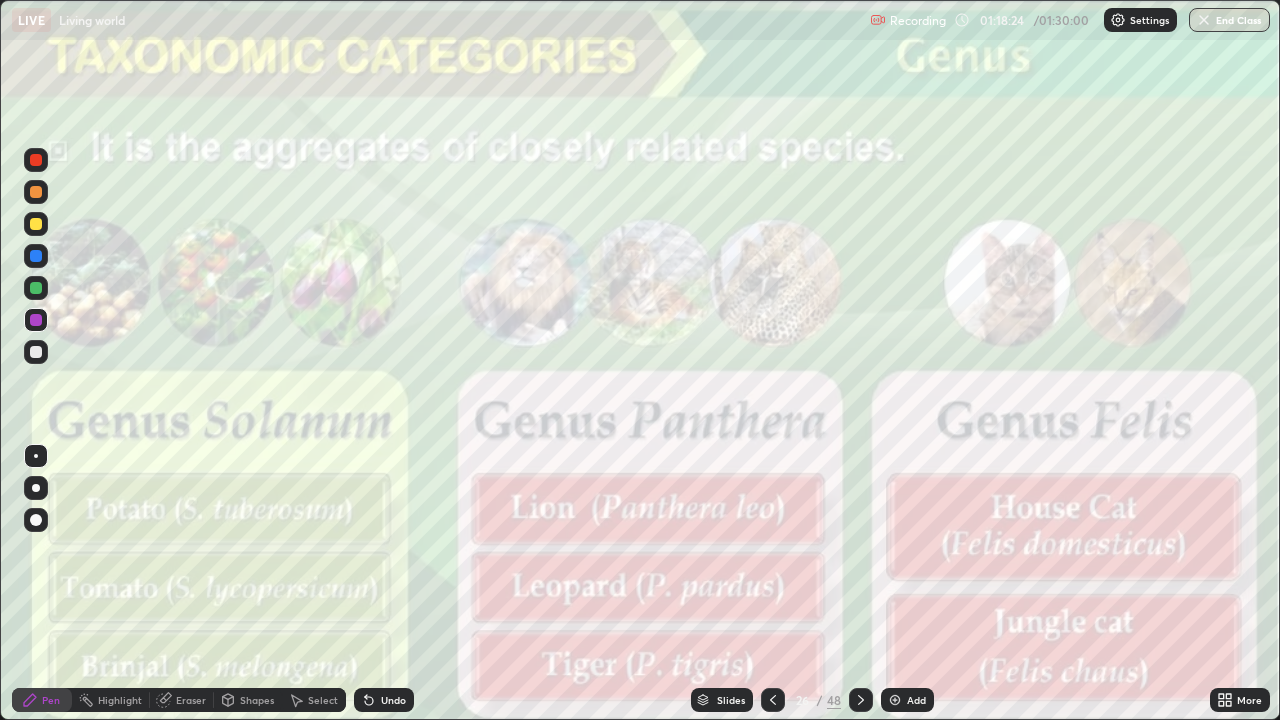 click 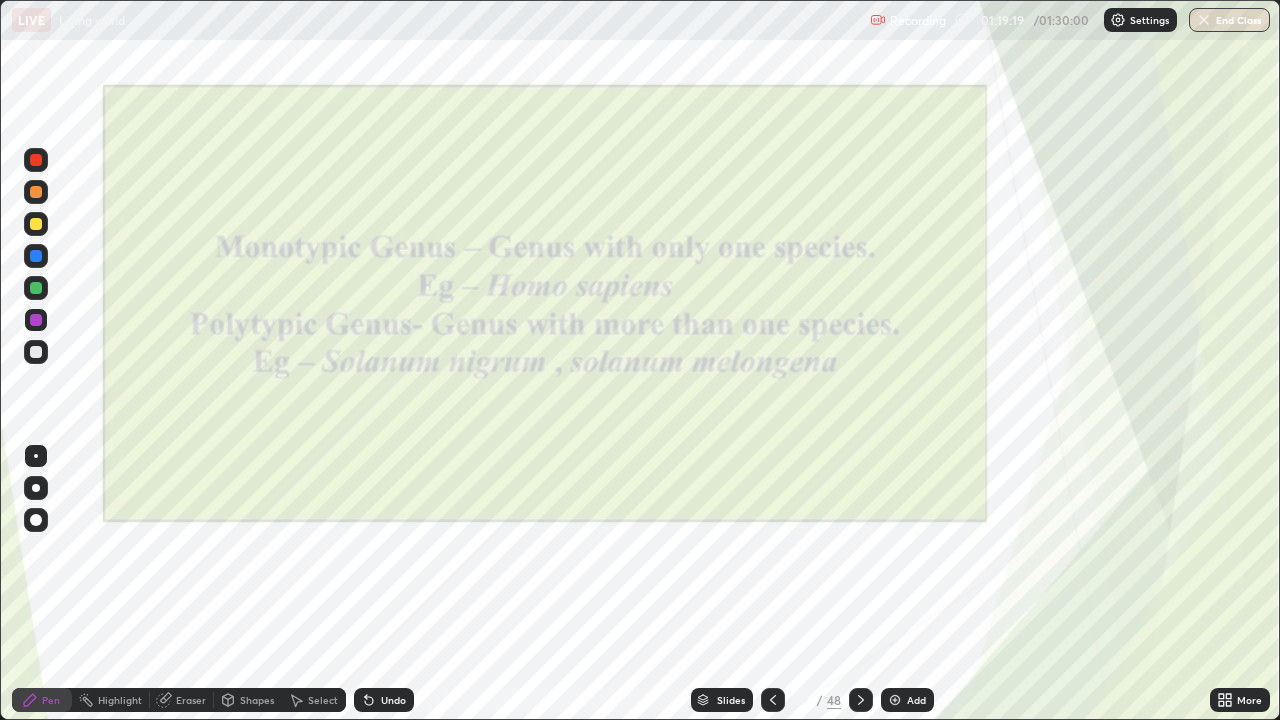 click 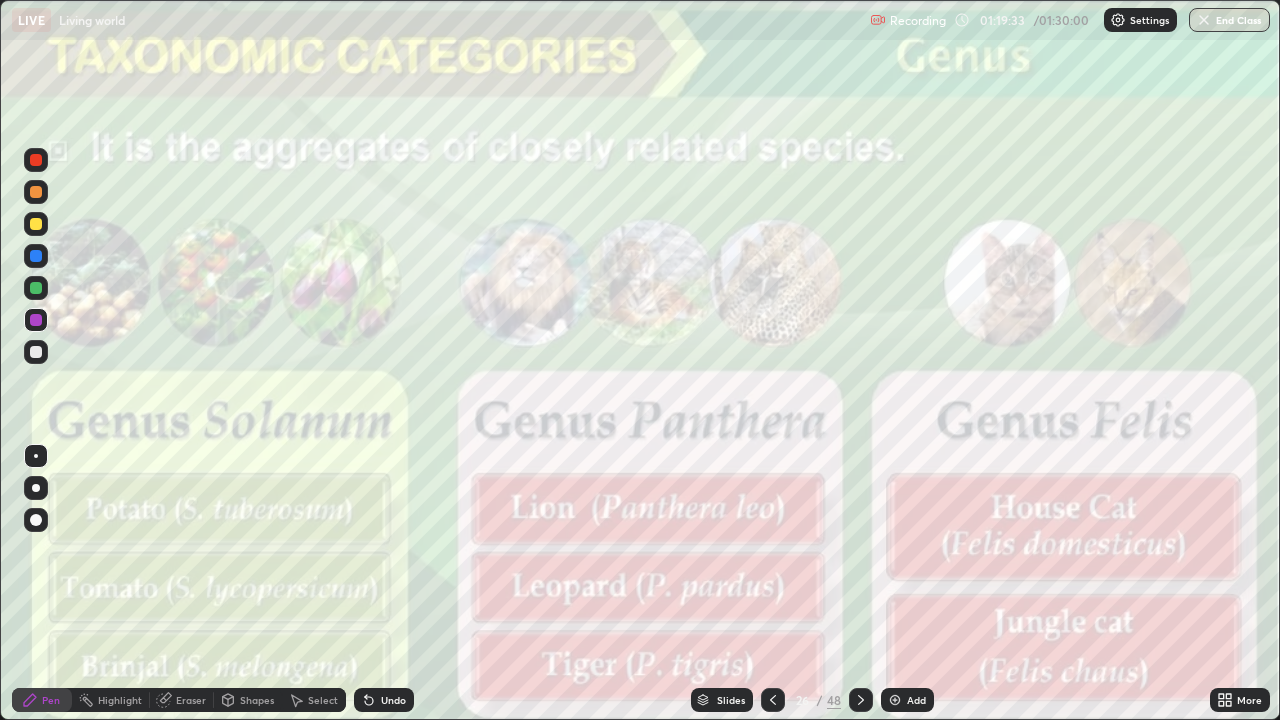 click 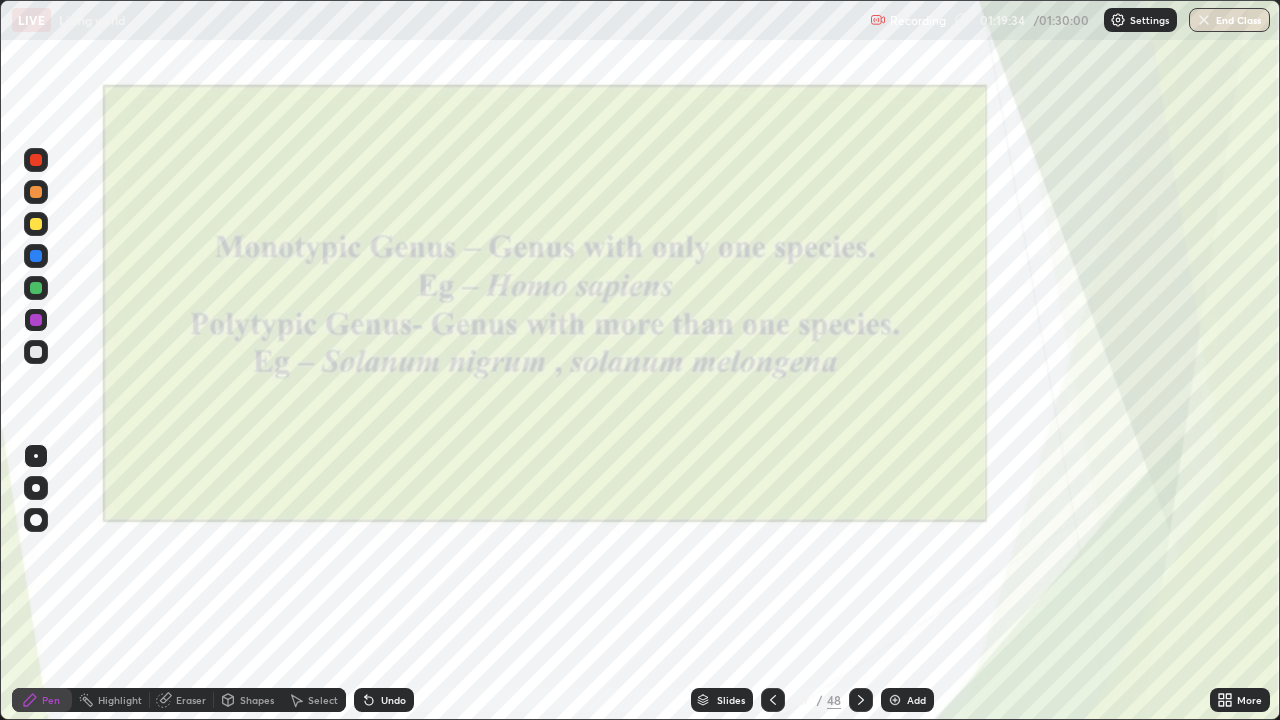 click 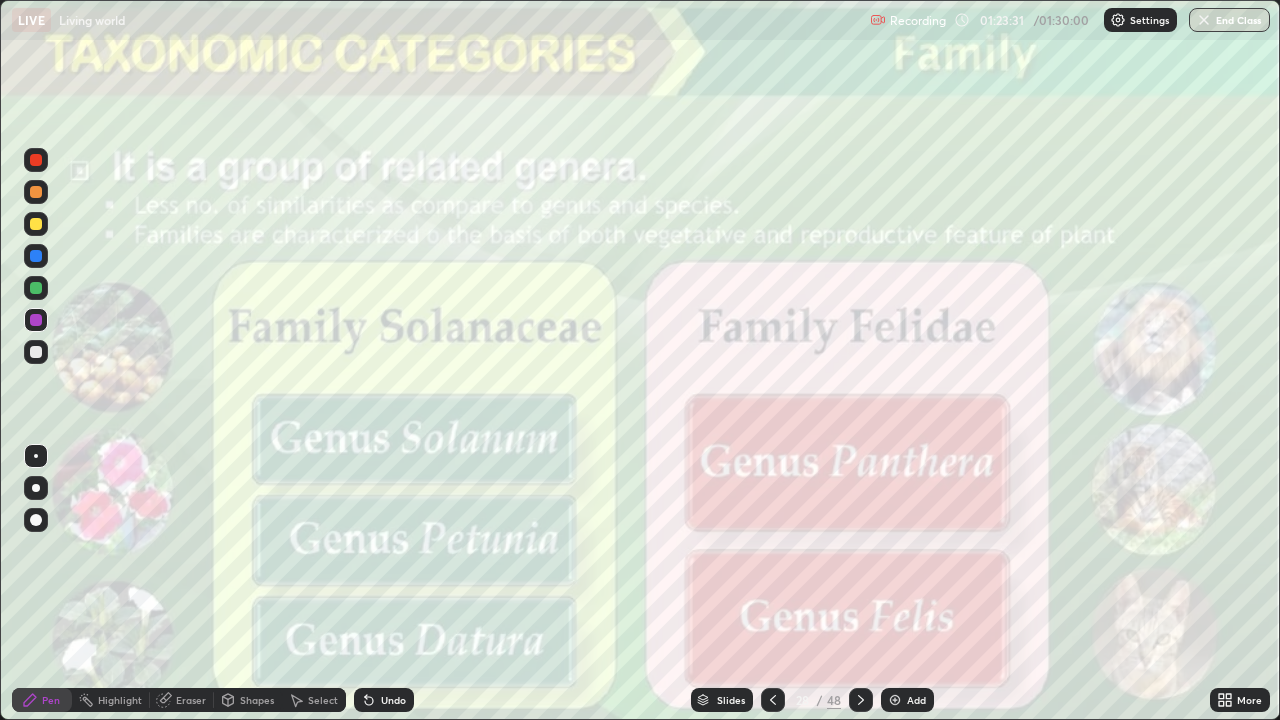 click 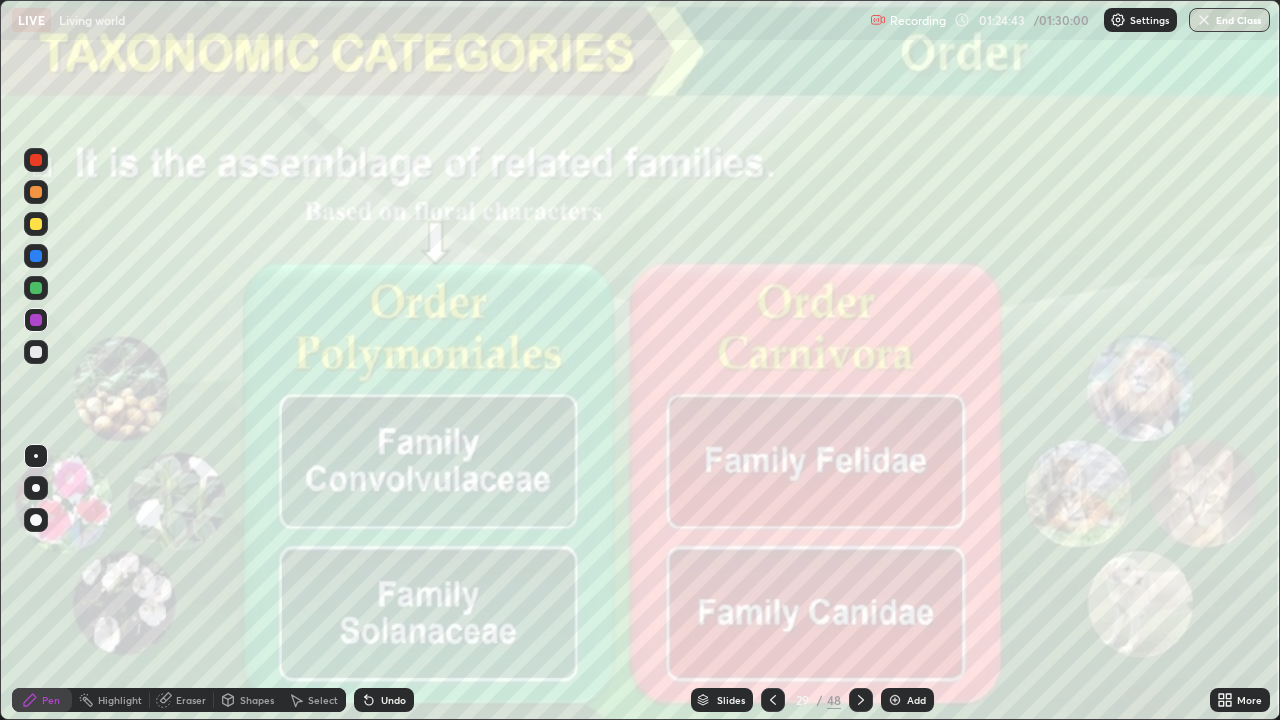 click 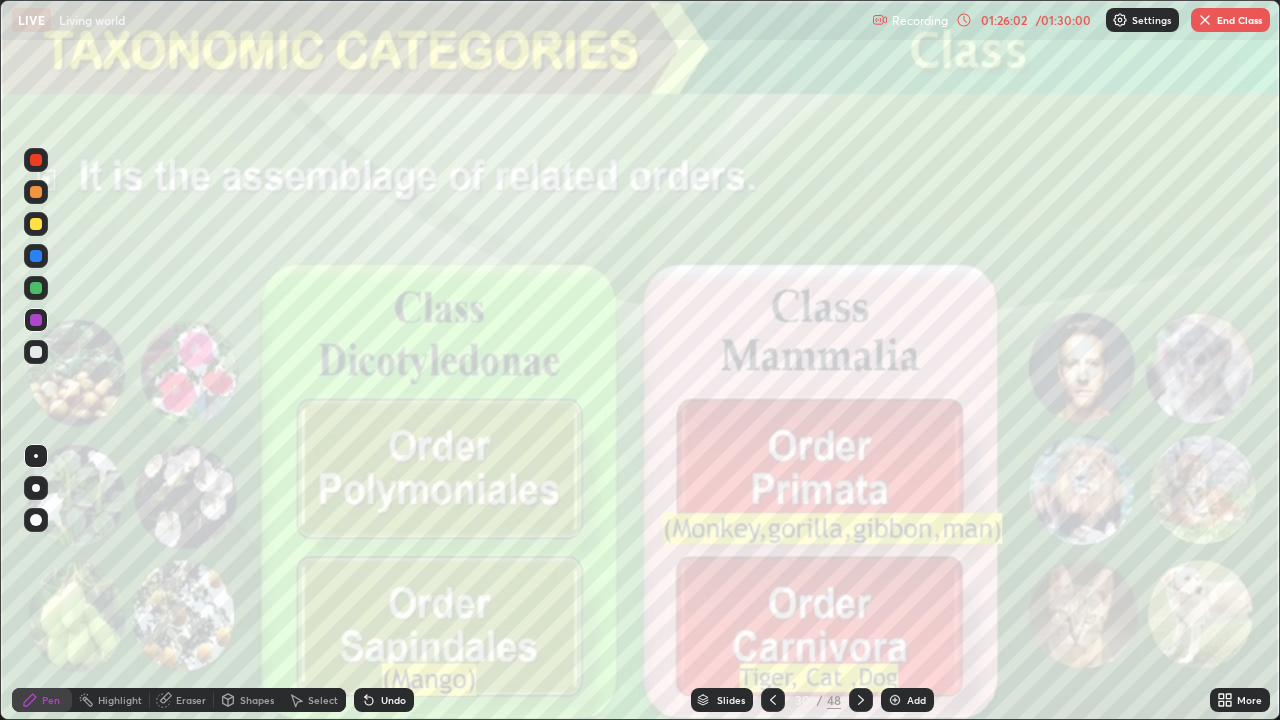 click 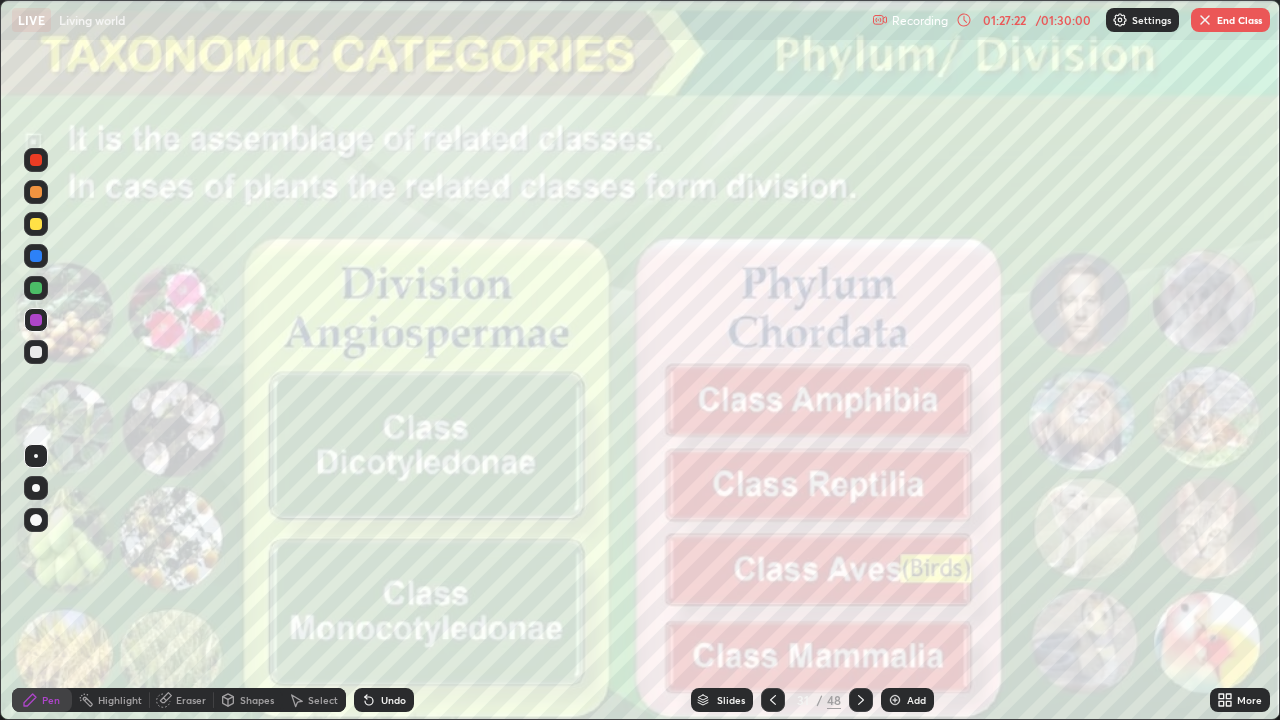click 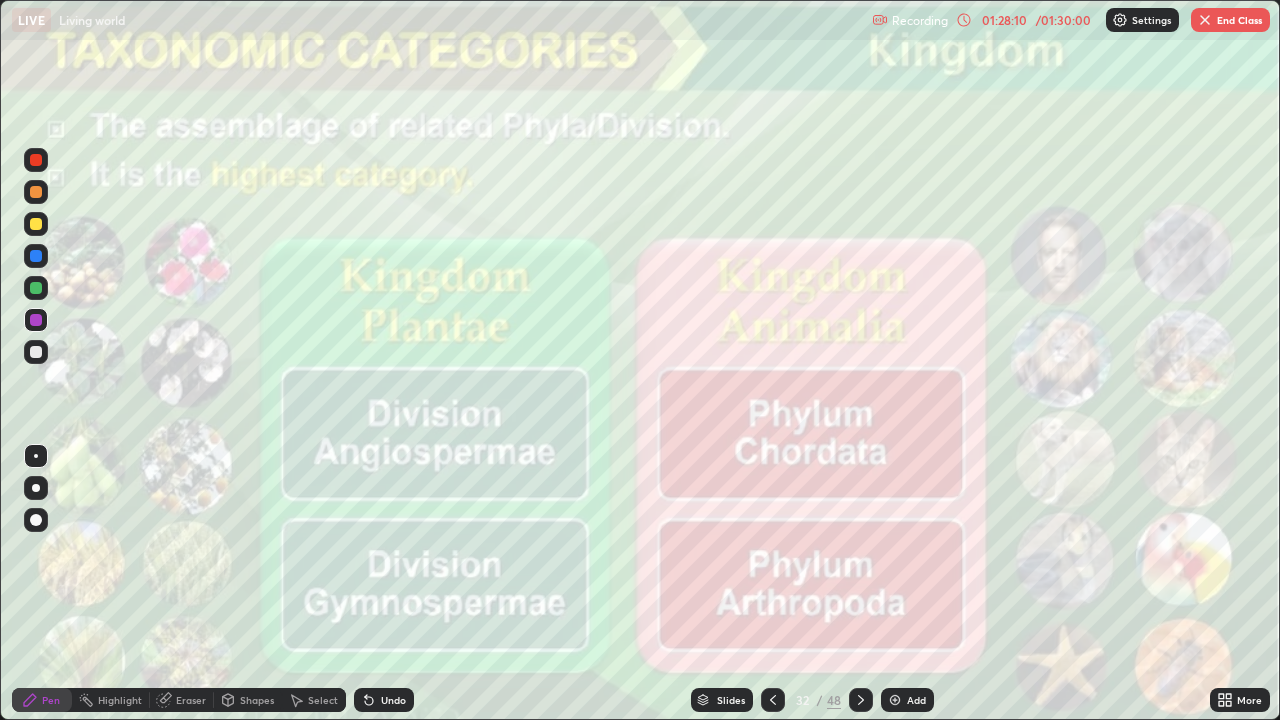 click 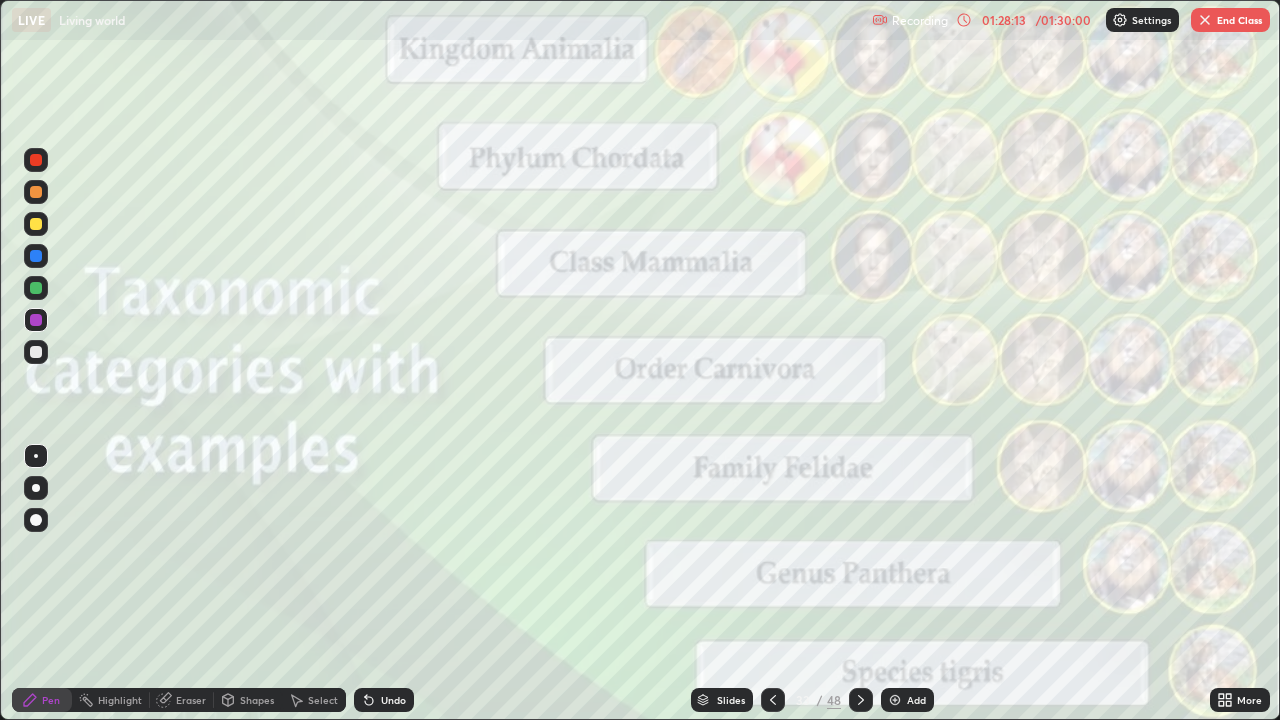 click 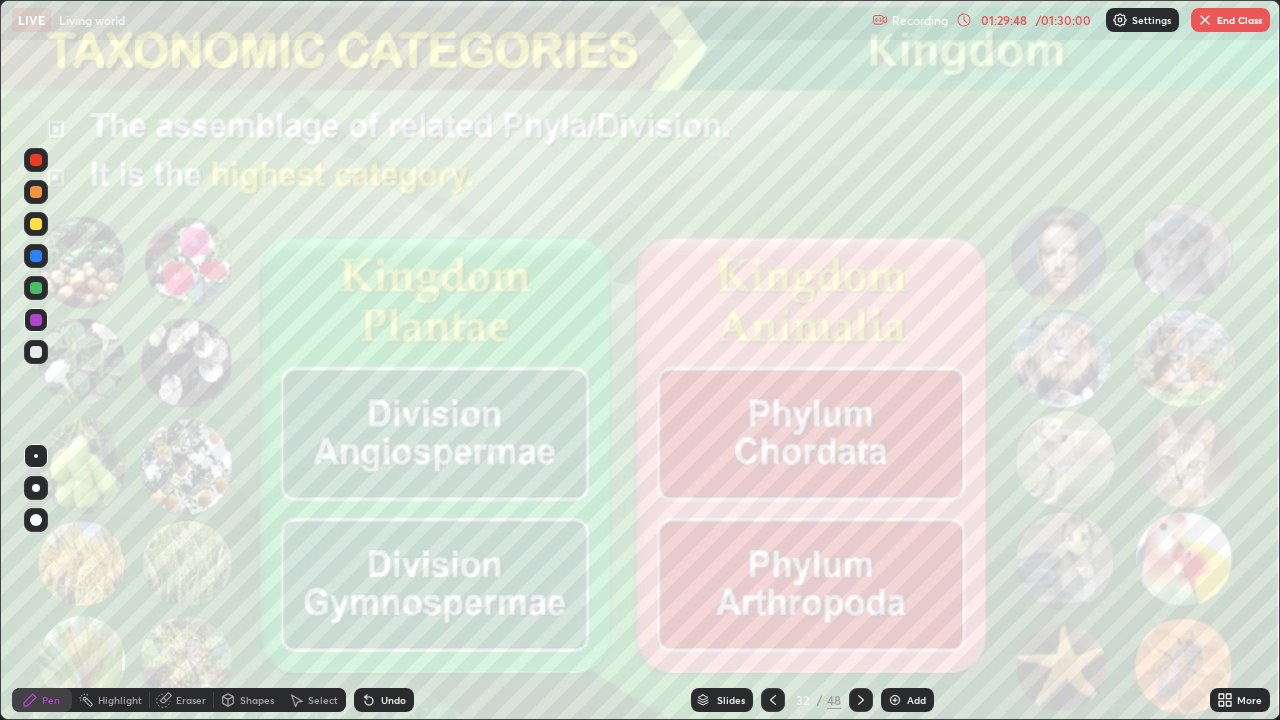 click on "End Class" at bounding box center [1230, 20] 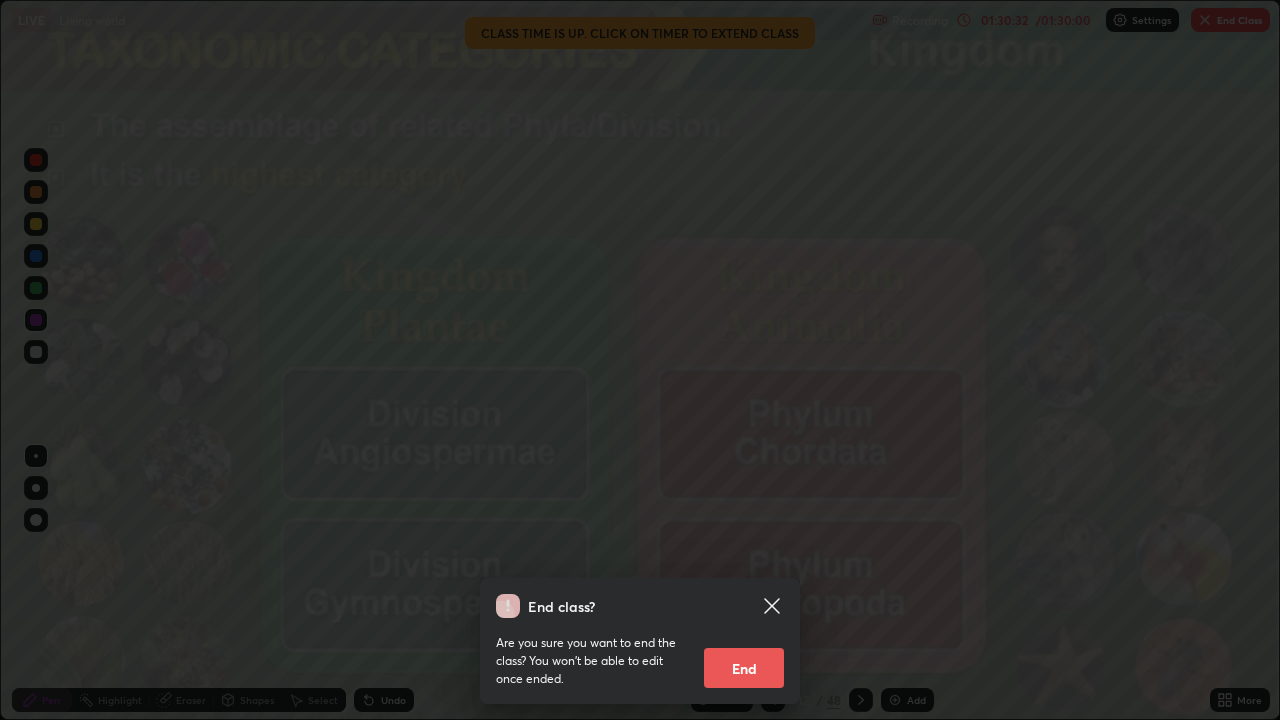 click on "End" at bounding box center [744, 668] 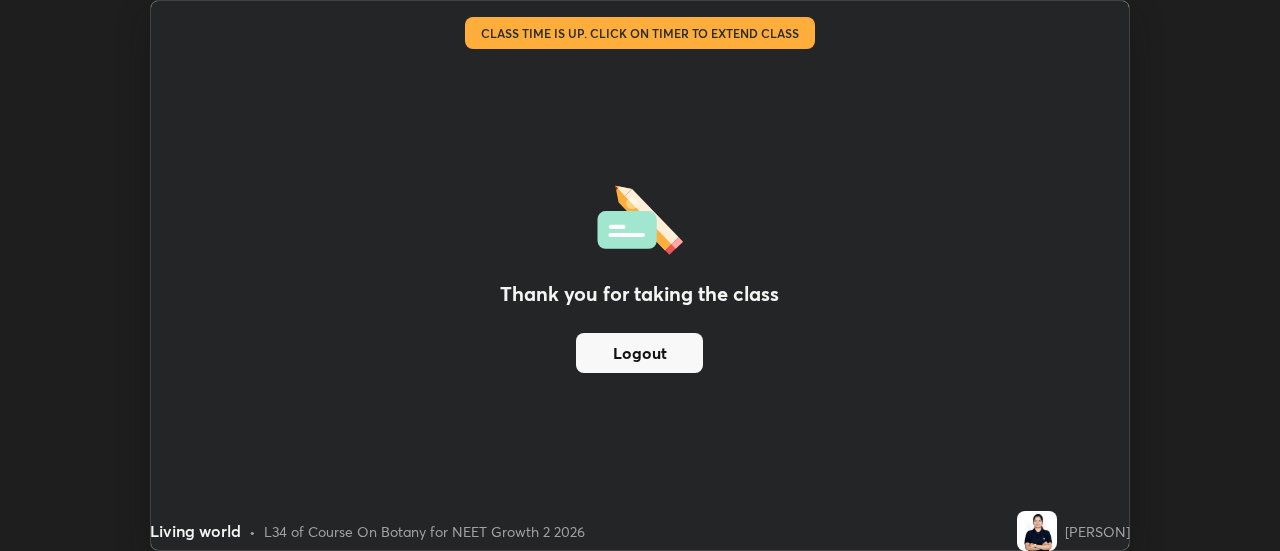 scroll, scrollTop: 551, scrollLeft: 1280, axis: both 